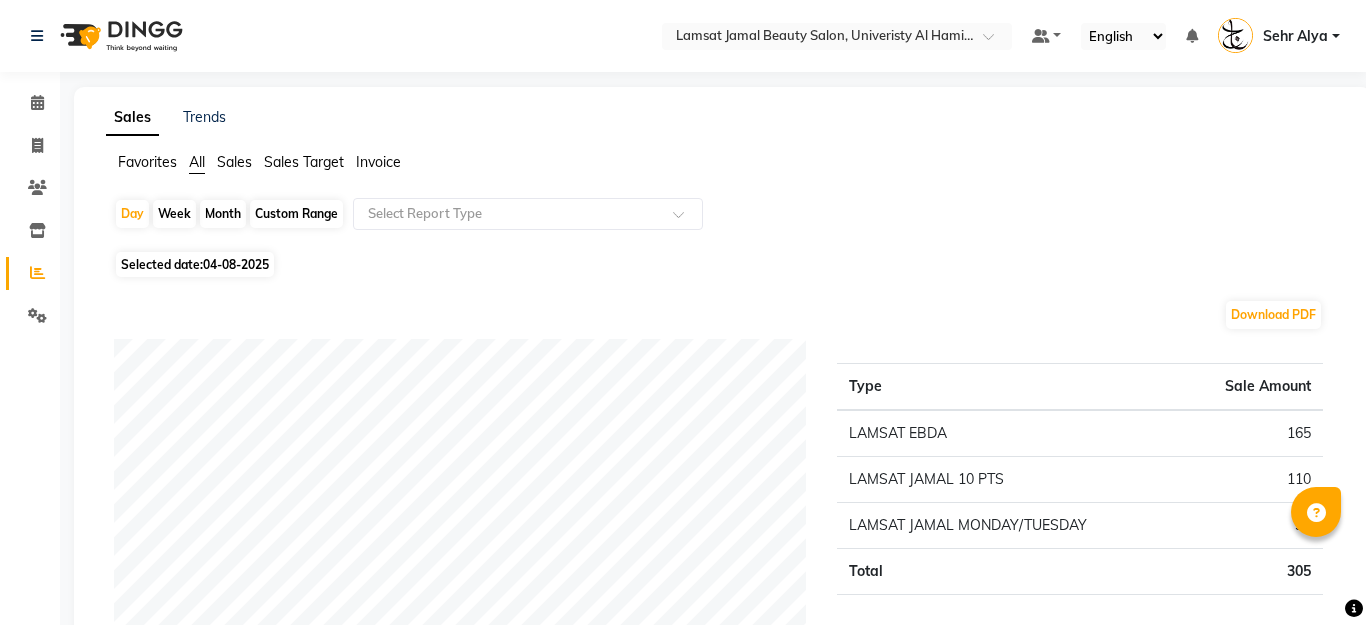 scroll, scrollTop: 0, scrollLeft: 0, axis: both 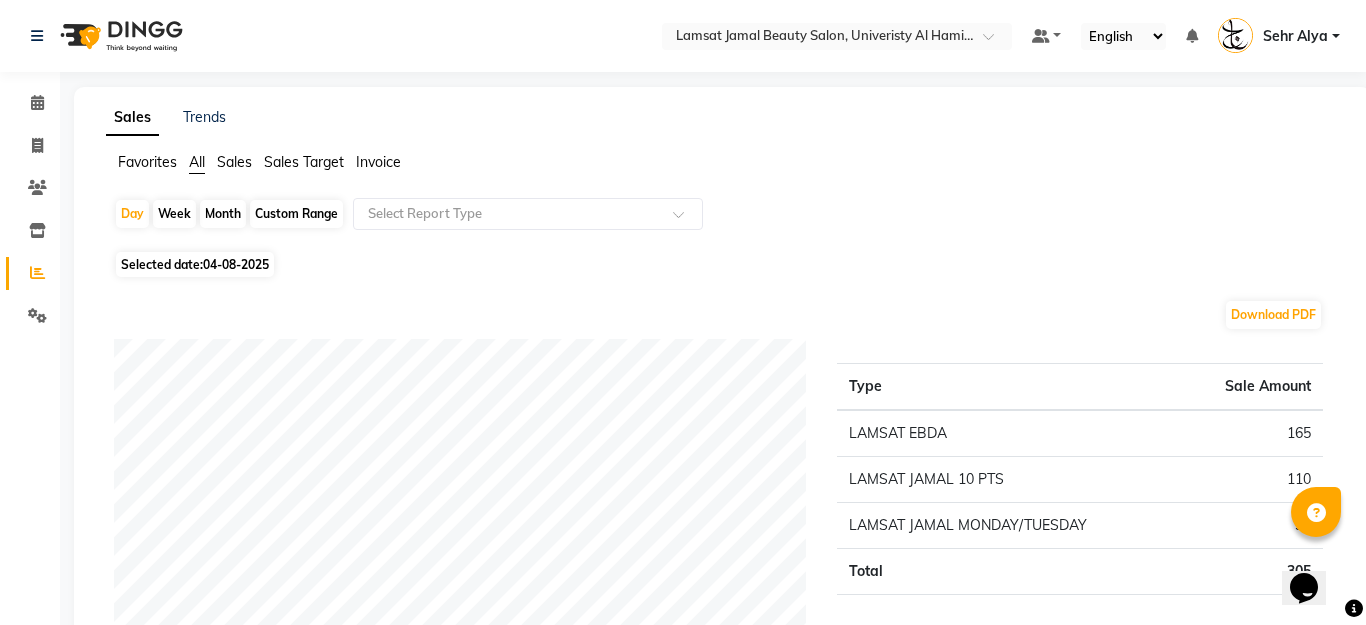 click on "Favorites All Sales Sales Target Invoice" 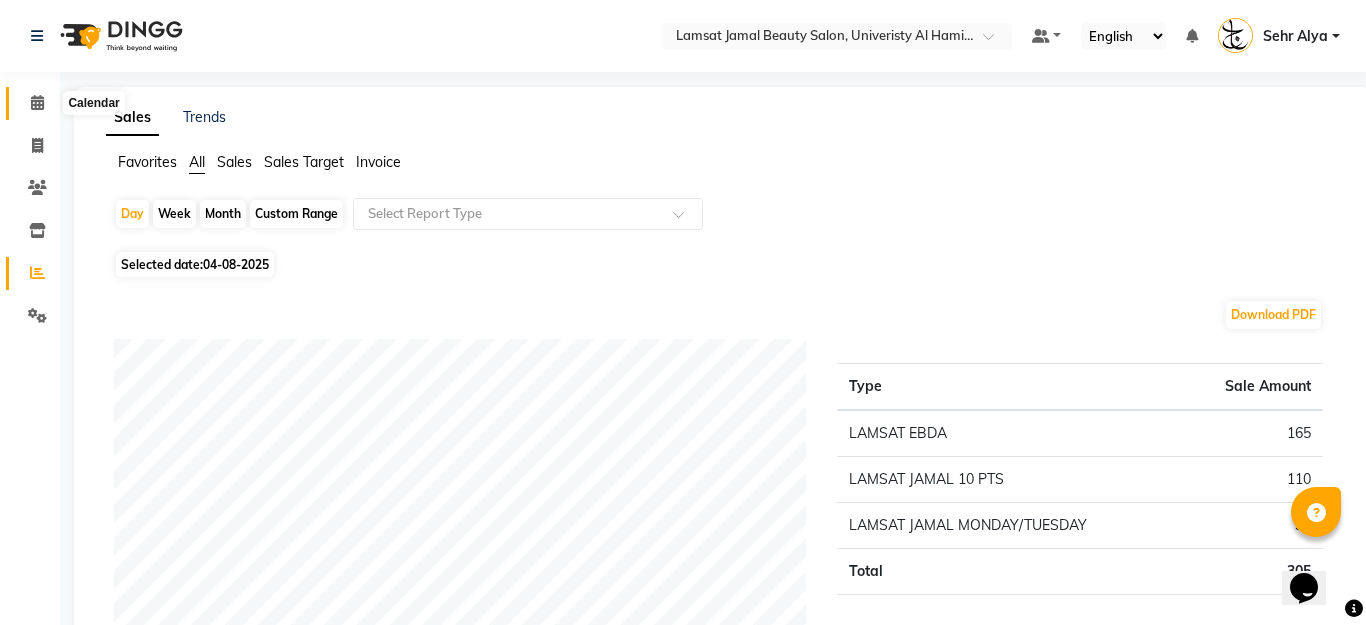 click 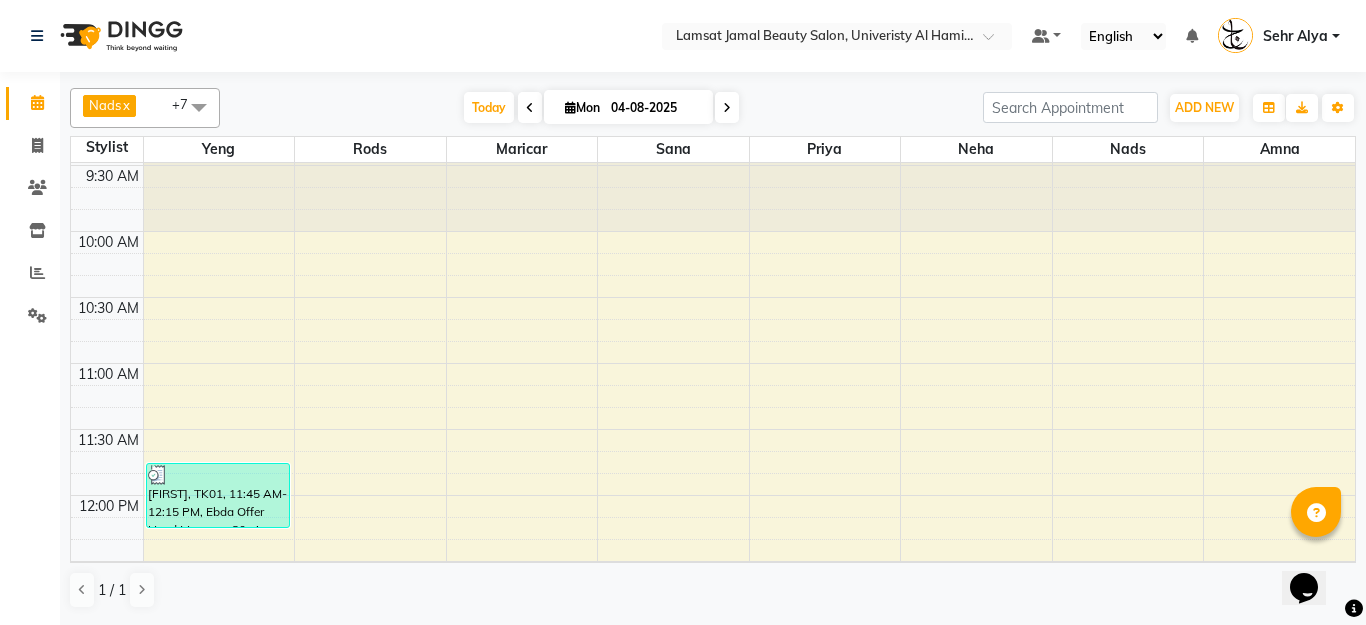 scroll, scrollTop: 67, scrollLeft: 0, axis: vertical 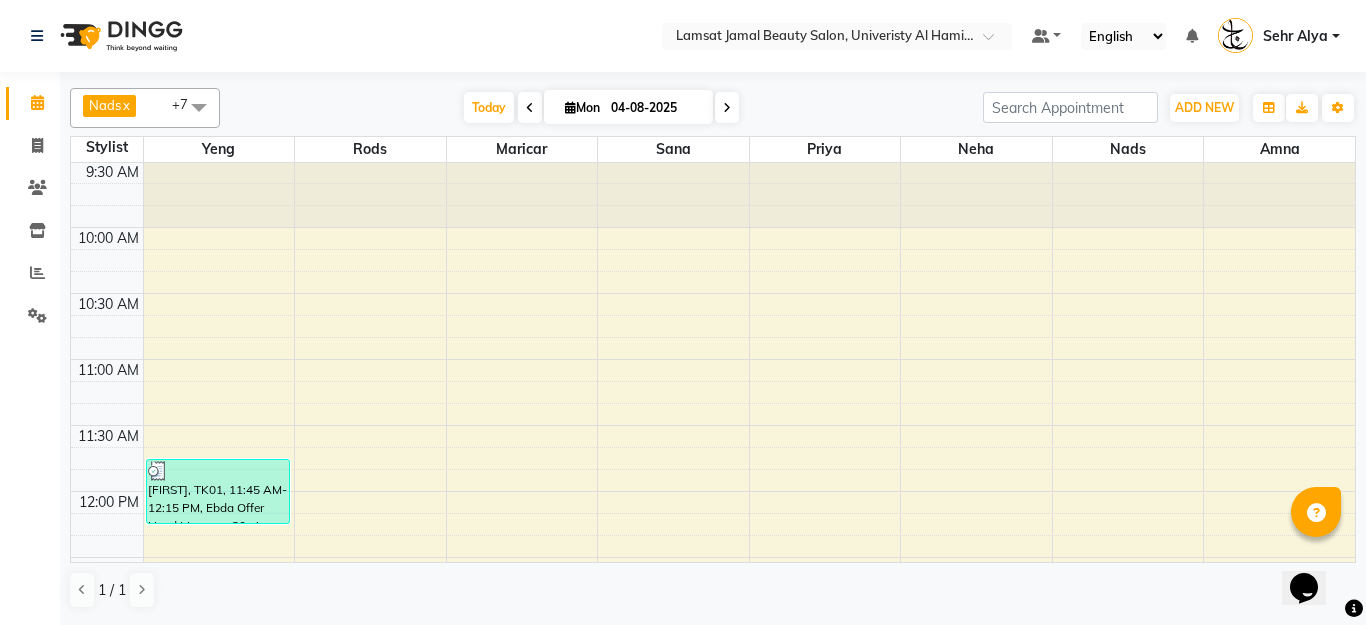 click on "9:00 AM 9:30 AM 10:00 AM 10:30 AM 11:00 AM 11:30 AM 12:00 PM 12:30 PM 1:00 PM 1:30 PM 2:00 PM 2:30 PM 3:00 PM 3:30 PM 4:00 PM 4:30 PM 5:00 PM 5:30 PM 6:00 PM 6:30 PM 7:00 PM 7:30 PM 8:00 PM 8:30 PM 9:00 PM 9:30 PM 10:00 PM 10:30 PM 11:00 PM 11:30 PM     [FIRST], TK01, 11:45 AM-12:15 PM, Ebda Offer Head Massage 30min" at bounding box center [713, 1085] 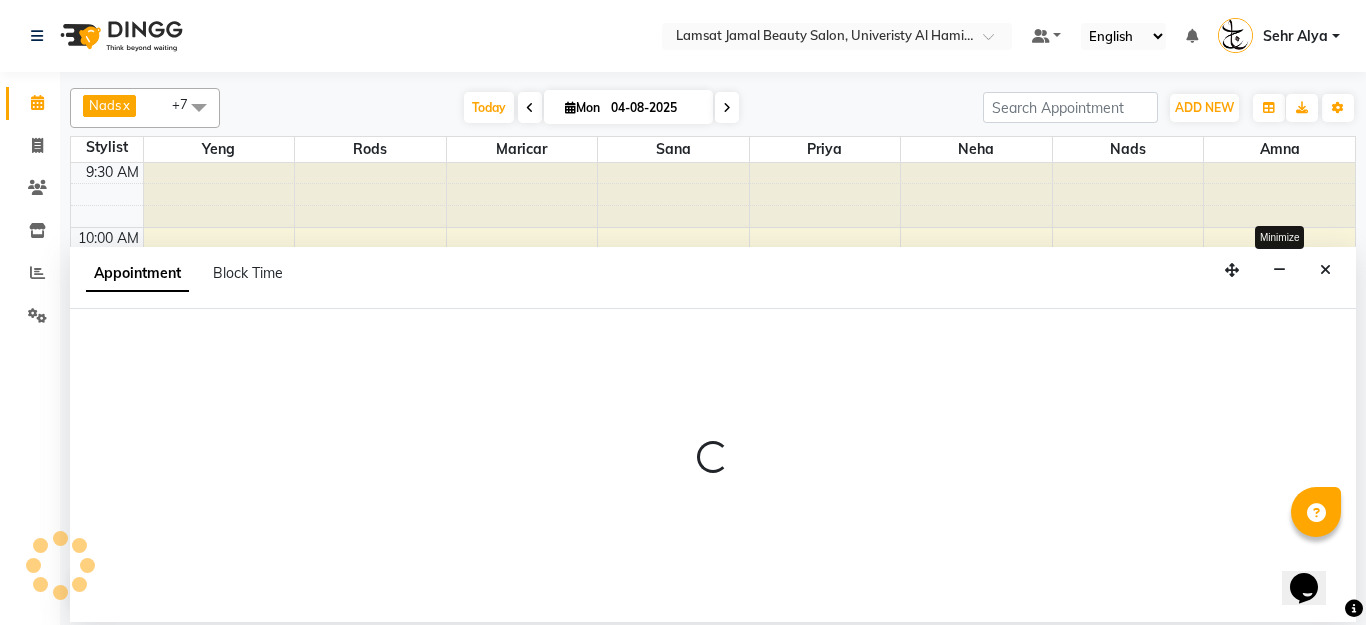 select on "79916" 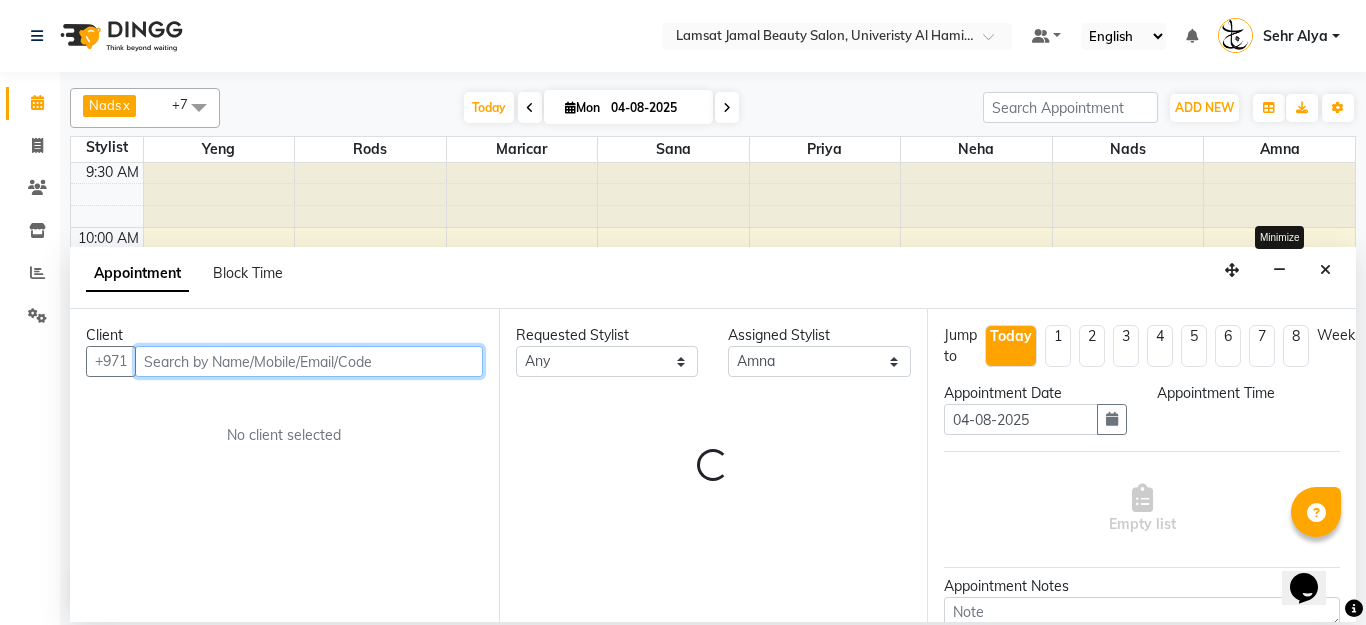 select on "615" 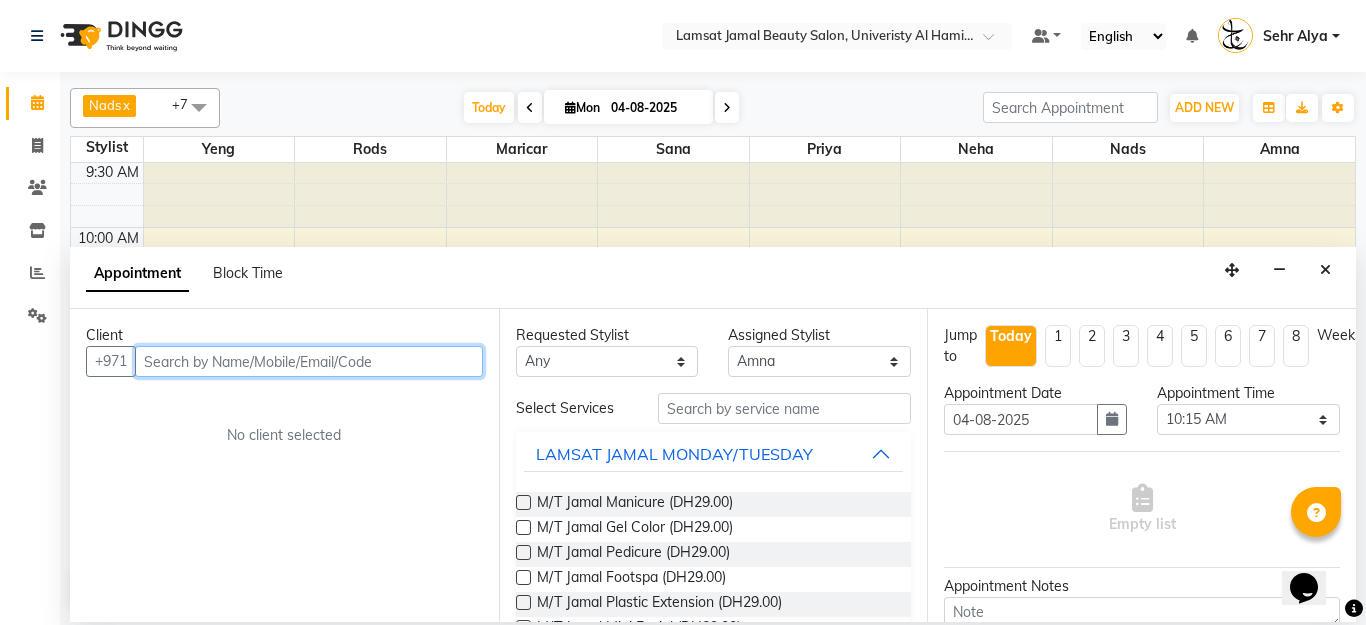 click at bounding box center [309, 361] 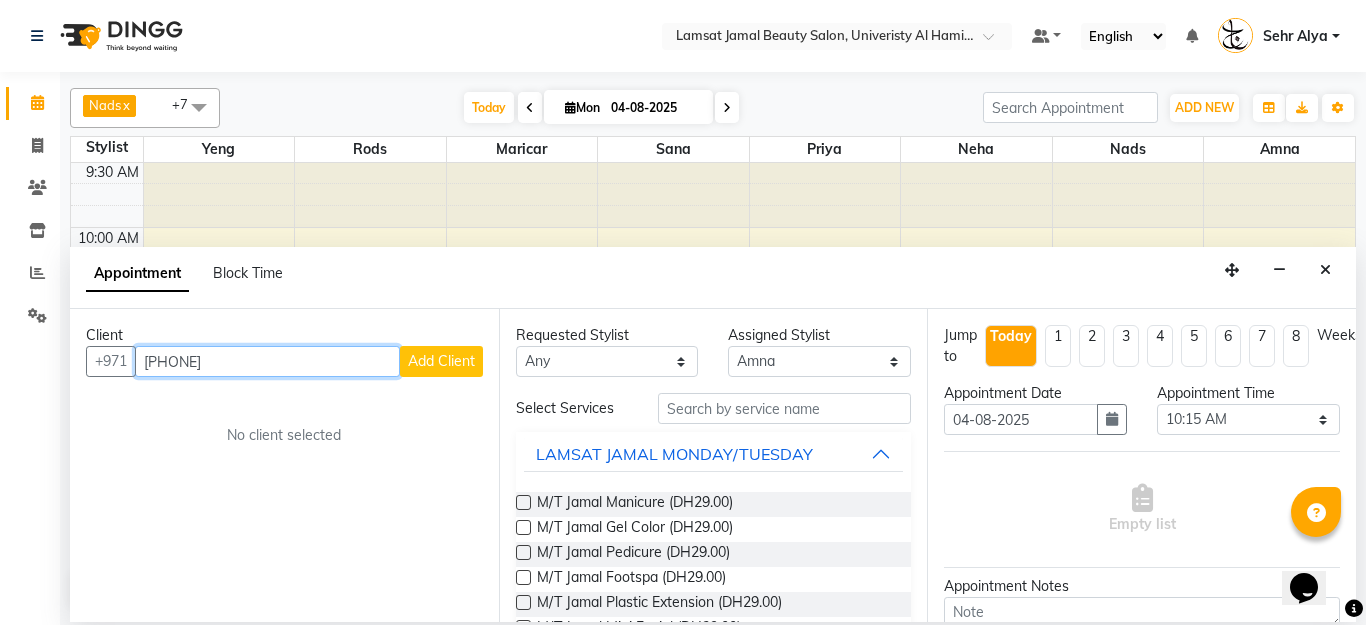 type on "[PHONE]" 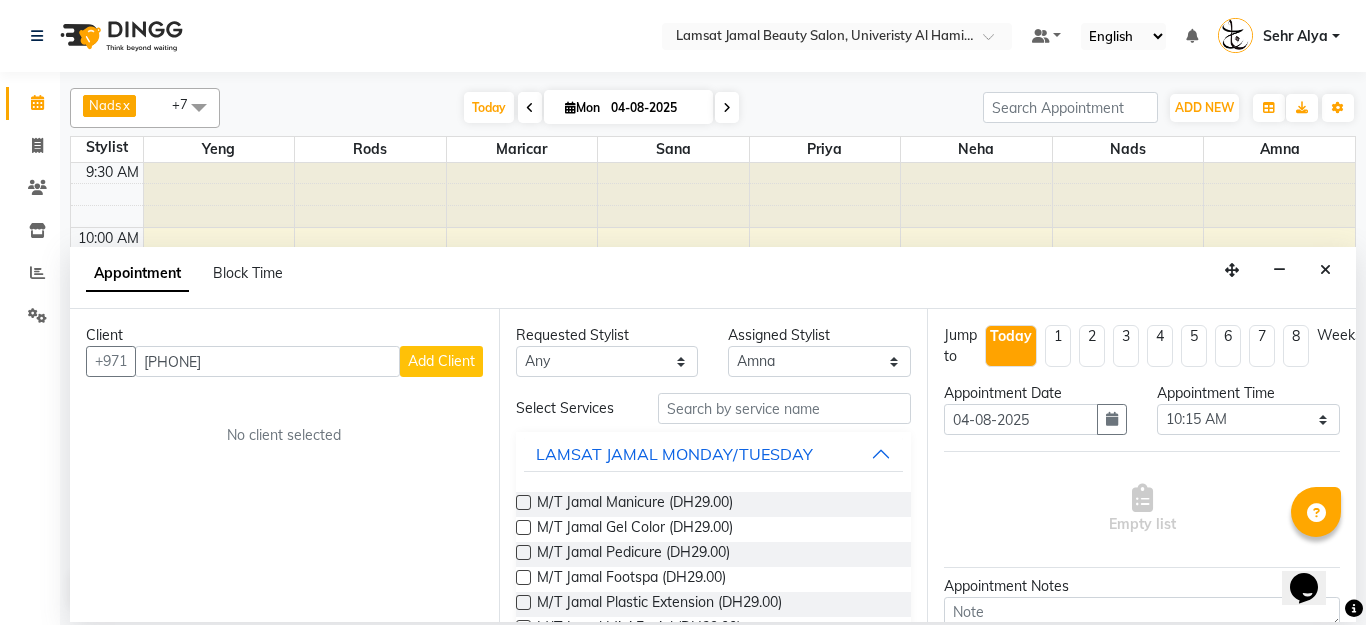 click on "Add Client" at bounding box center [441, 361] 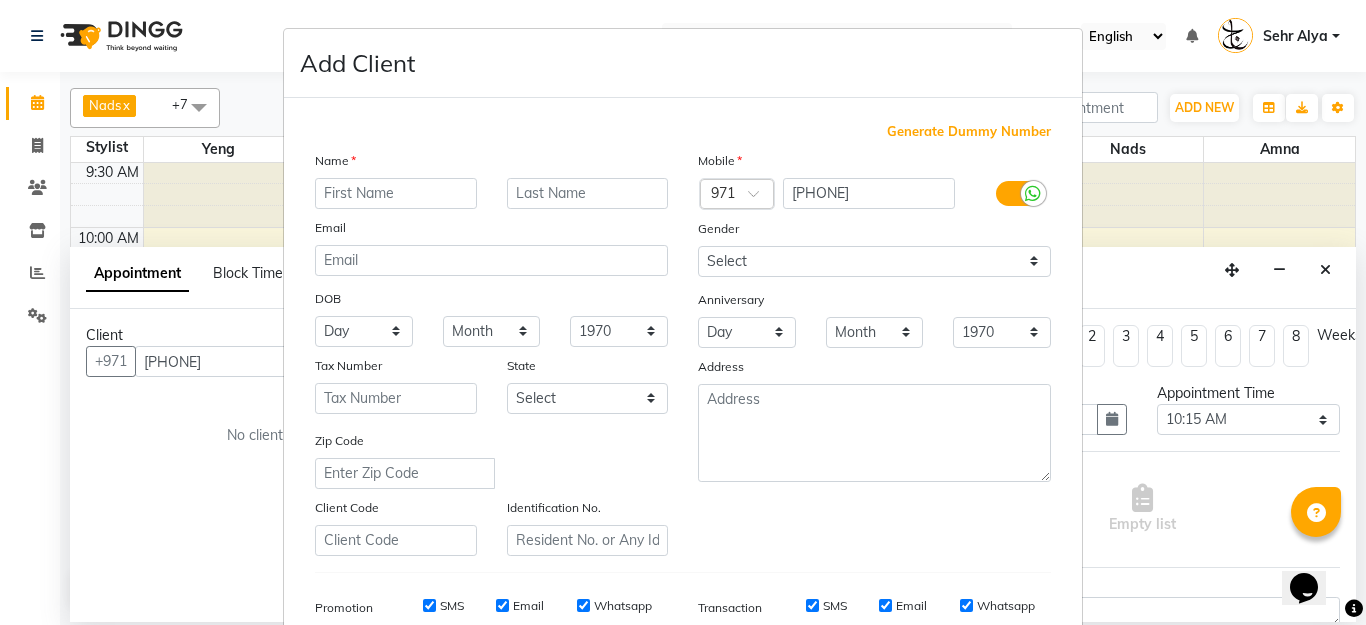 click at bounding box center (396, 193) 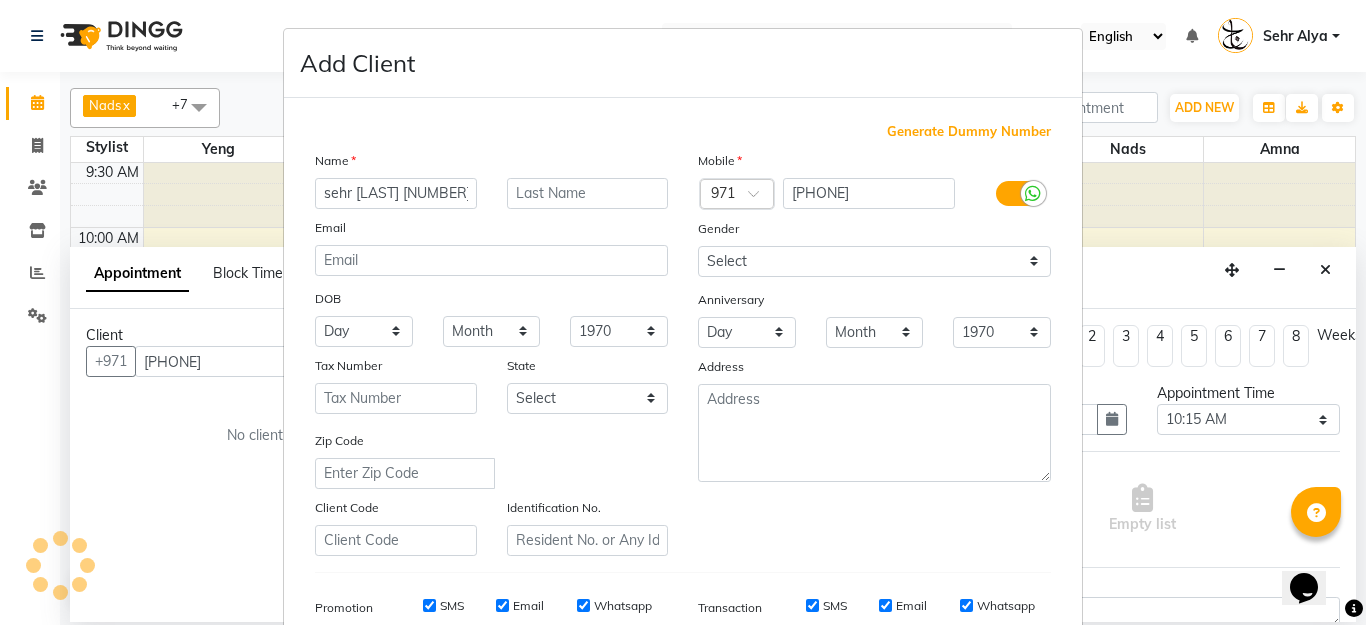 scroll, scrollTop: 298, scrollLeft: 0, axis: vertical 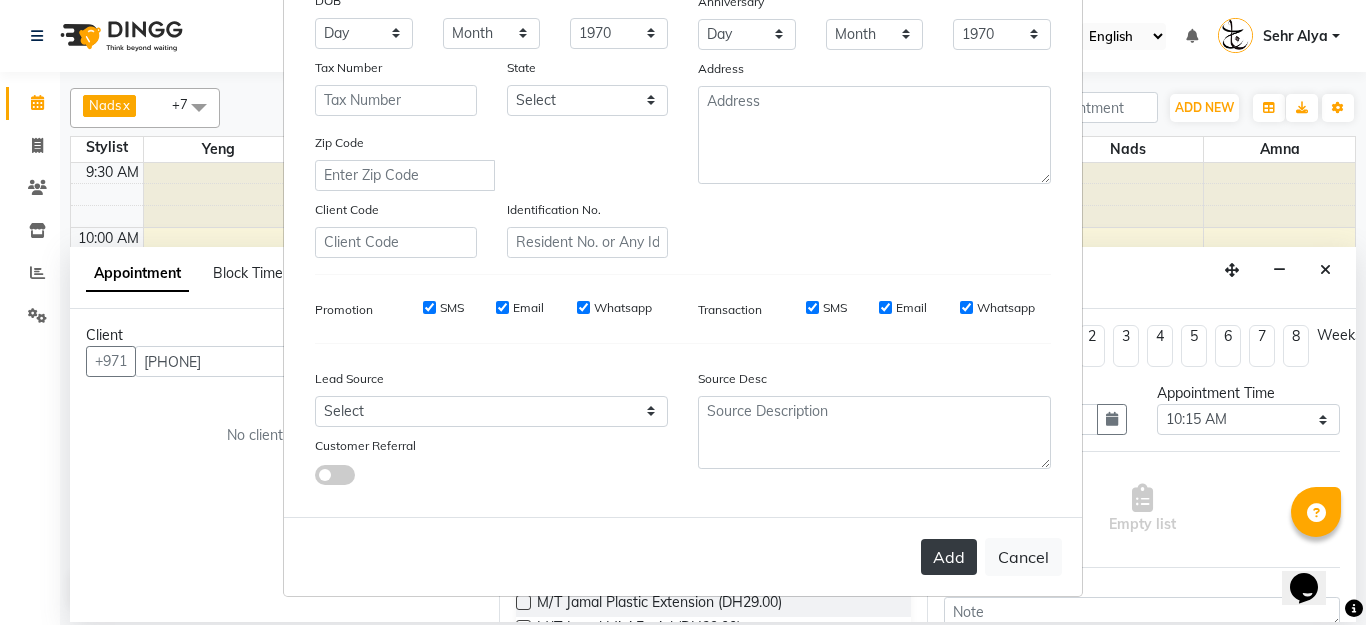 type on "sehr [LAST] [NUMBER]" 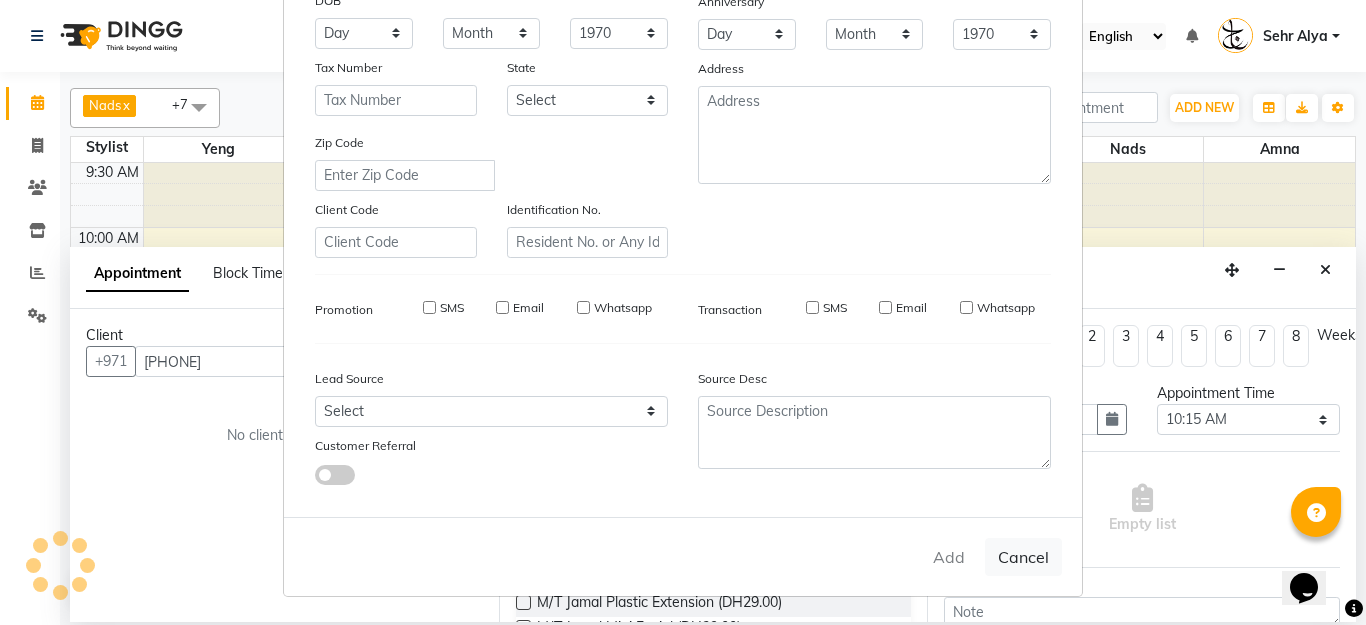 type on "[PHONE]" 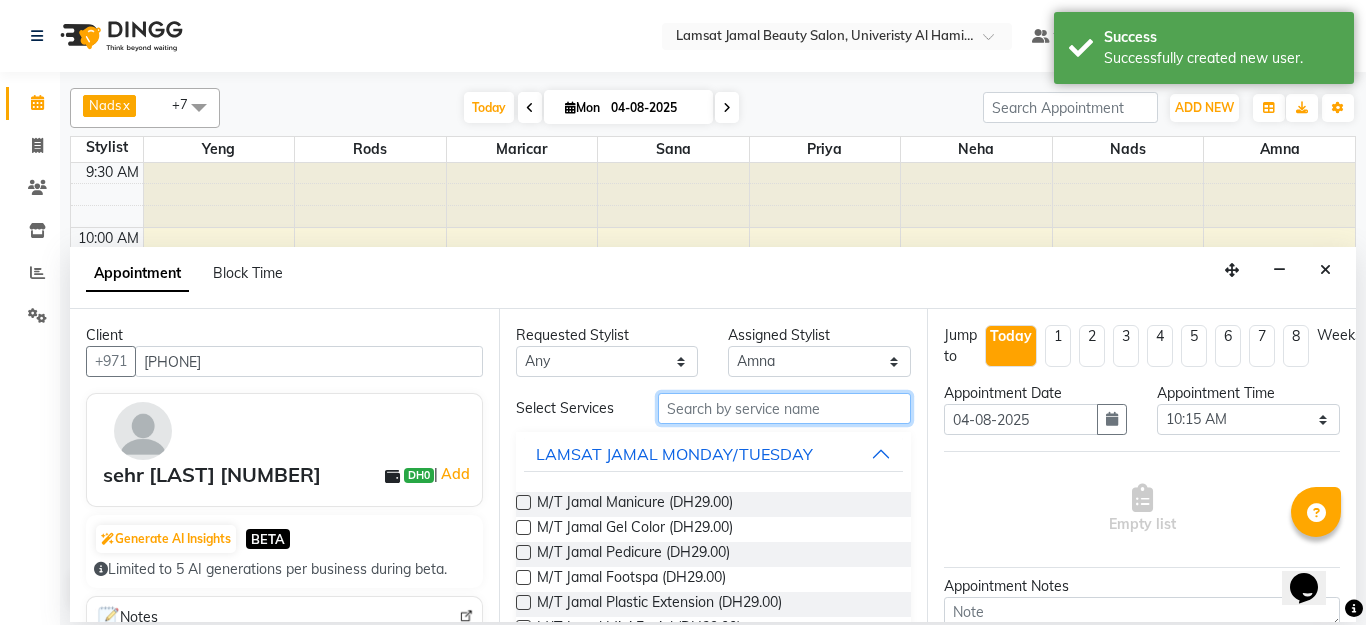 click at bounding box center (785, 408) 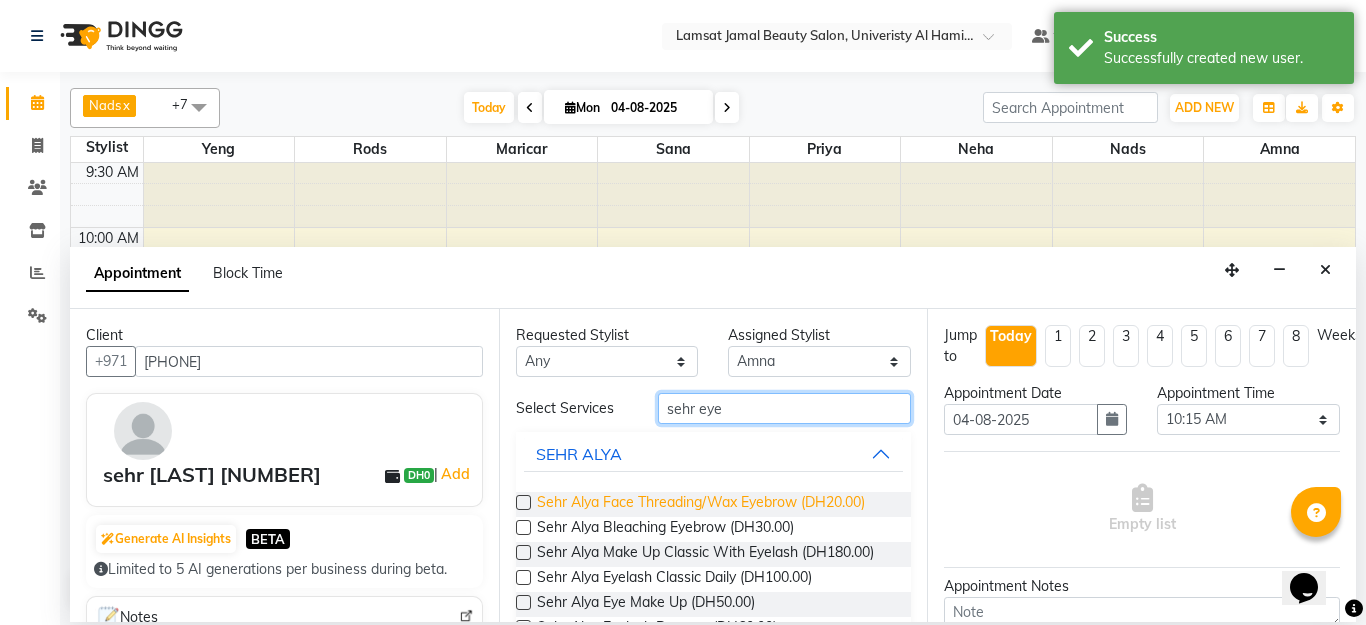 type on "sehr eye" 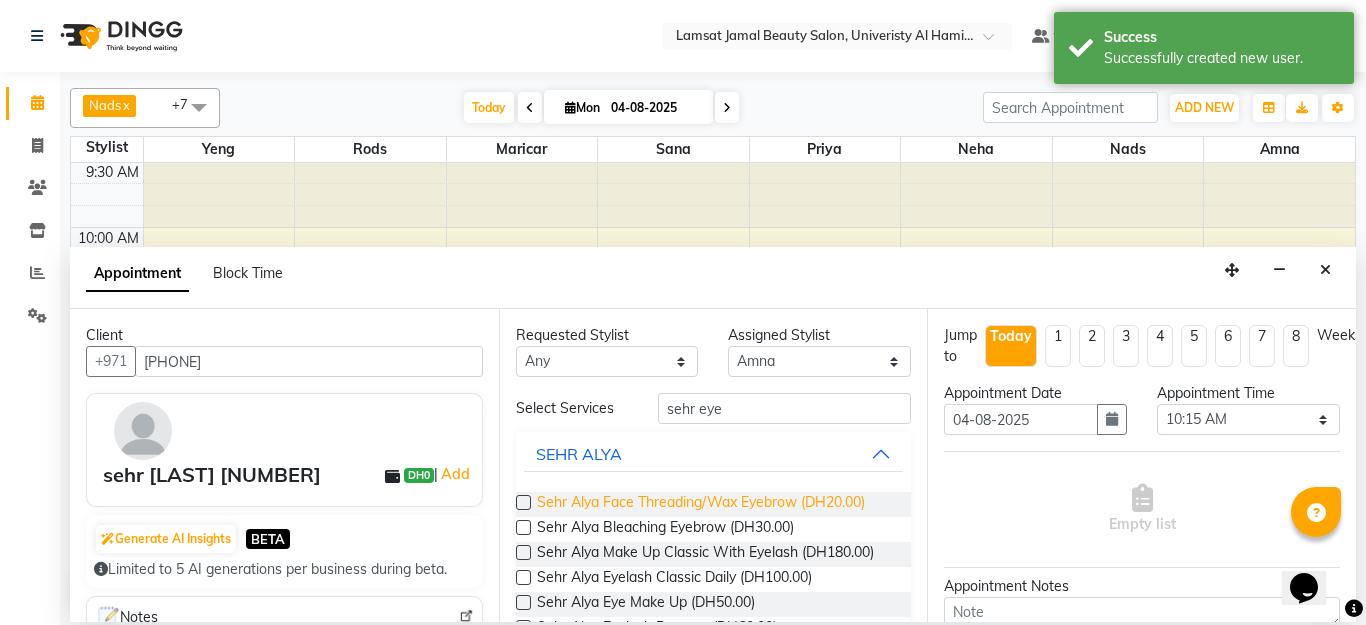 click on "Sehr Alya Face Threading/Wax Eyebrow (DH20.00)" at bounding box center [701, 504] 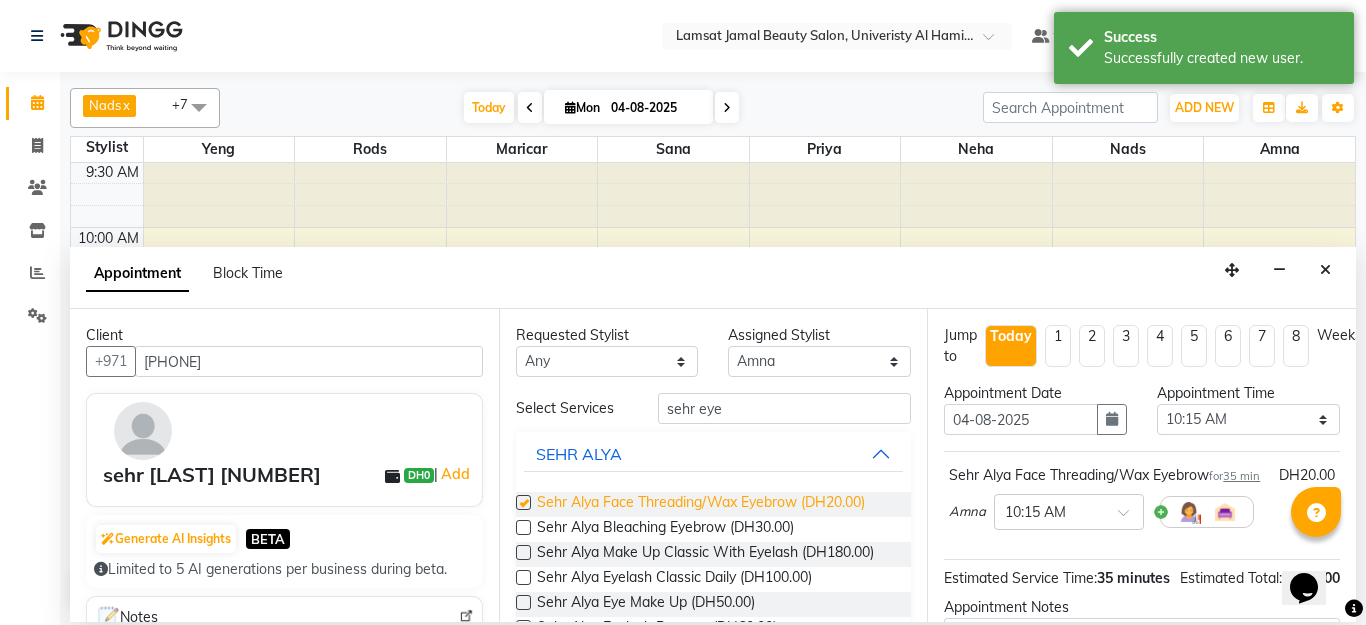 checkbox on "false" 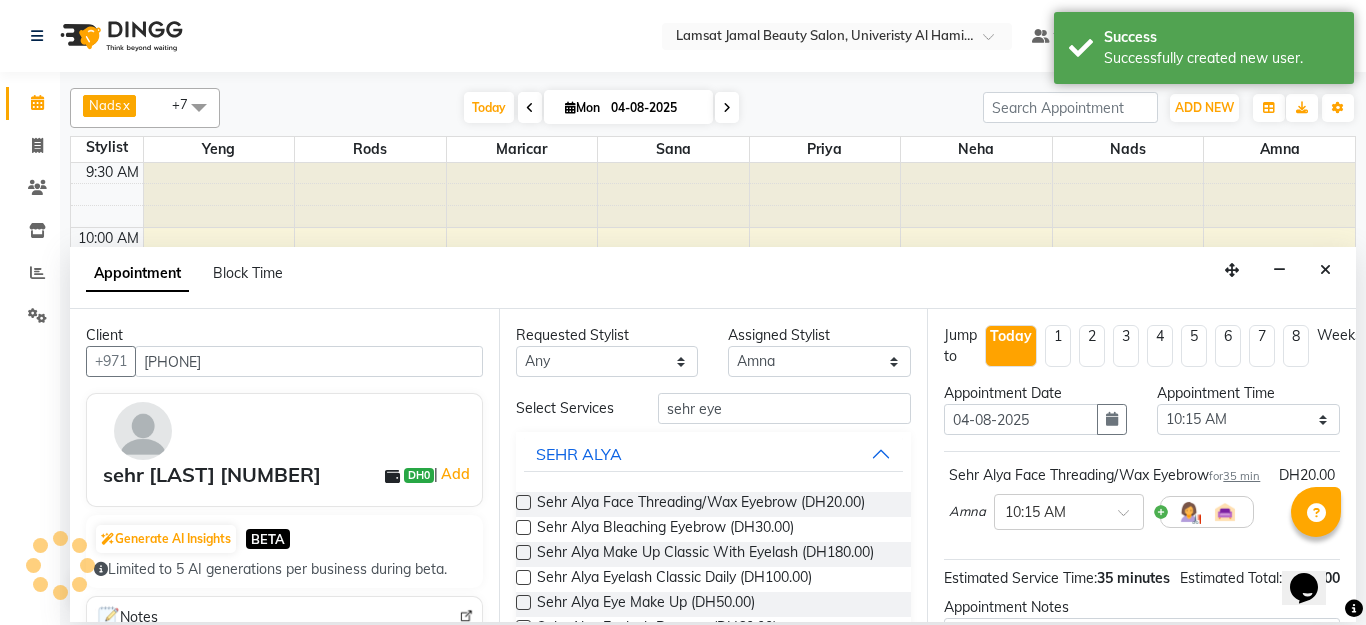 scroll, scrollTop: 234, scrollLeft: 0, axis: vertical 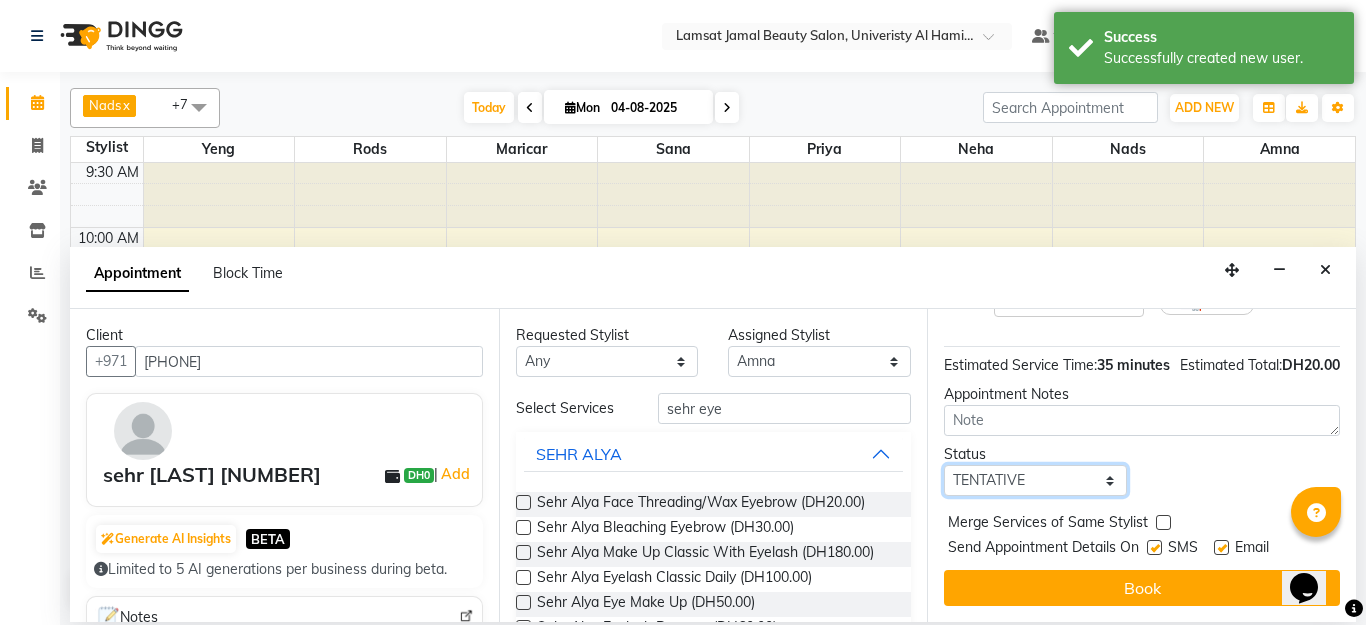 click on "Select TENTATIVE CONFIRM CHECK-IN UPCOMING" at bounding box center (1035, 480) 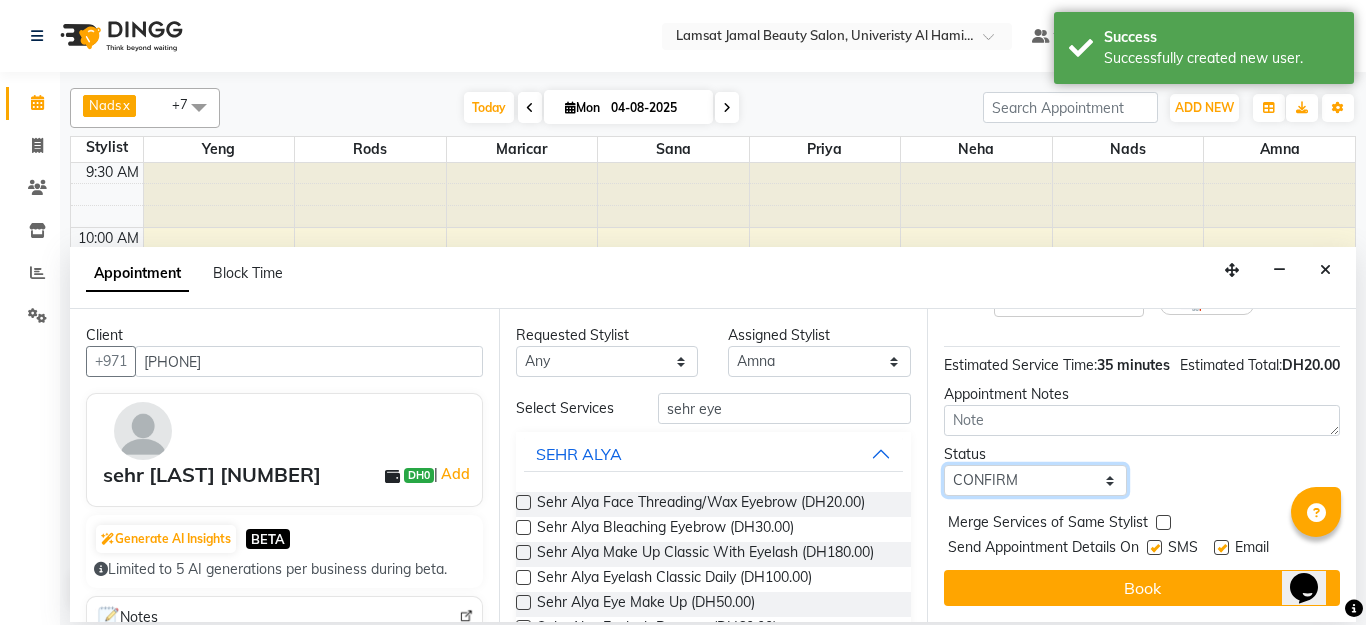 click on "Select TENTATIVE CONFIRM CHECK-IN UPCOMING" at bounding box center [1035, 480] 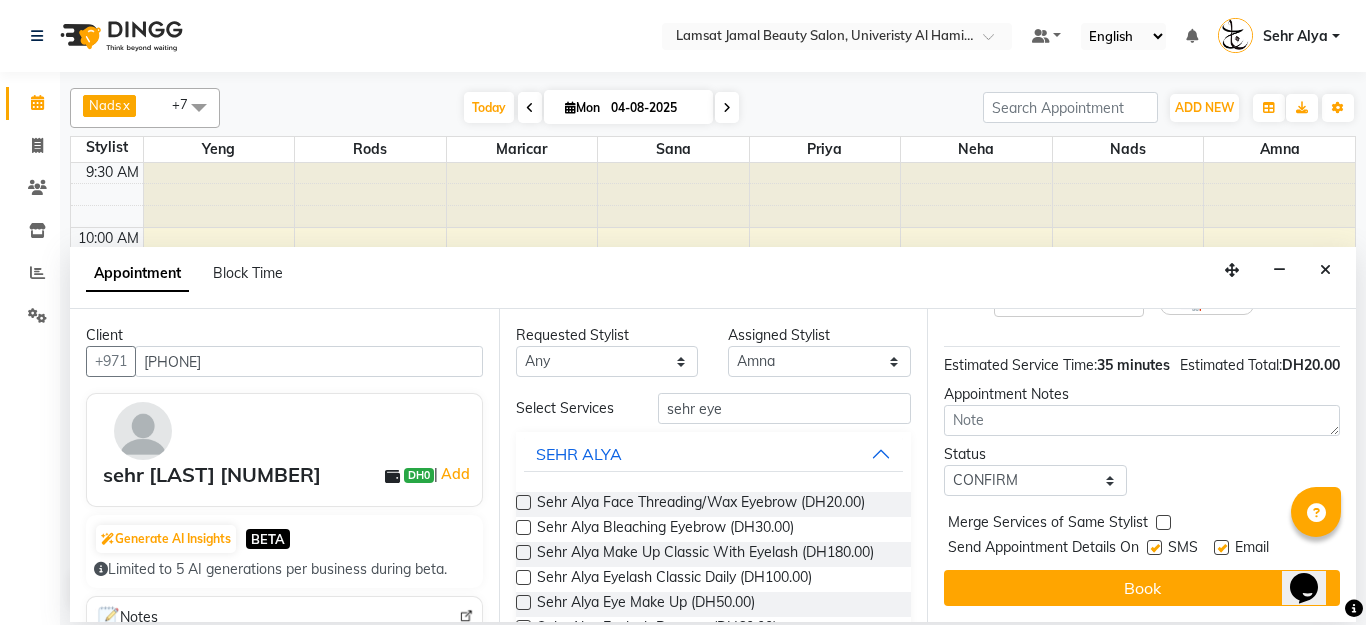 click at bounding box center [1163, 522] 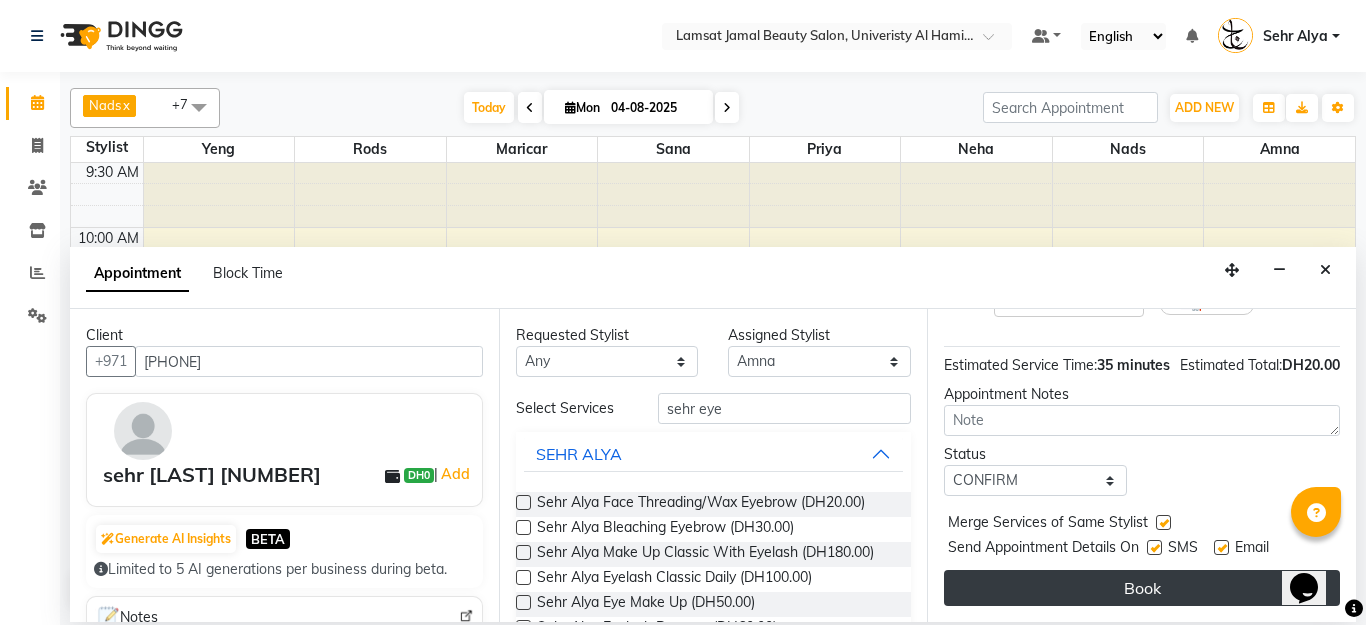 click on "Book" at bounding box center (1142, 588) 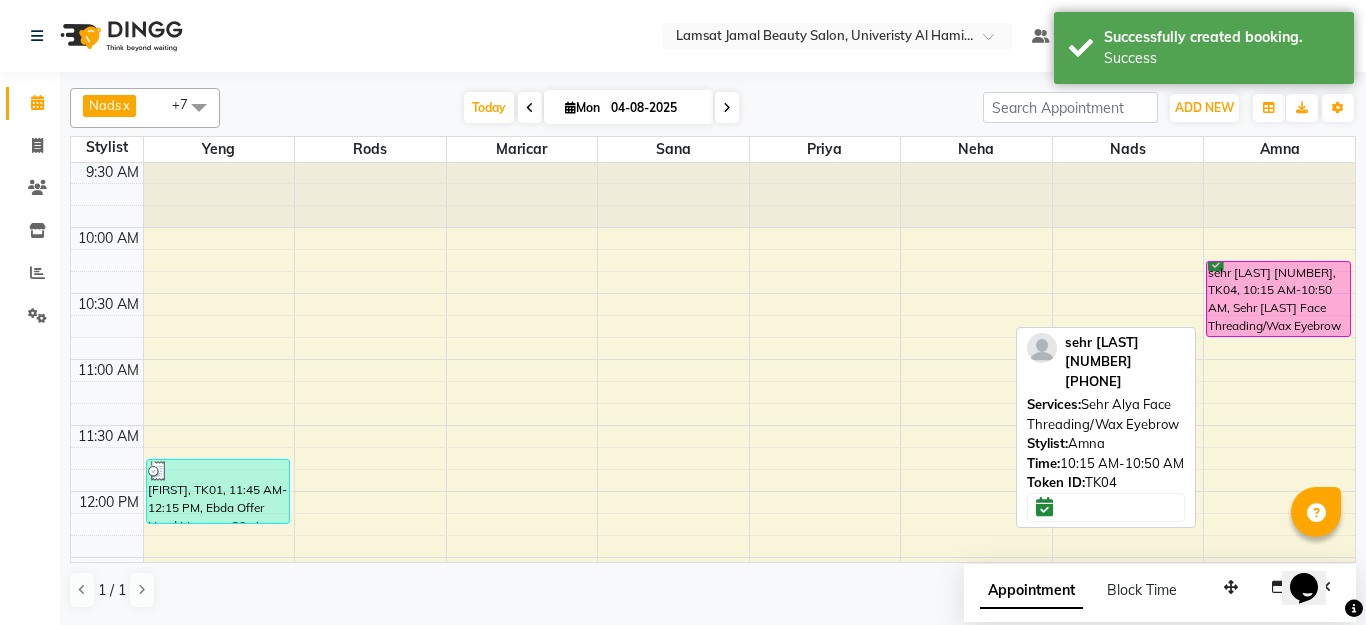click on "sehr [LAST] [NUMBER], TK04, 10:15 AM-10:50 AM, Sehr [LAST] Face Threading/Wax Eyebrow" at bounding box center [1278, 299] 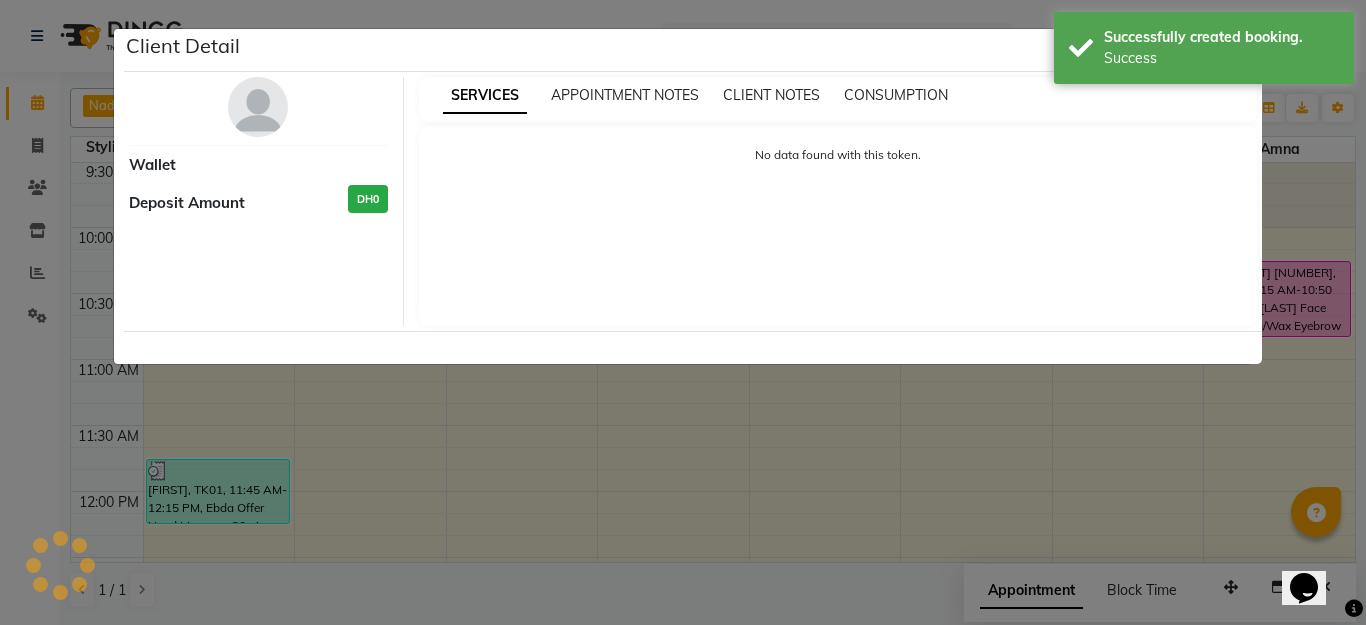 select on "6" 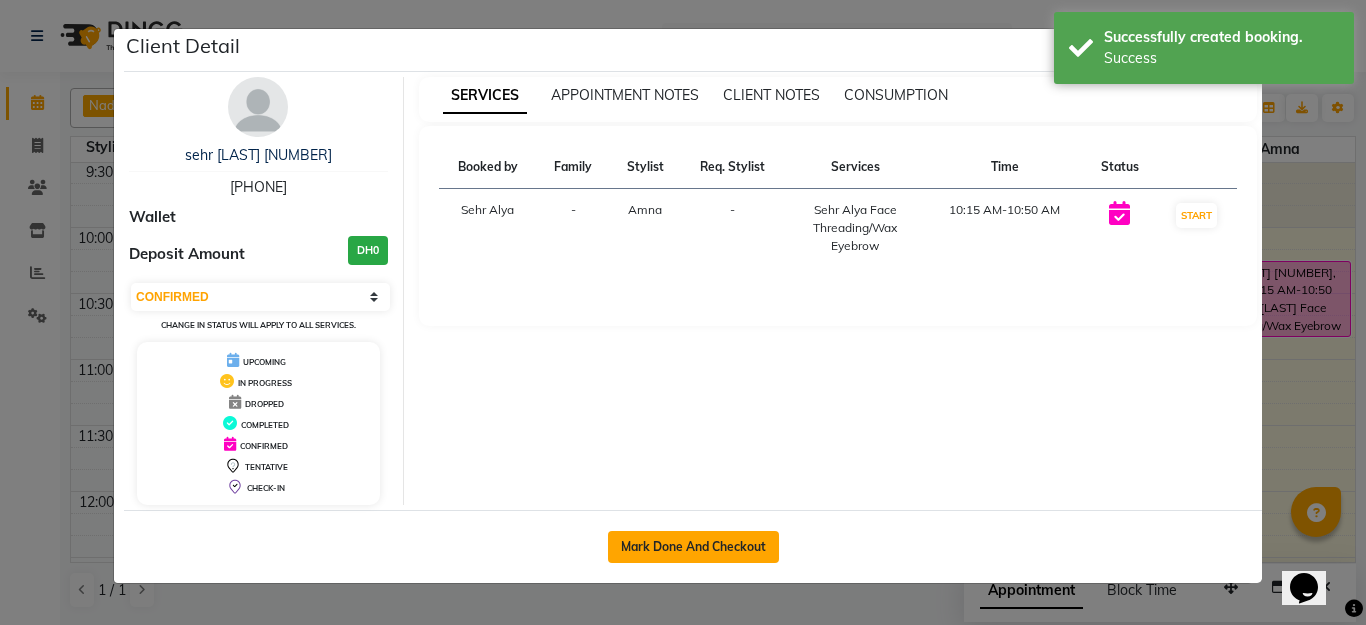 click on "Mark Done And Checkout" 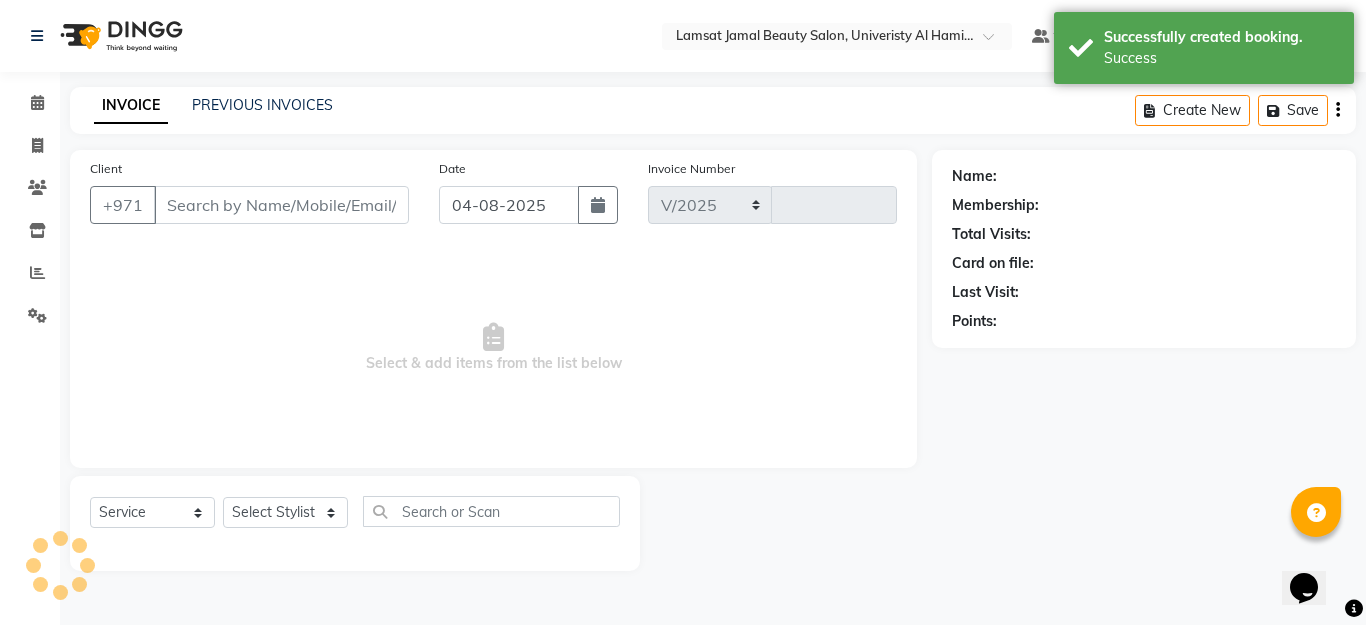 select on "8294" 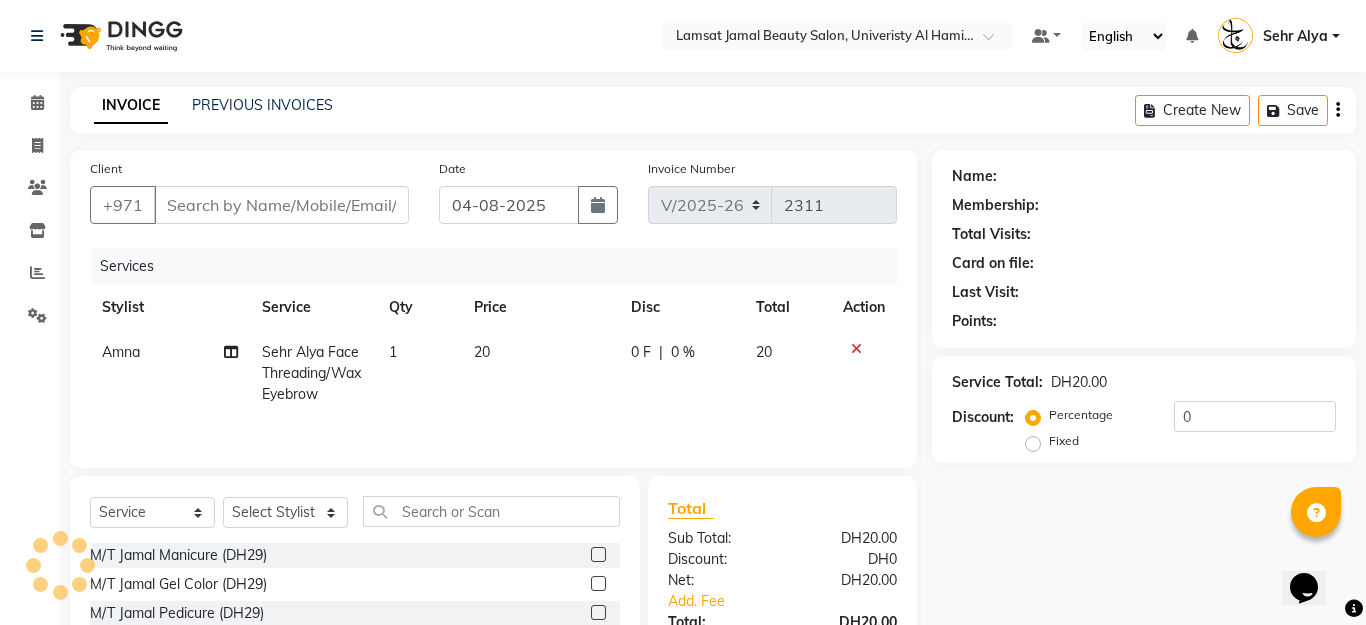 type on "[PHONE]" 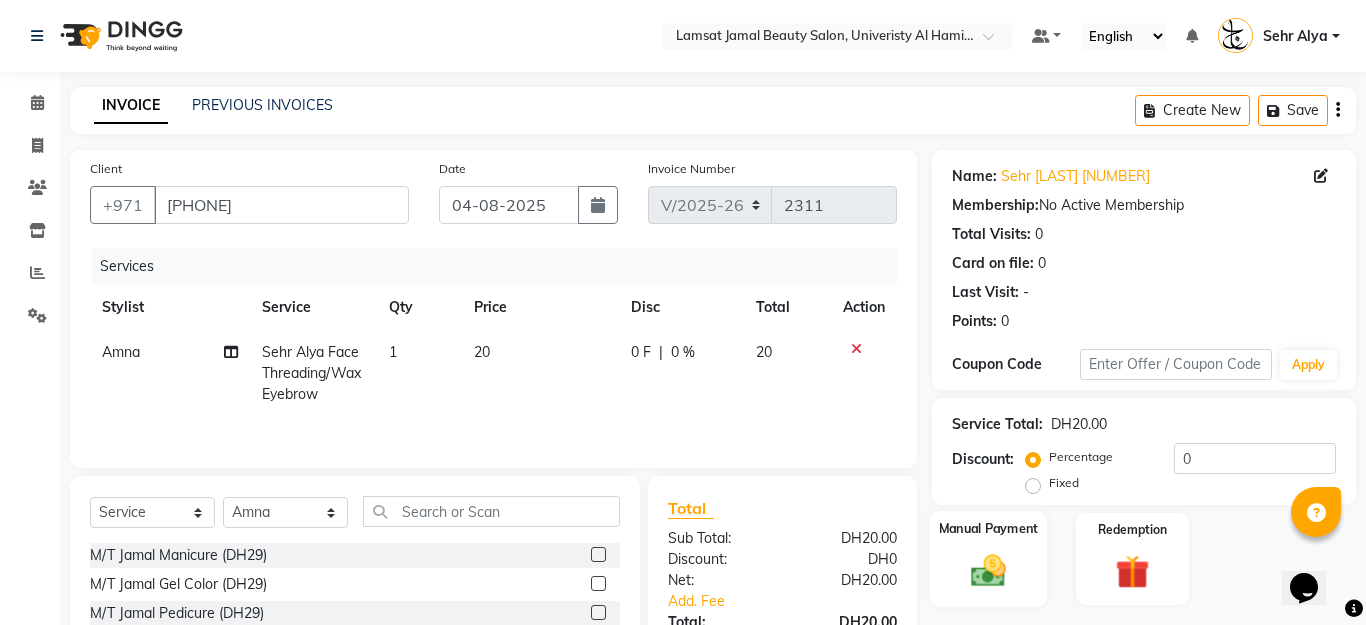 click on "Manual Payment" 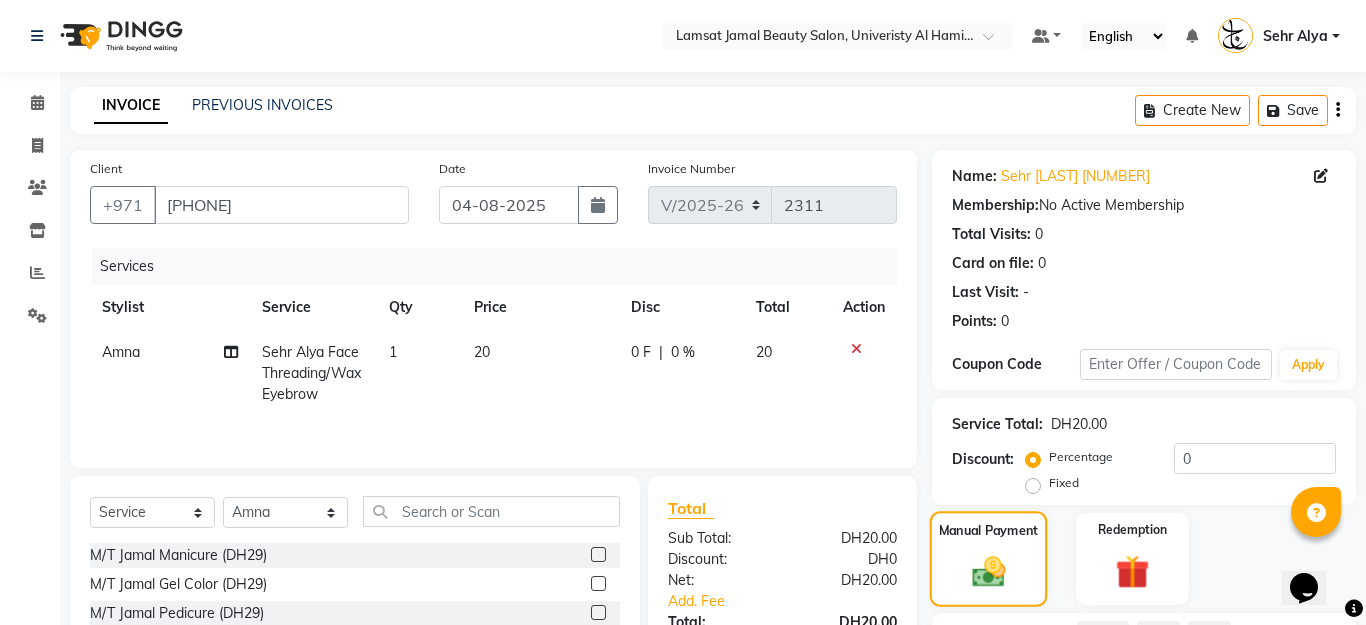 scroll, scrollTop: 179, scrollLeft: 0, axis: vertical 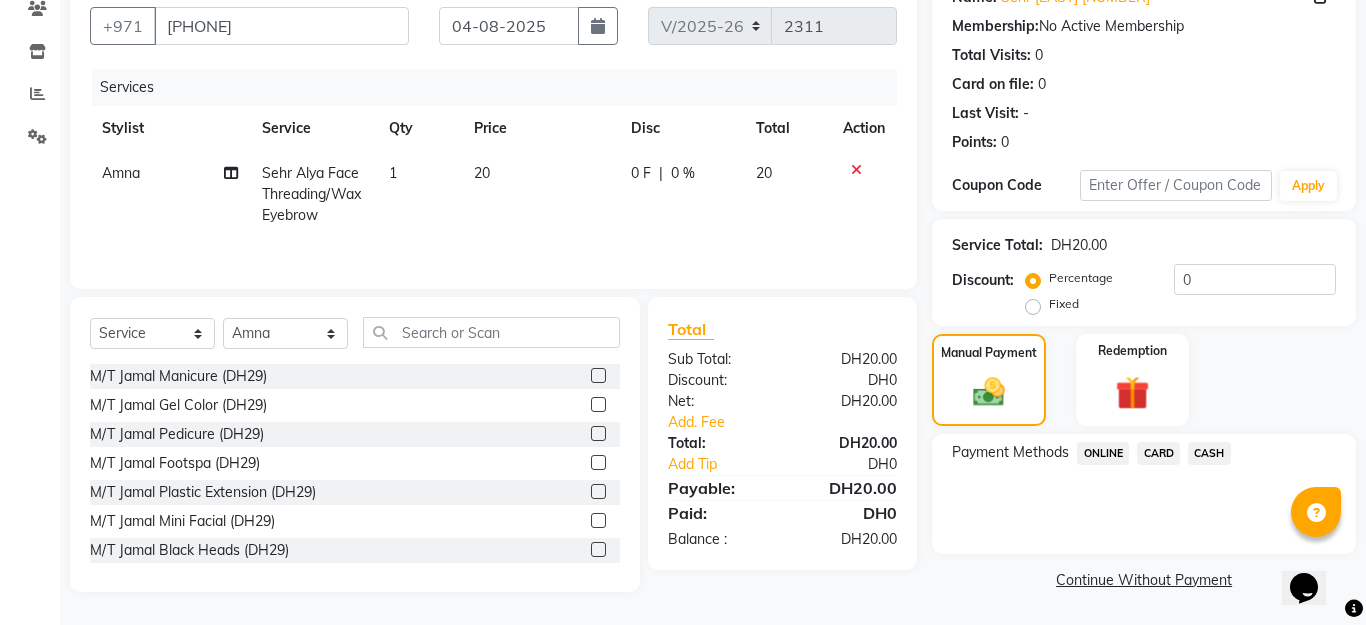 click on "CARD" 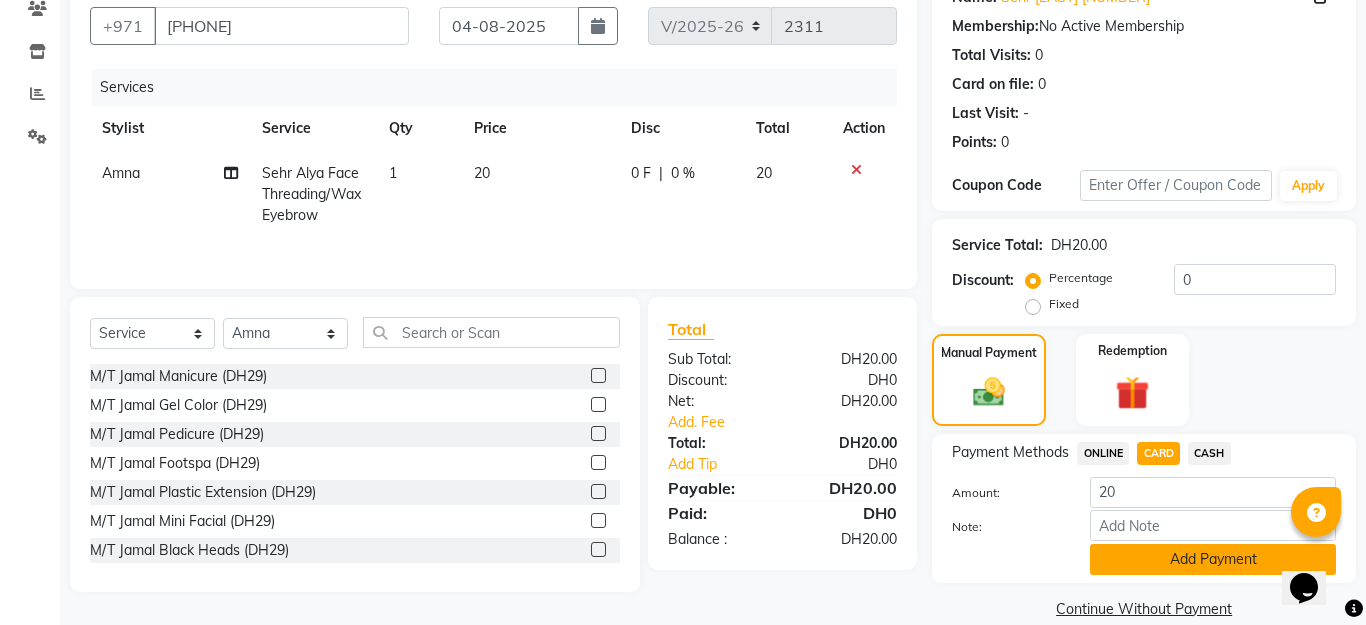 click on "Add Payment" 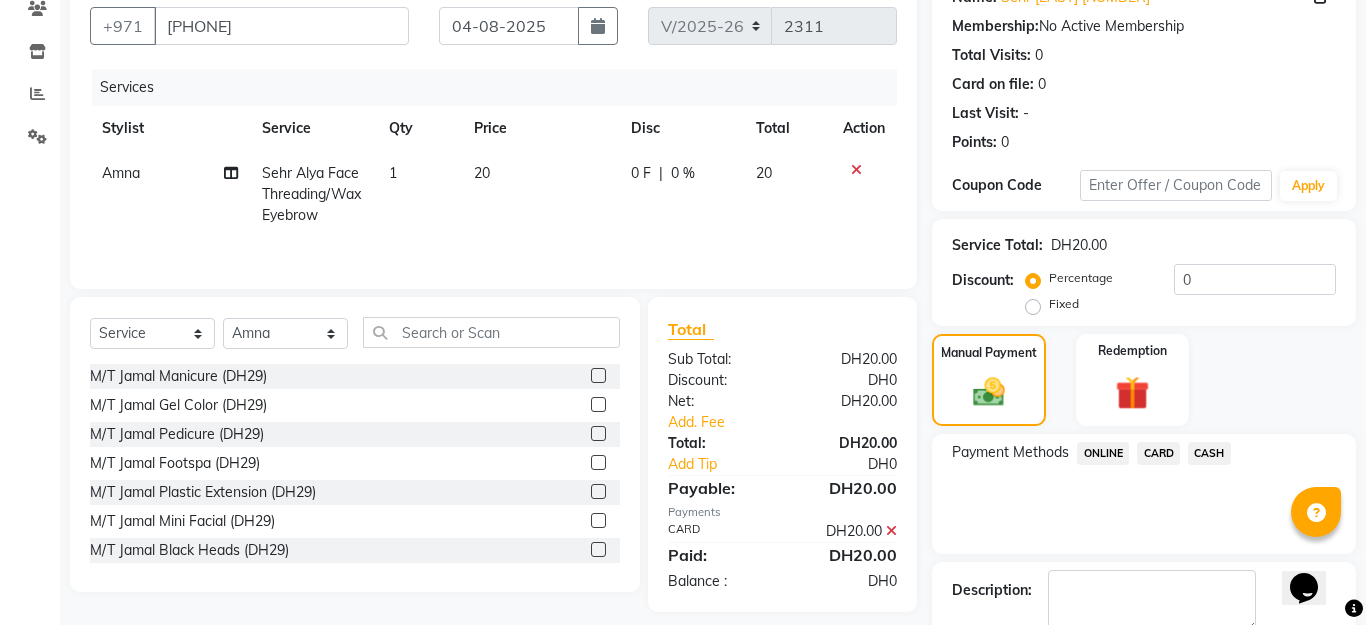 scroll, scrollTop: 292, scrollLeft: 0, axis: vertical 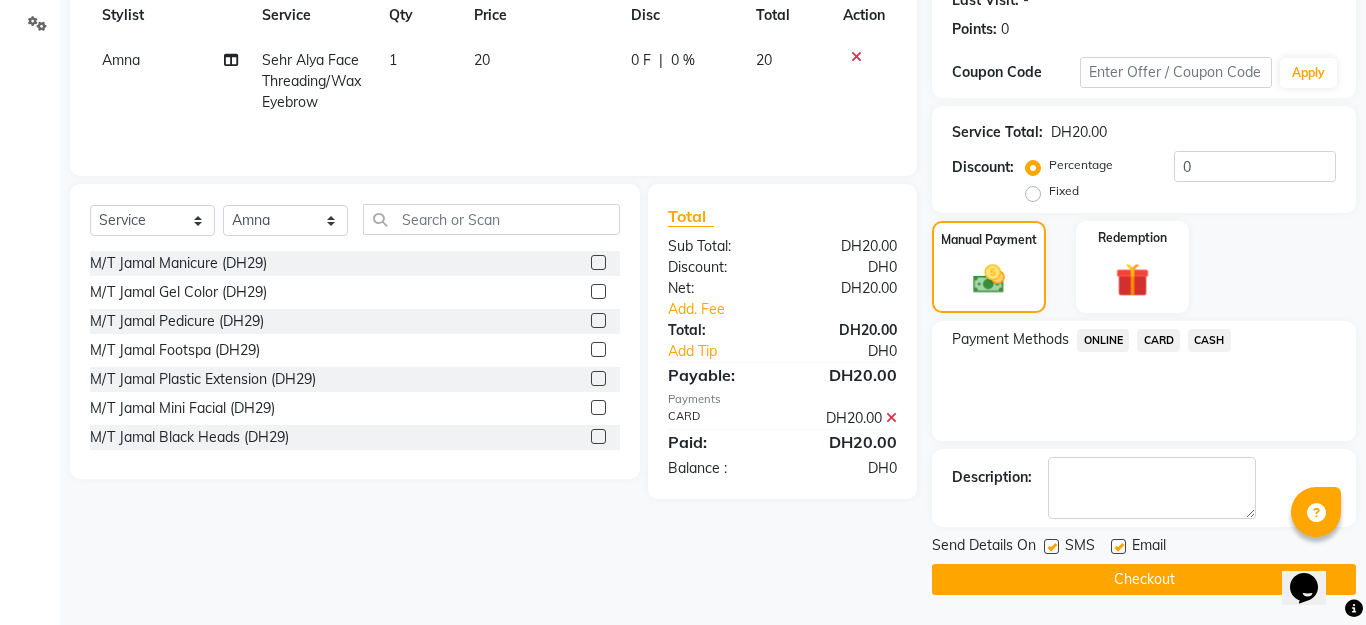 click on "Checkout" 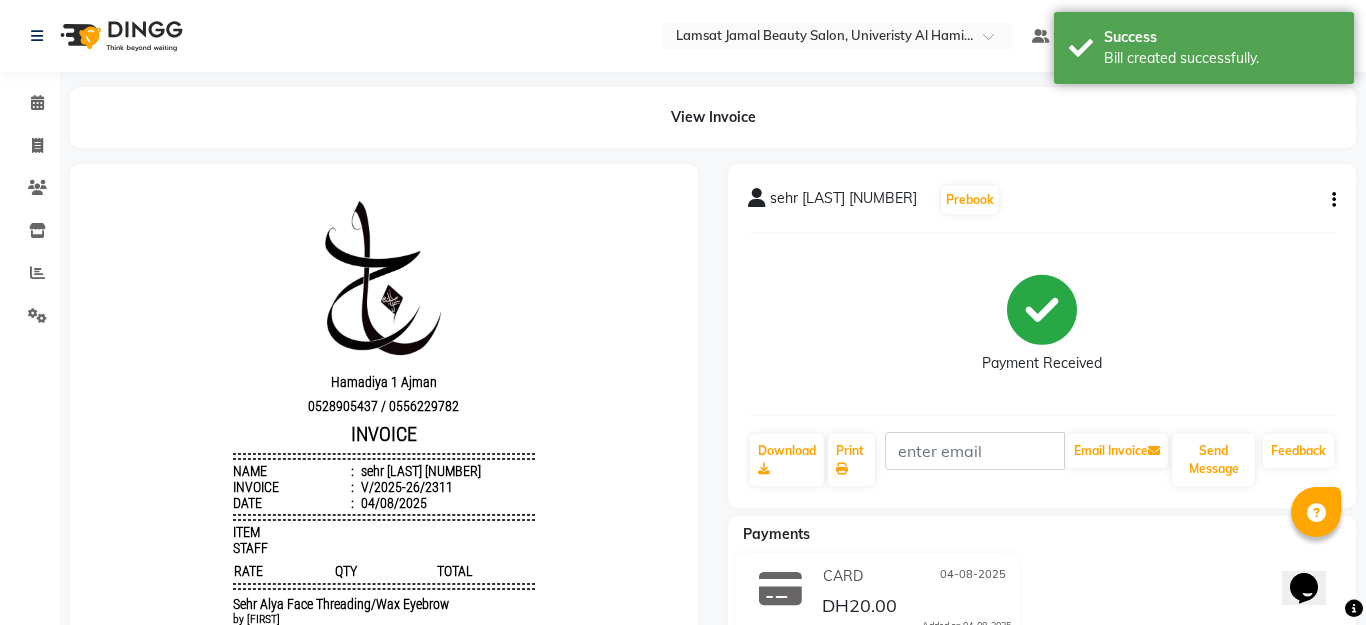 scroll, scrollTop: 0, scrollLeft: 0, axis: both 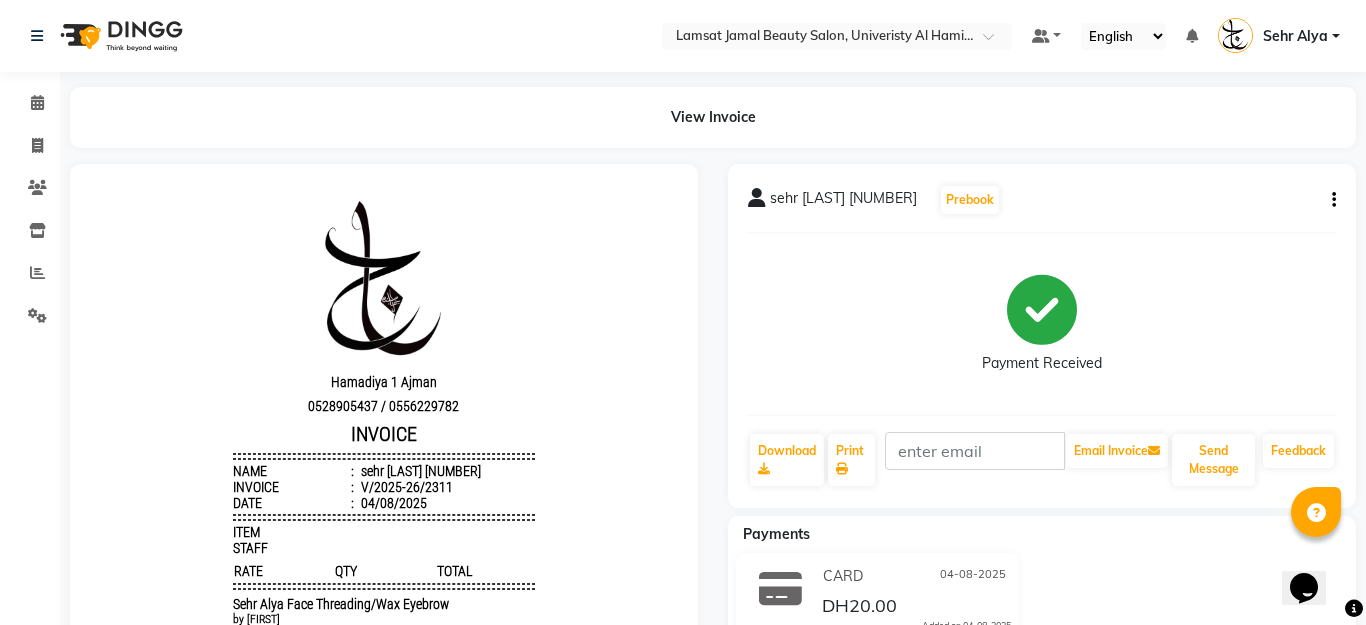 click on "[FIRST] [LAST]
[PHONE] / [PHONE]
INVOICE
Name  :
sehr [LAST] [NUMBER]
Invoice  :
V/2025-26/2311
Date  :
04/08/2025
ITEM
STAFF
RATE
QTY
TOTAL
1" at bounding box center (384, 488) 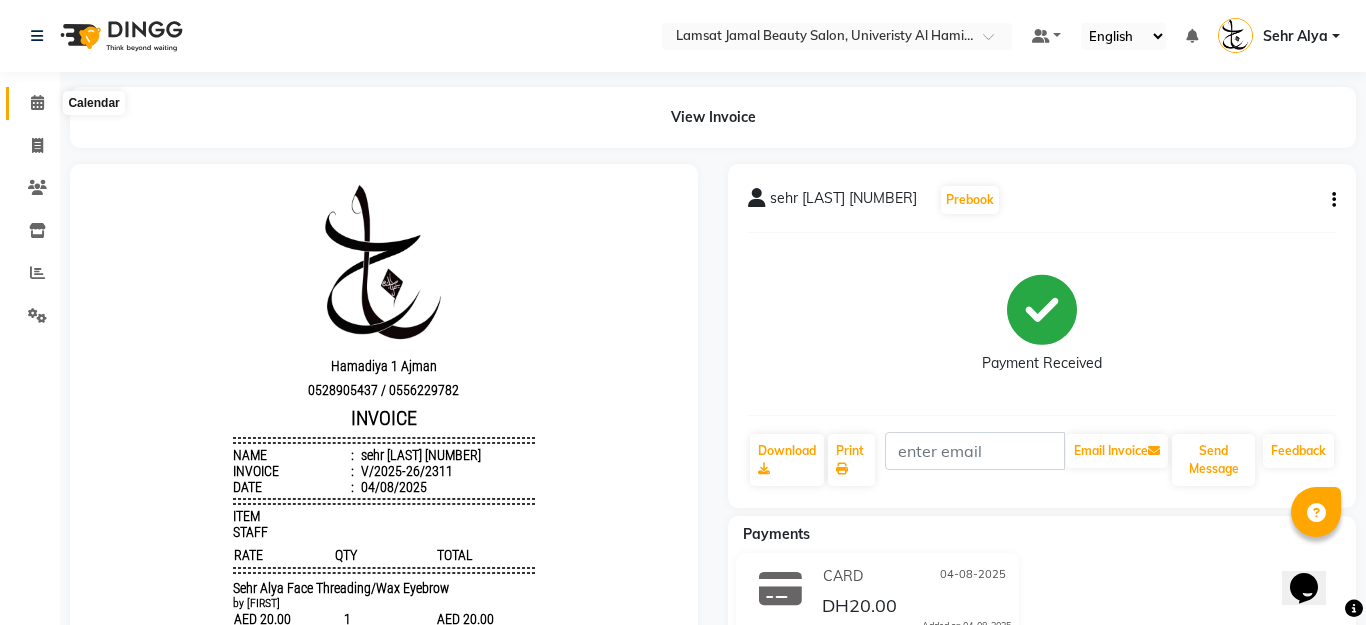 click 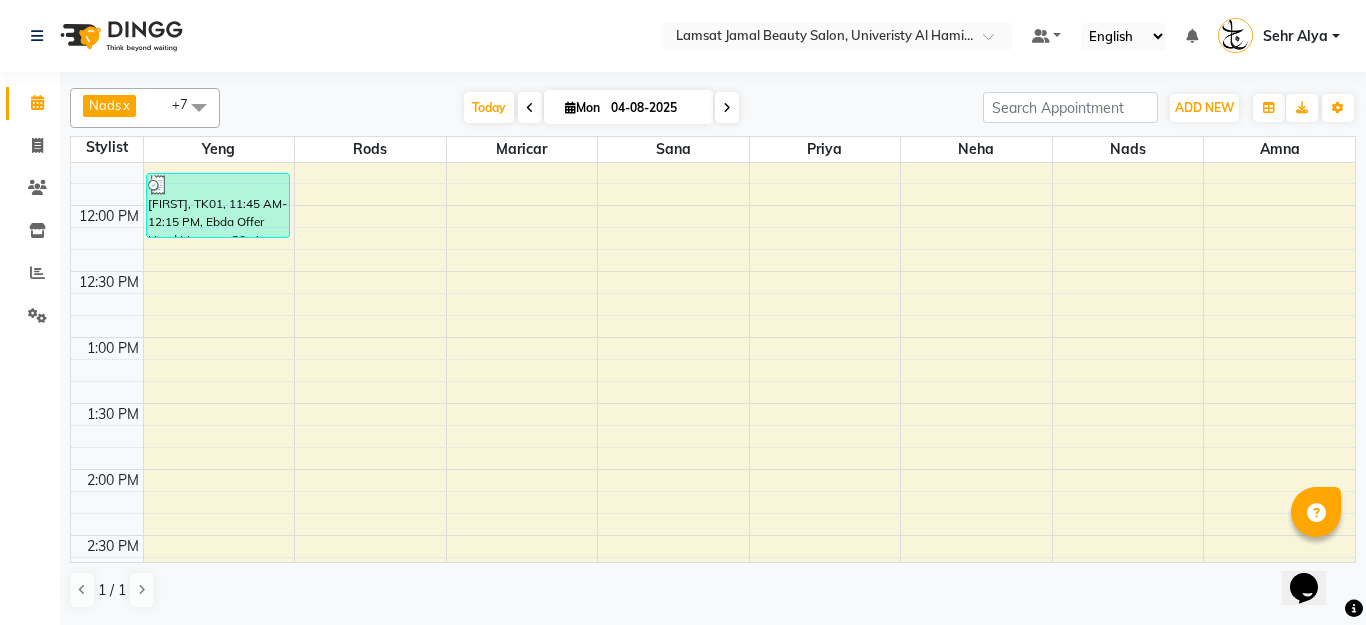 scroll, scrollTop: 328, scrollLeft: 0, axis: vertical 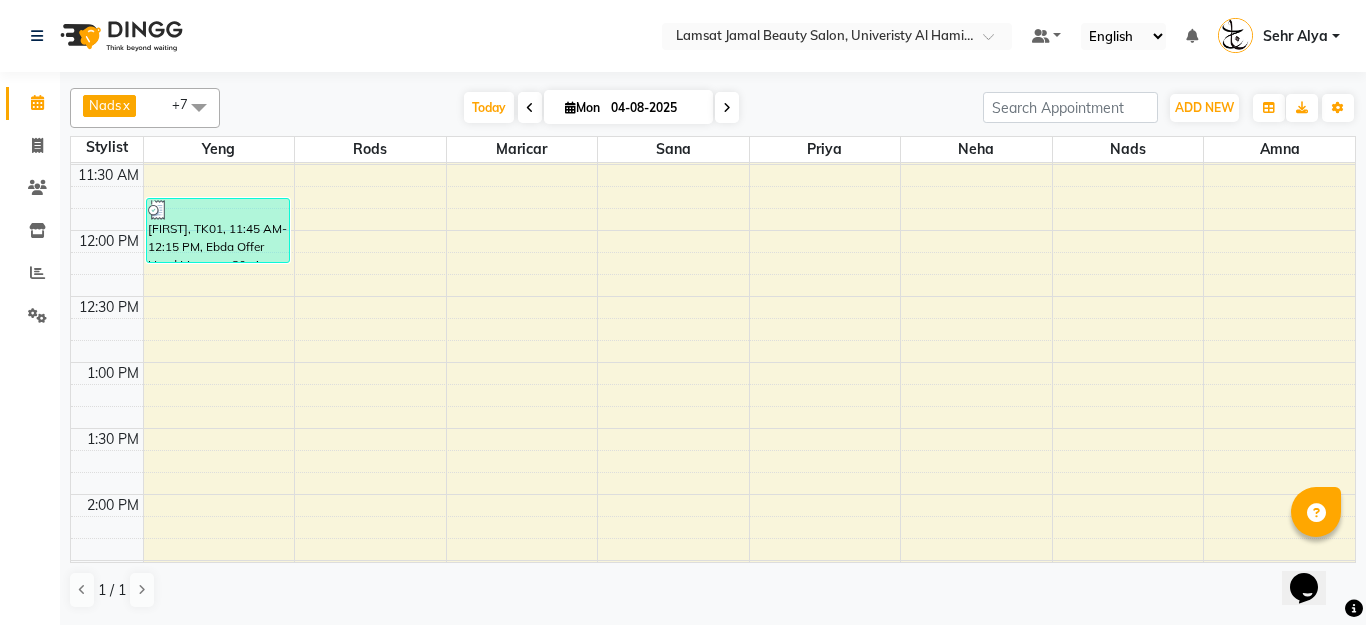 click on "9:00 AM 9:30 AM 10:00 AM 10:30 AM 11:00 AM 11:30 AM 12:00 PM 12:30 PM 1:00 PM 1:30 PM 2:00 PM 2:30 PM 3:00 PM 3:30 PM 4:00 PM 4:30 PM 5:00 PM 5:30 PM 6:00 PM 6:30 PM 7:00 PM 7:30 PM 8:00 PM 8:30 PM 9:00 PM 9:30 PM 10:00 PM 10:30 PM 11:00 PM 11:30 PM     [FIRST], TK01, 11:45 AM-12:15 PM, Ebda Offer Head Massage 30min     sehr [LAST], TK04, 10:15 AM-10:50 AM, Sehr [LAST] Face Threading/Wax Eyebrow" at bounding box center (713, 824) 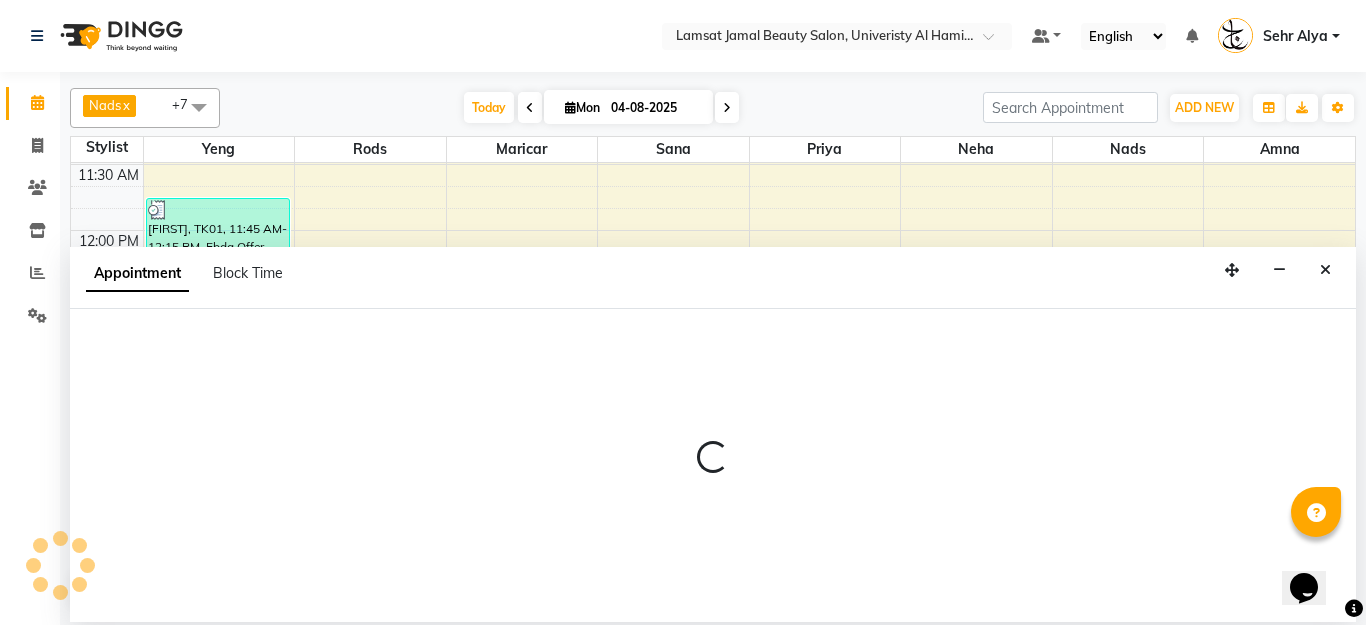 select on "79914" 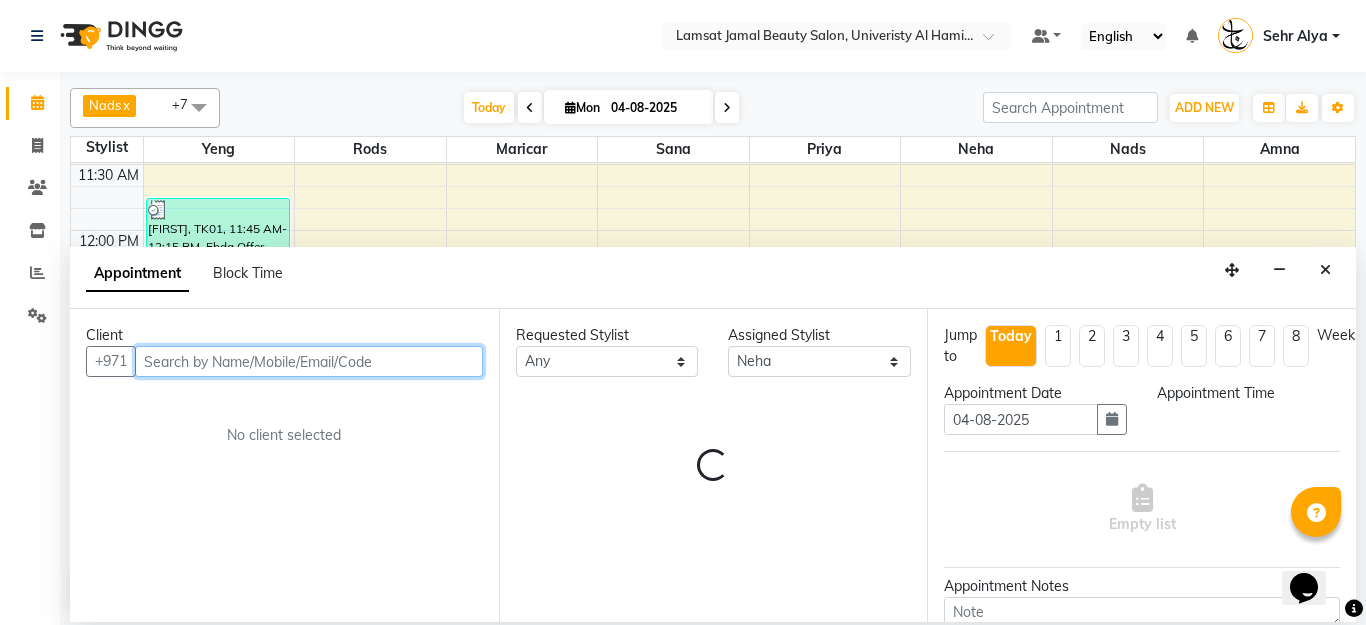 select on "765" 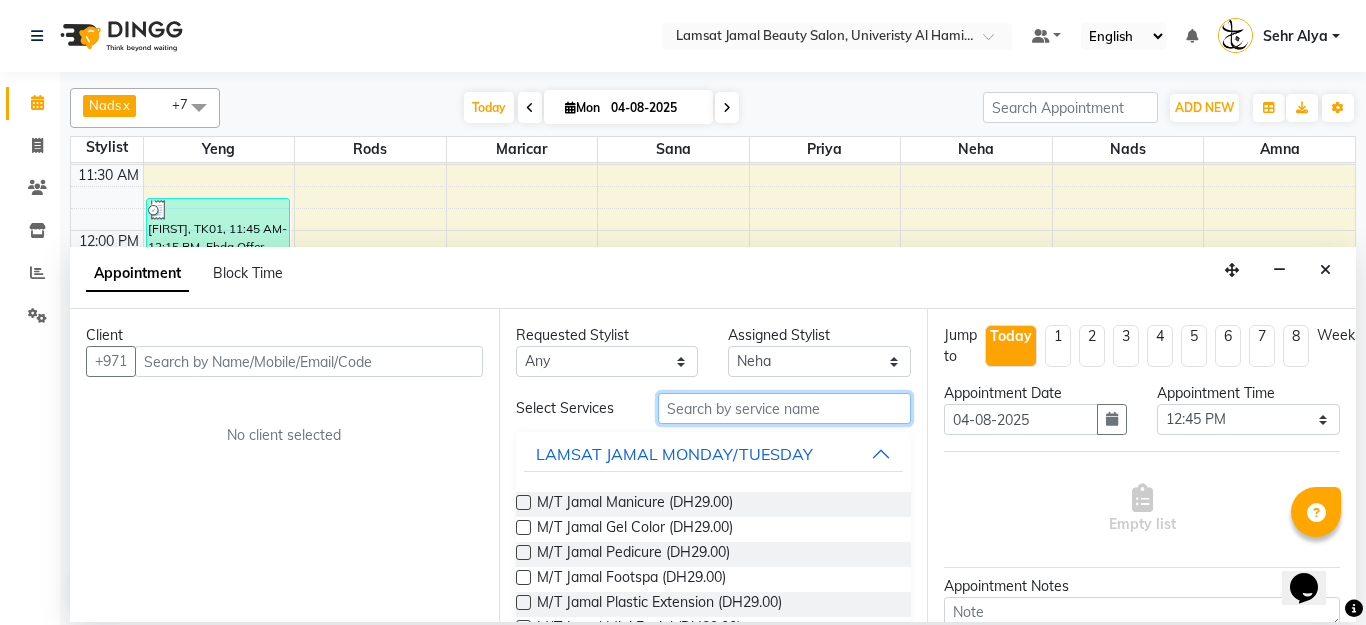 click at bounding box center (785, 408) 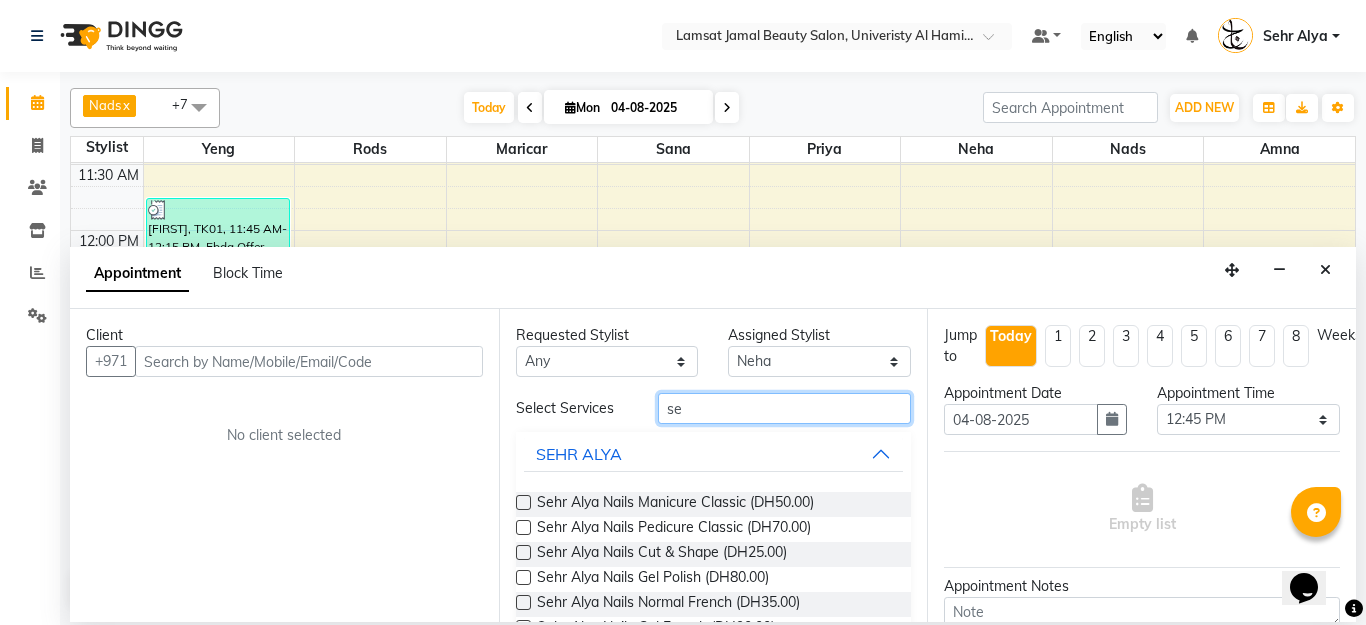 type on "s" 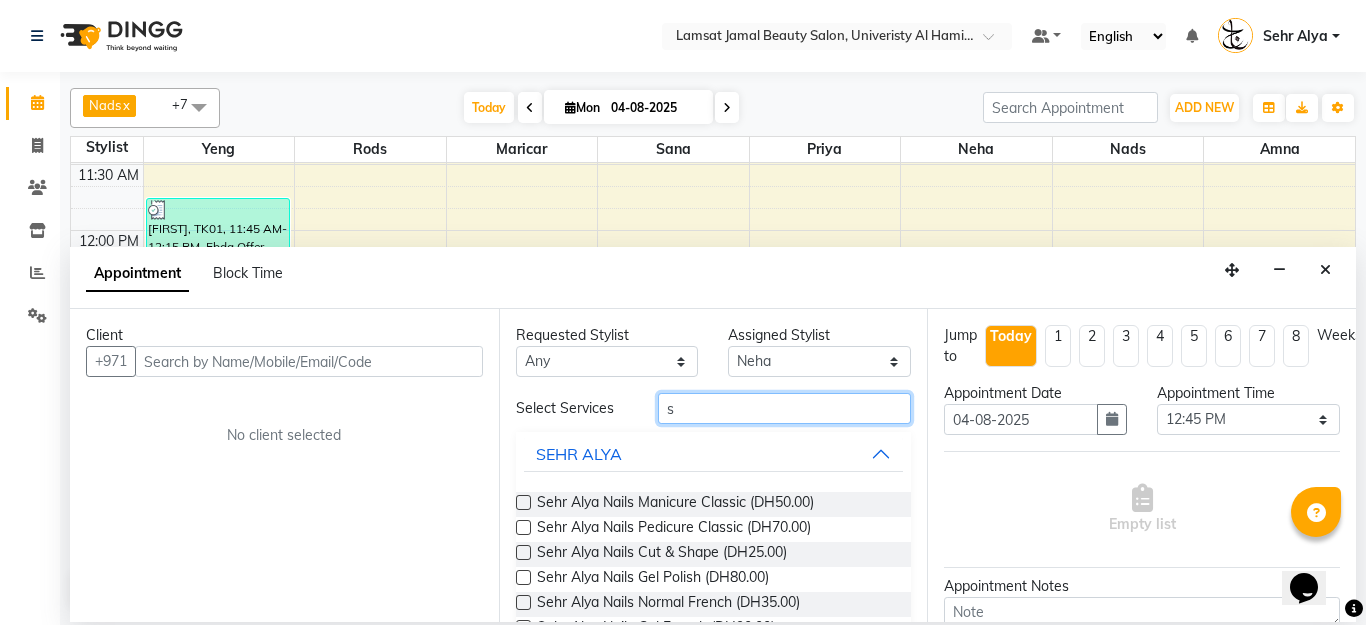 type 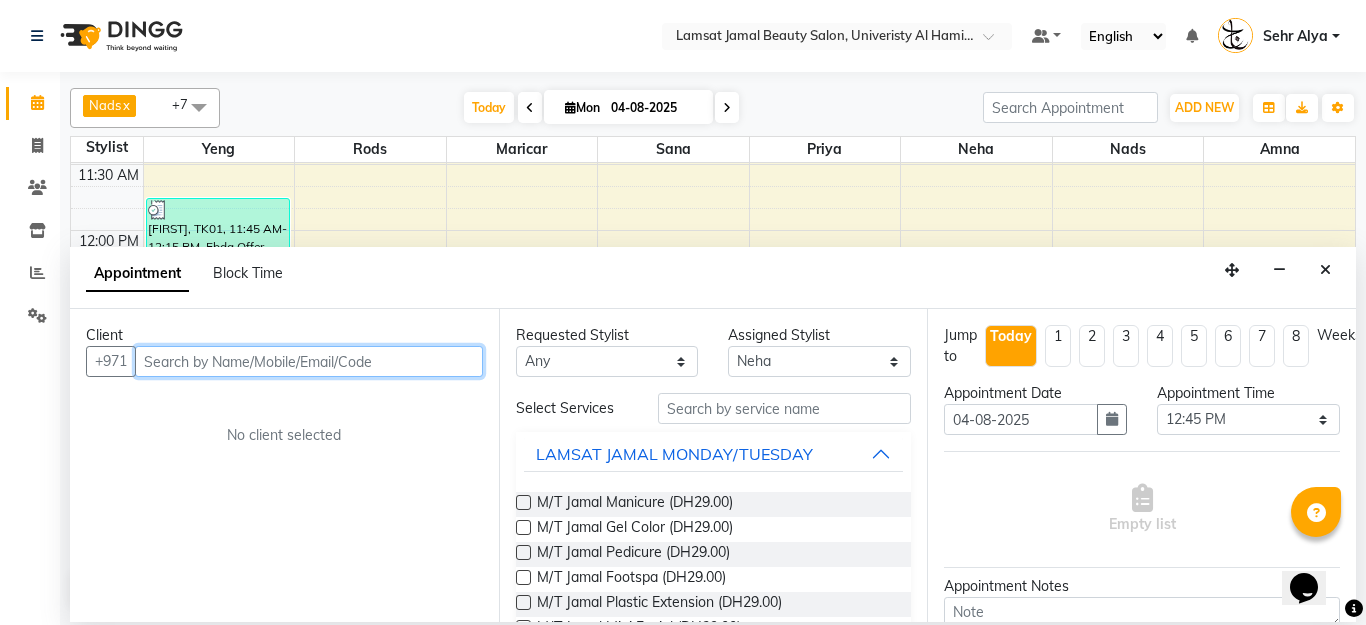 click at bounding box center (309, 361) 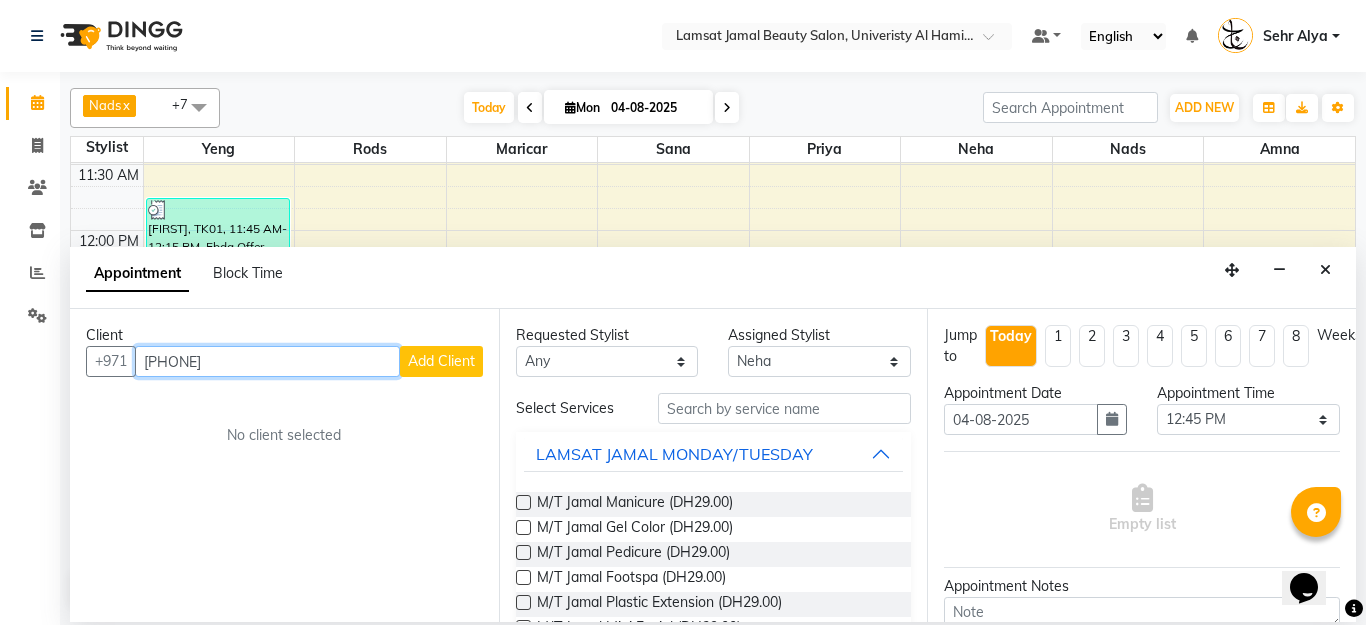 type on "[PHONE]" 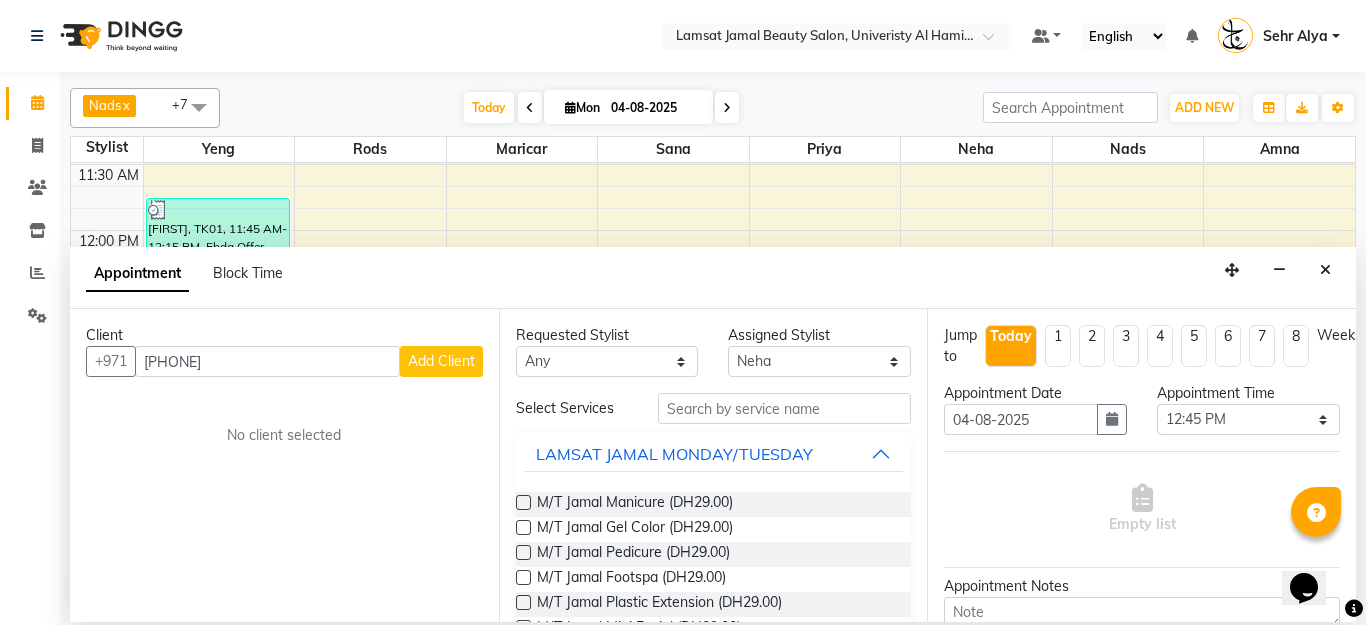 click on "Add Client" at bounding box center (441, 361) 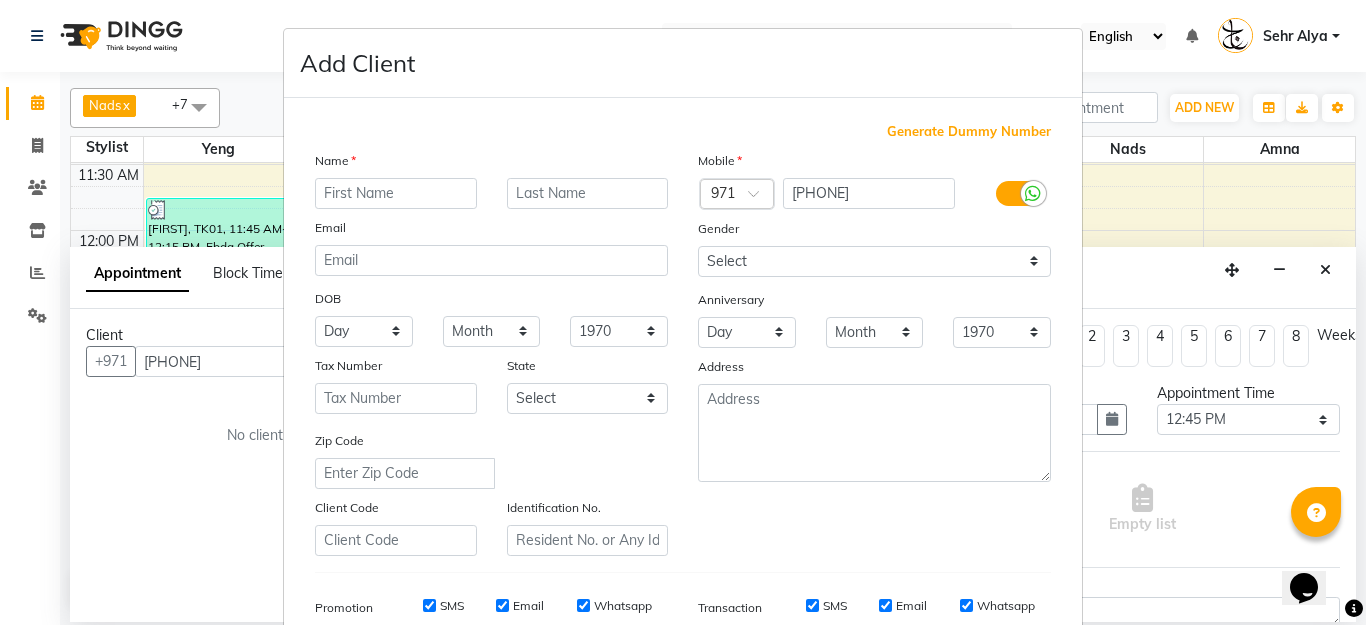 click at bounding box center [396, 193] 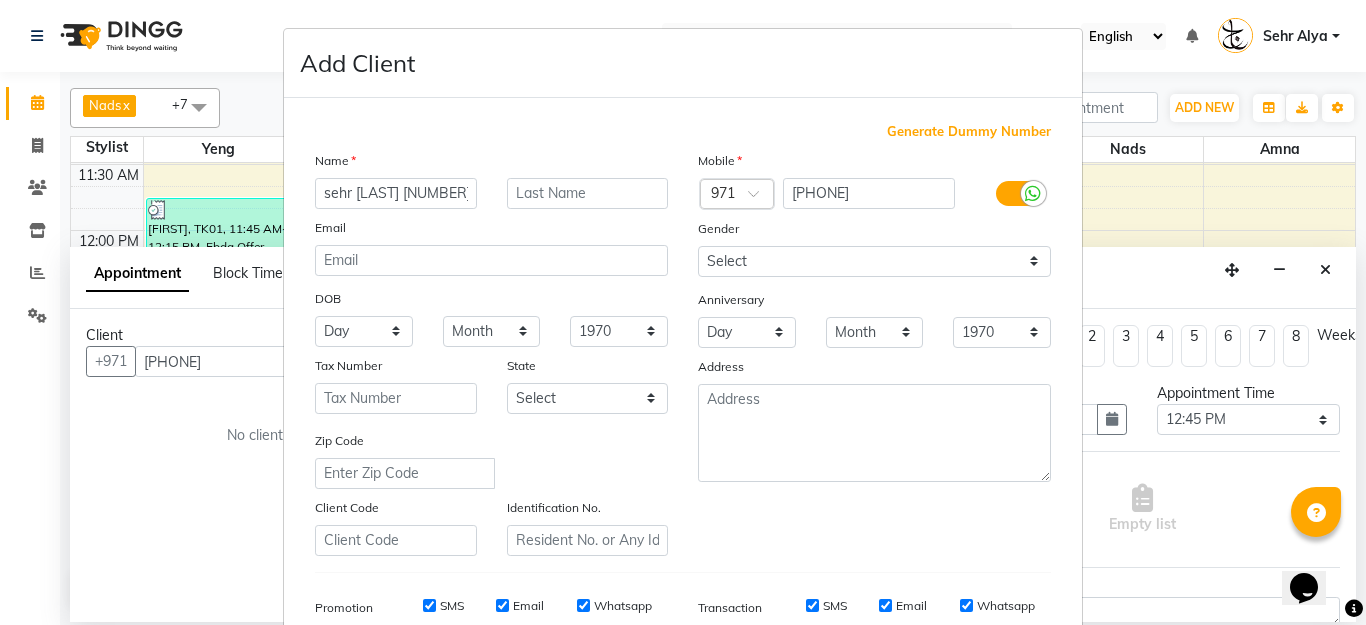 scroll, scrollTop: 298, scrollLeft: 0, axis: vertical 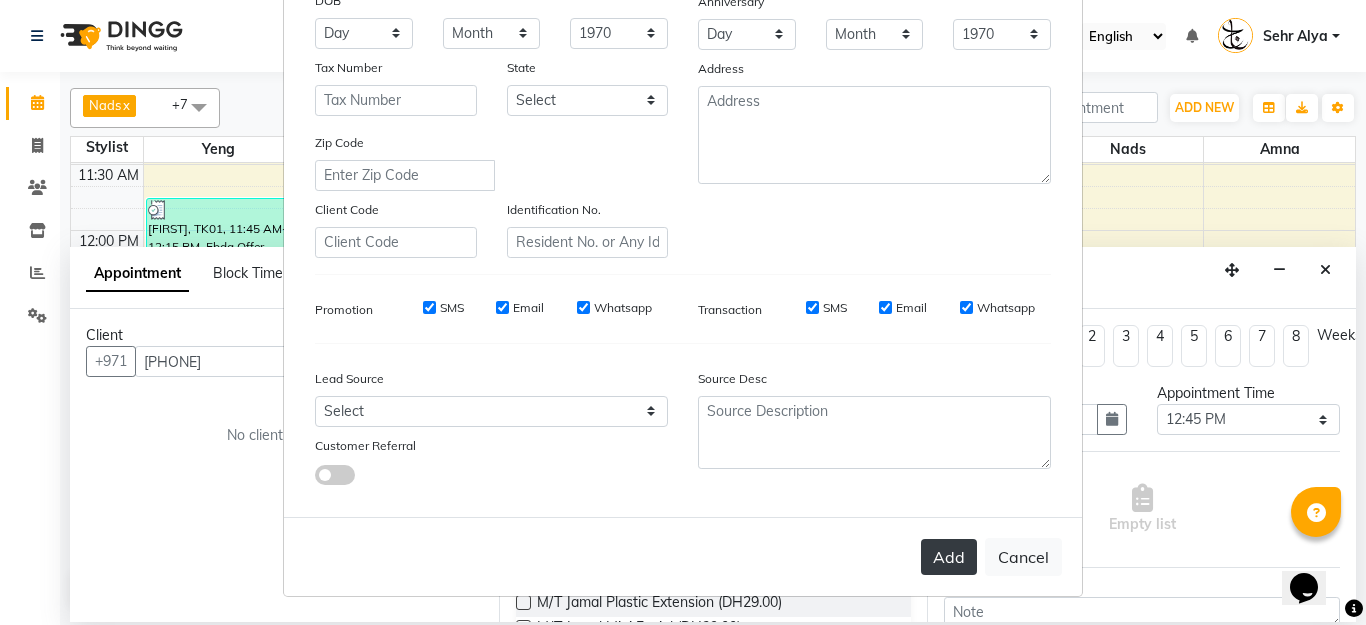 type on "sehr [LAST] [NUMBER]" 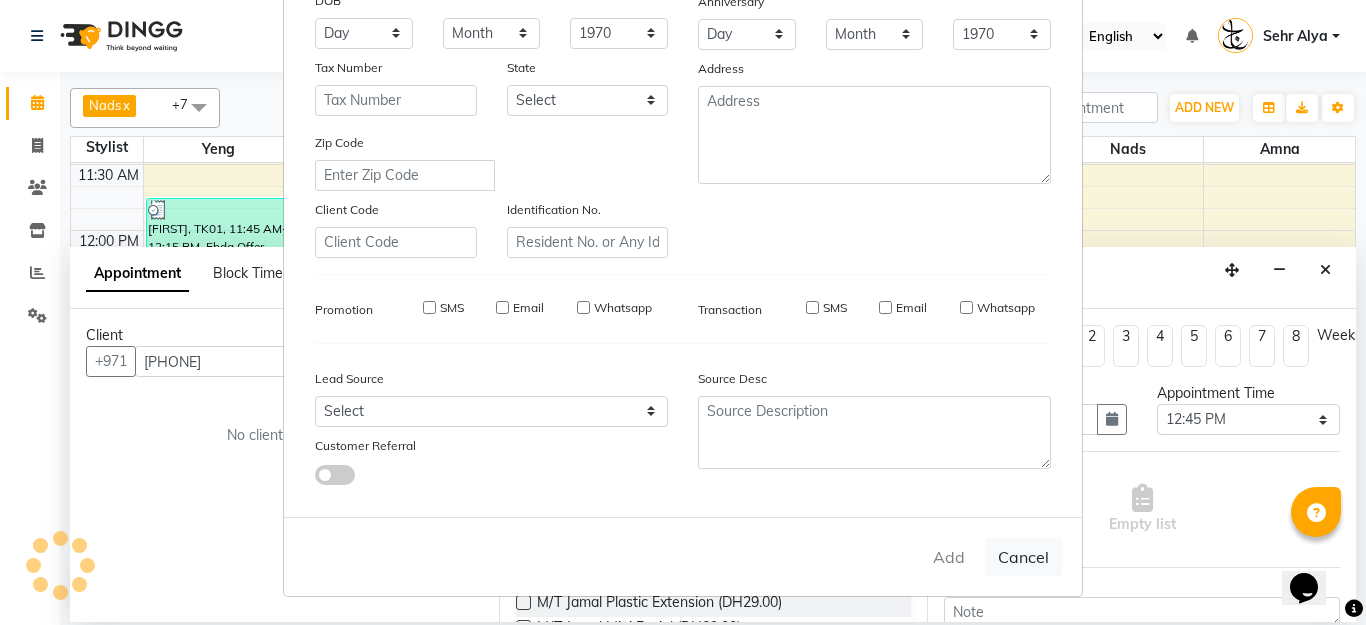type on "[PHONE]" 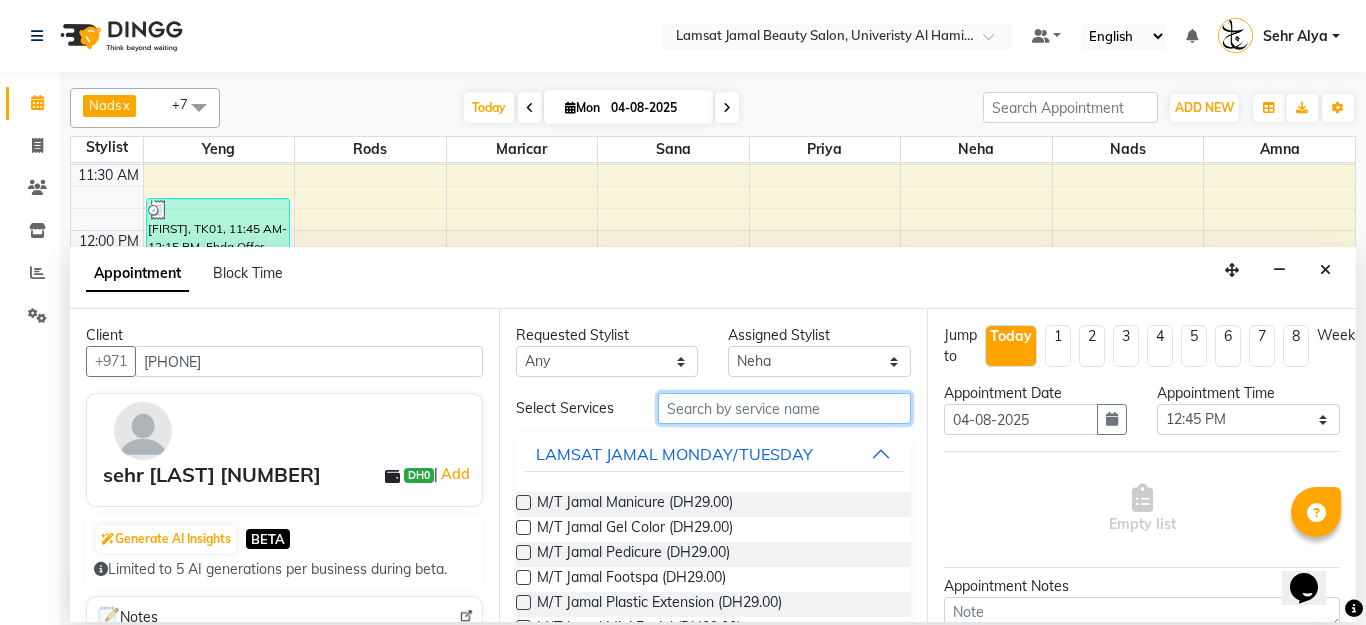 click at bounding box center (785, 408) 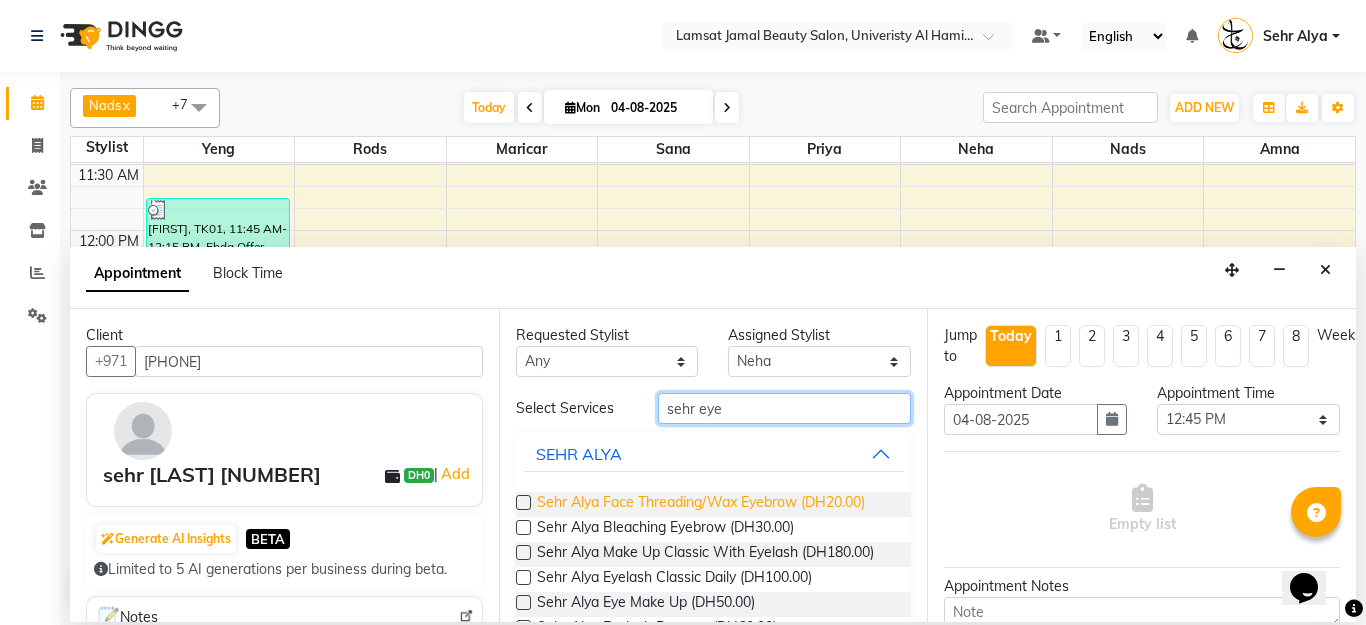 type on "sehr eye" 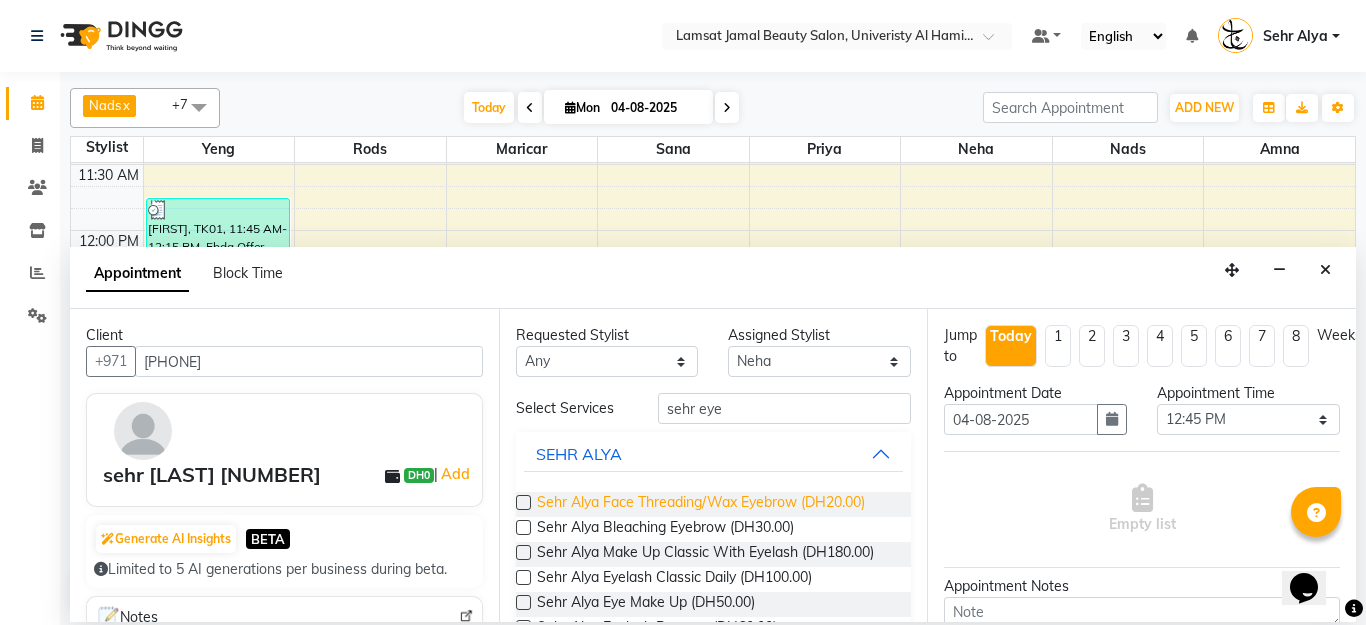 click on "Sehr Alya Face Threading/Wax Eyebrow (DH20.00)" at bounding box center [701, 504] 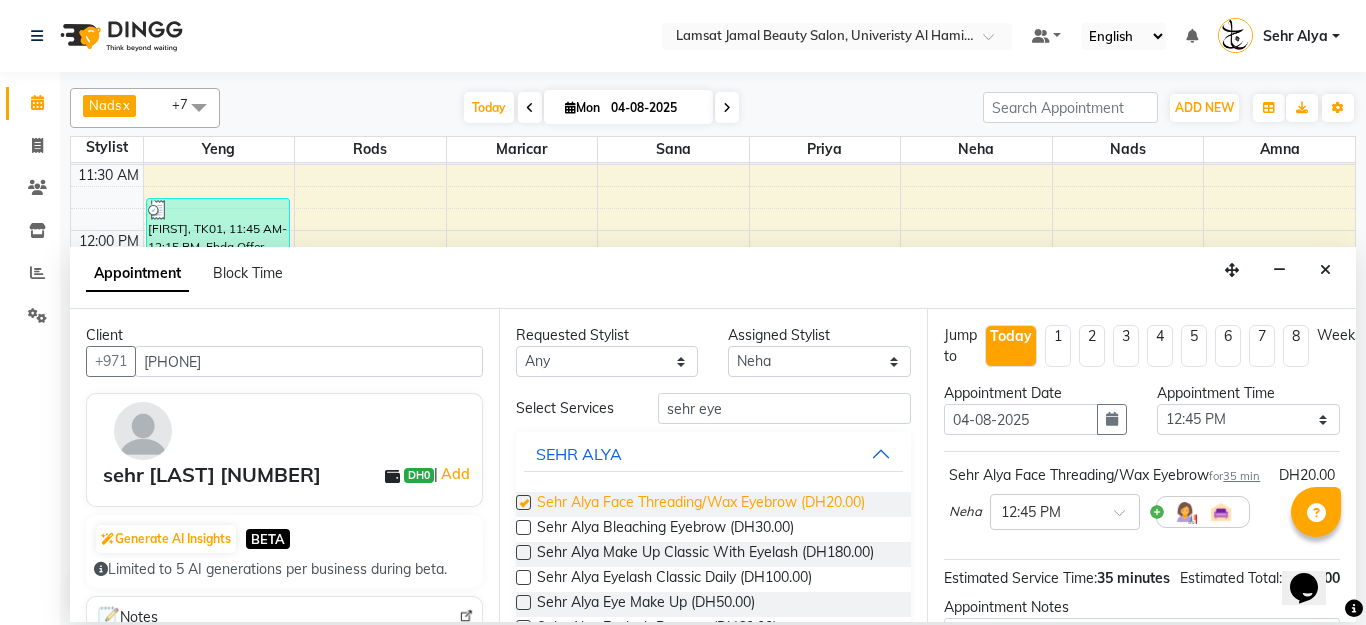 checkbox on "false" 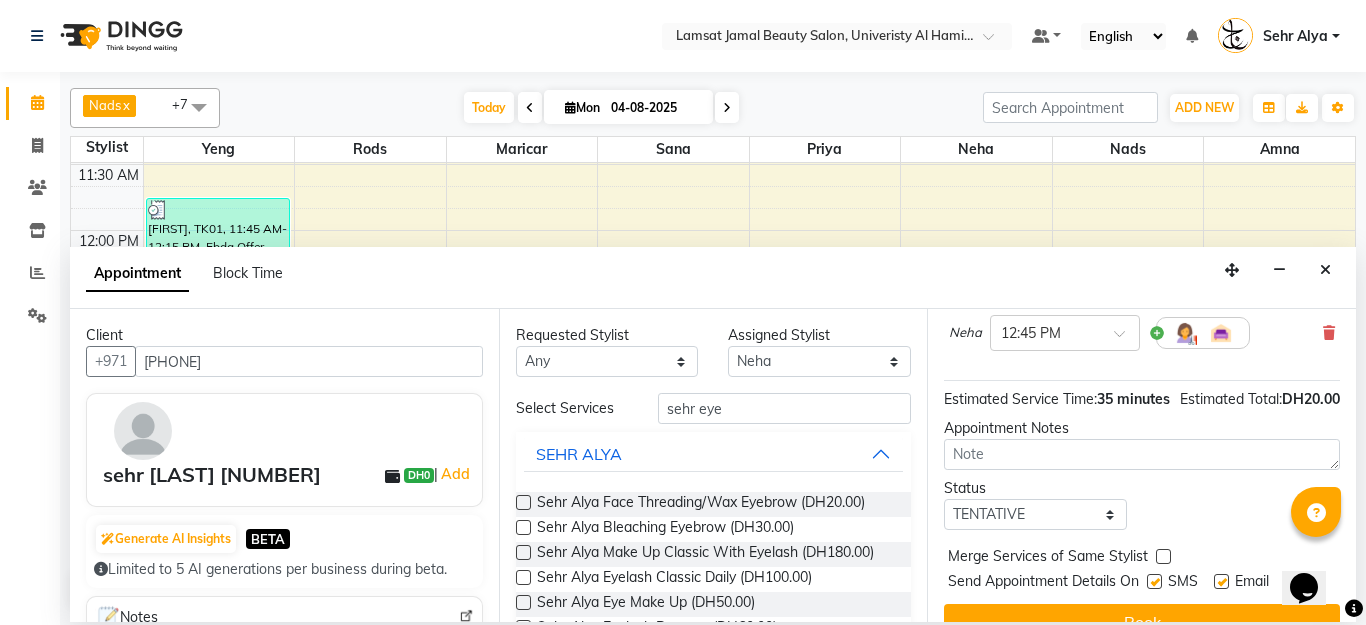 scroll, scrollTop: 234, scrollLeft: 0, axis: vertical 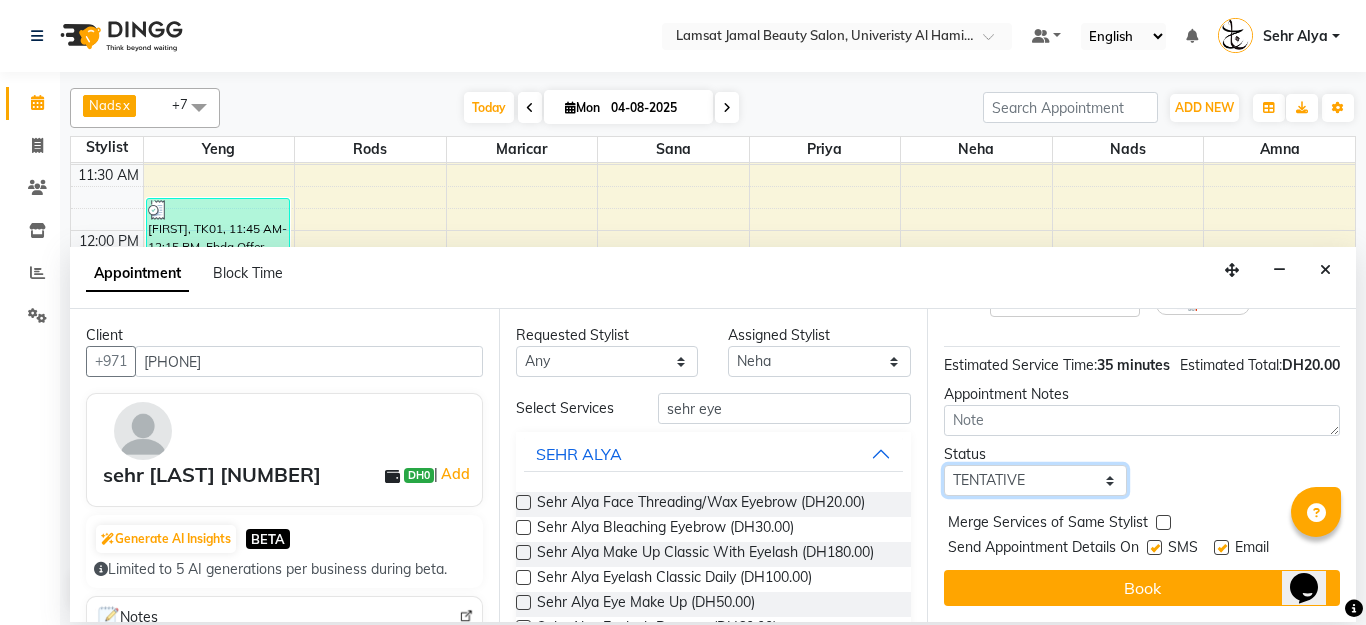 click on "Select TENTATIVE CONFIRM CHECK-IN UPCOMING" at bounding box center (1035, 480) 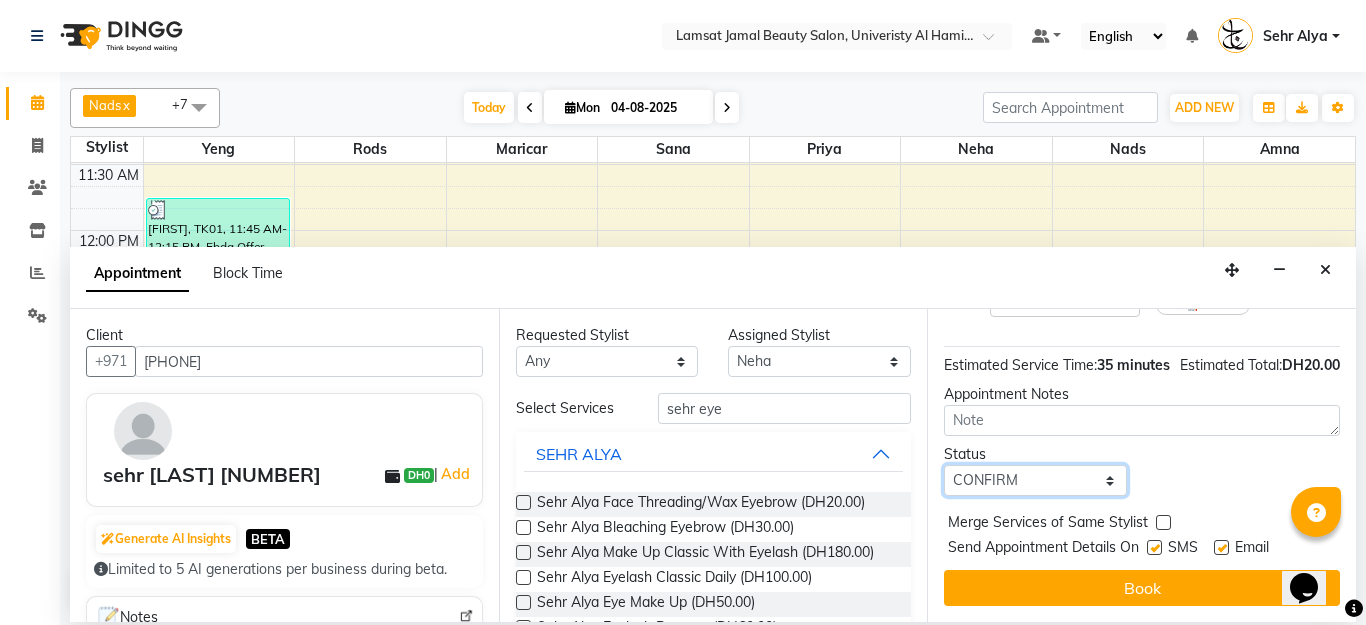 click on "Select TENTATIVE CONFIRM CHECK-IN UPCOMING" at bounding box center [1035, 480] 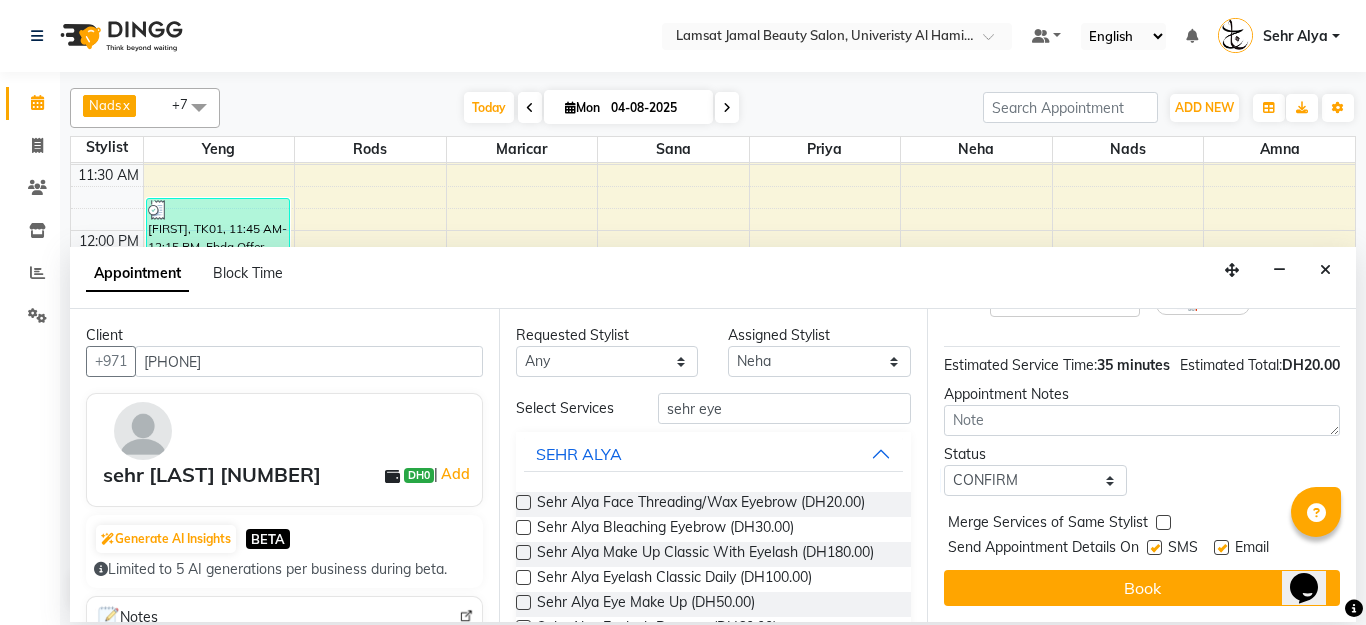 click at bounding box center (1163, 522) 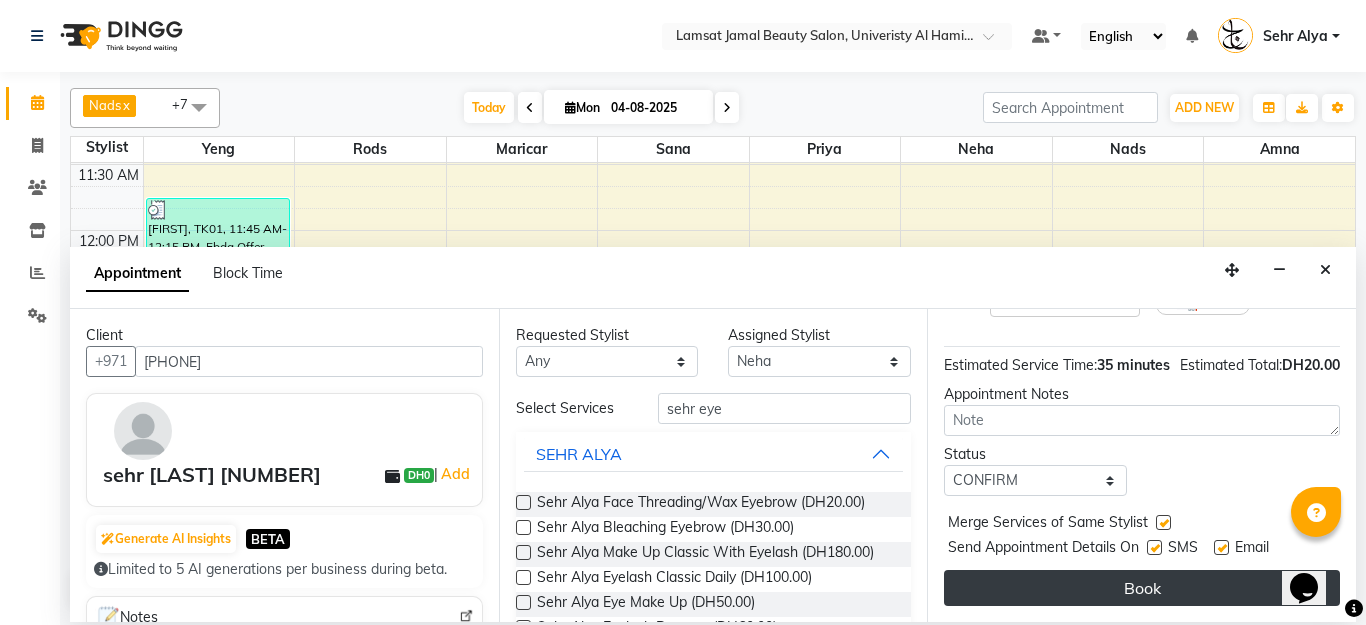 click on "Book" at bounding box center (1142, 588) 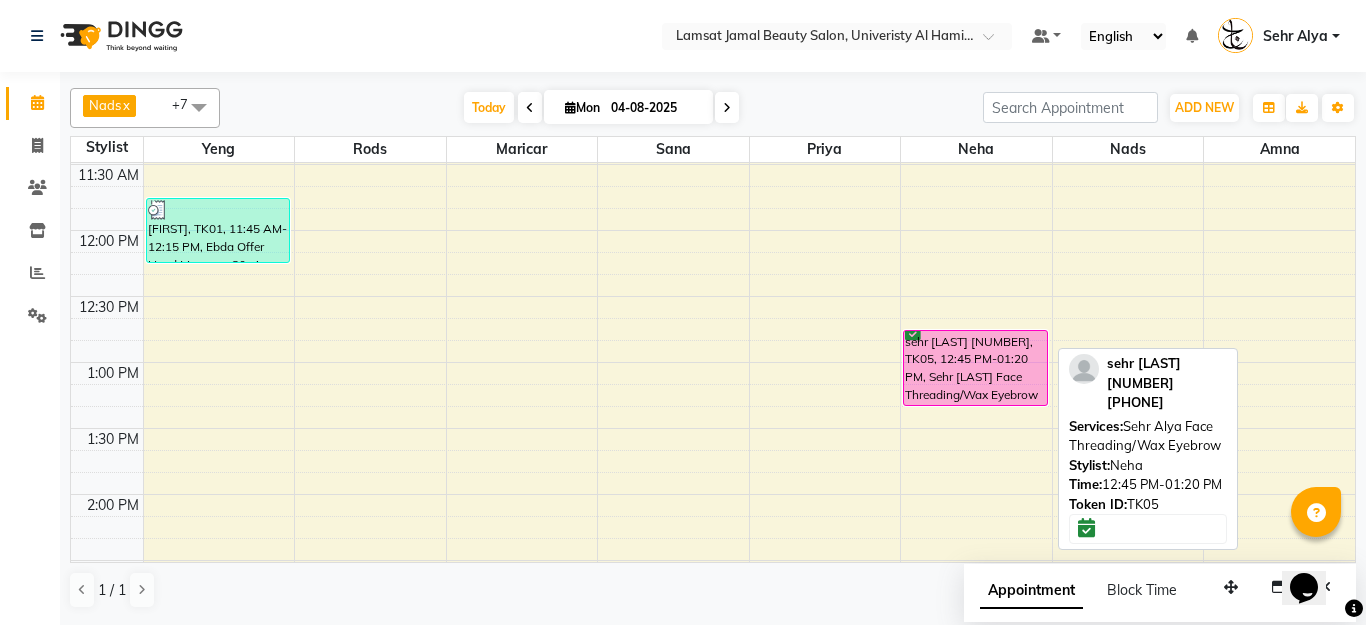 click on "sehr [LAST] [NUMBER], TK05, 12:45 PM-01:20 PM, Sehr [LAST] Face Threading/Wax Eyebrow" at bounding box center (975, 368) 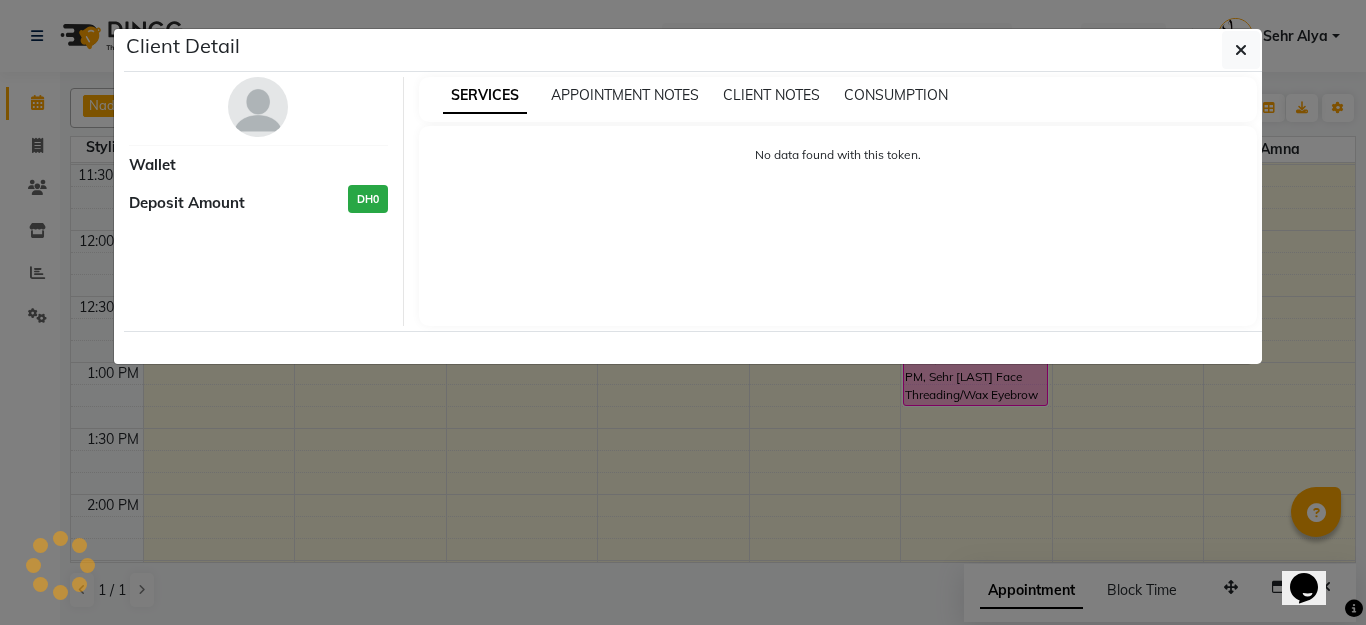 select on "6" 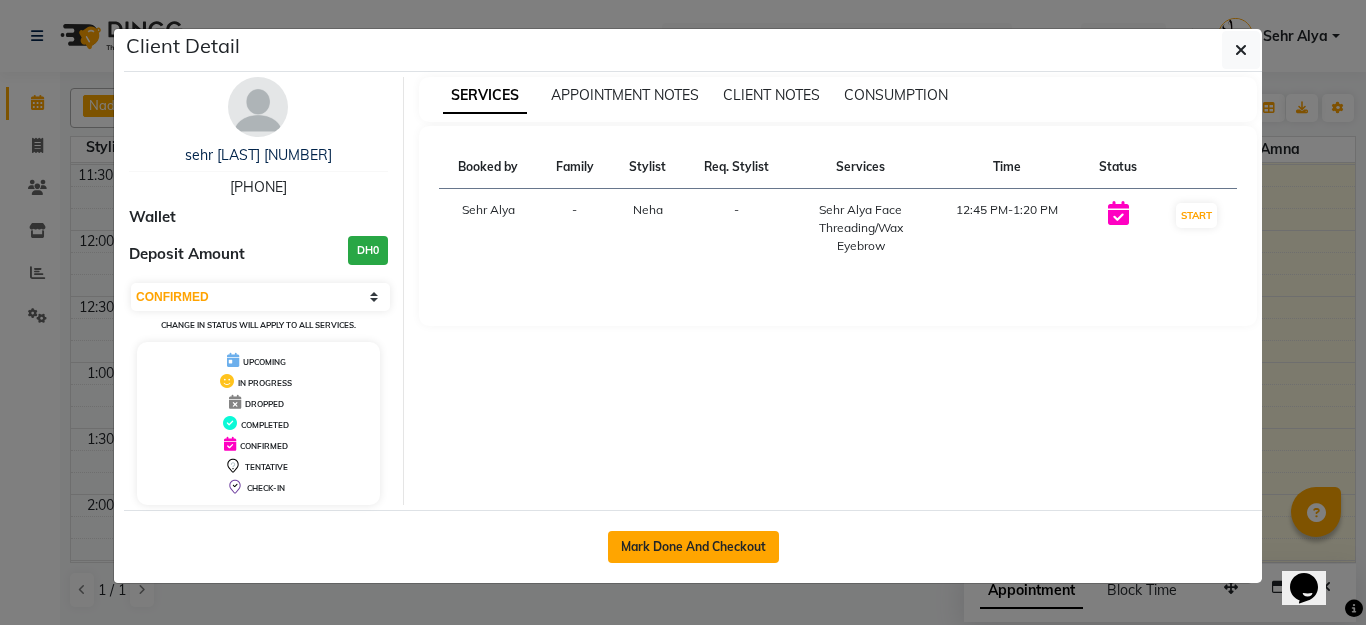 click on "Mark Done And Checkout" 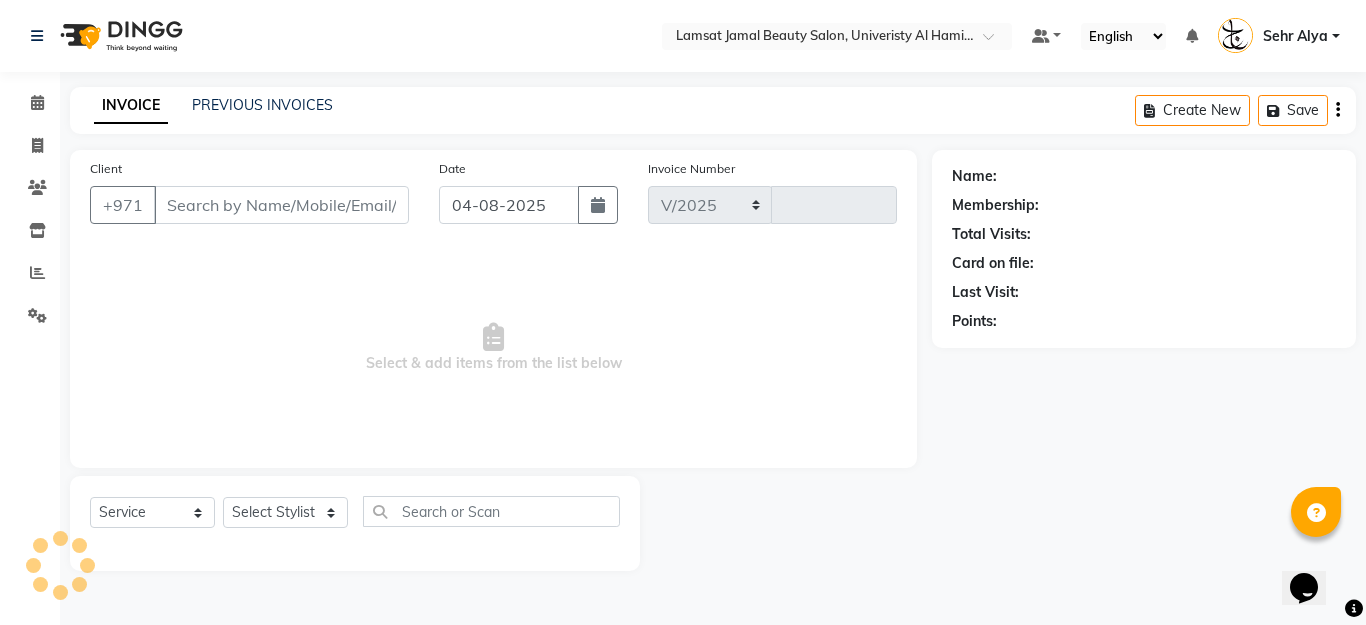 select on "8294" 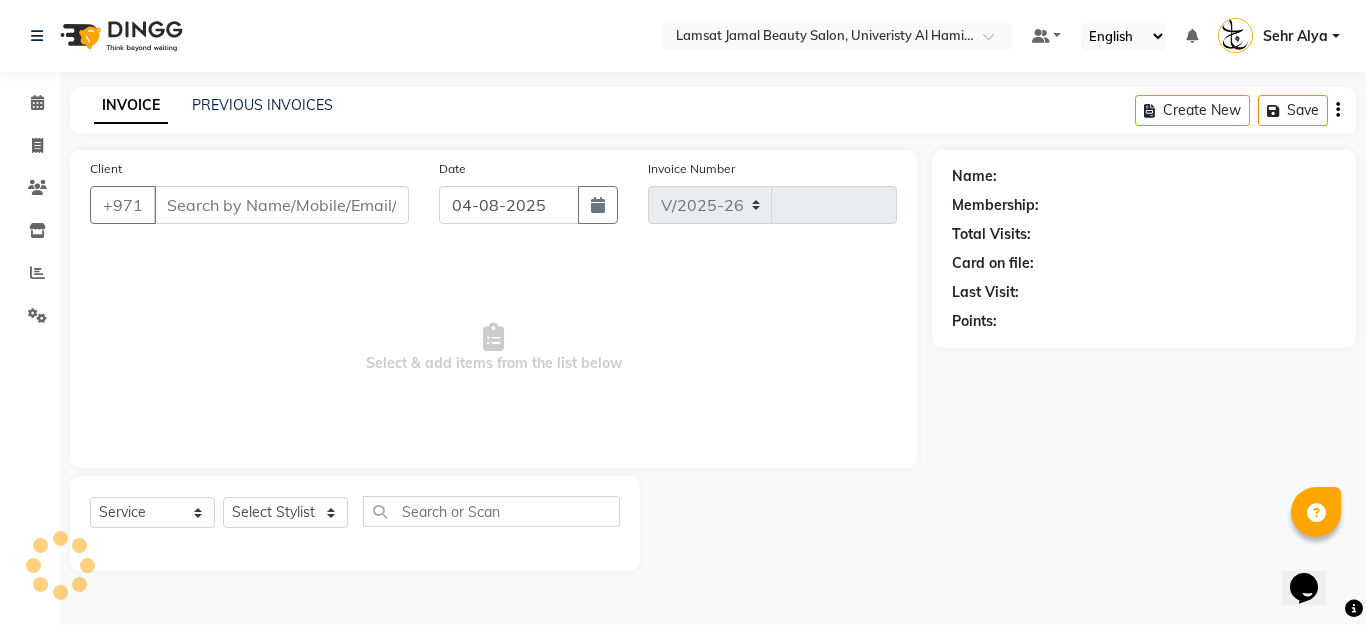 type on "2312" 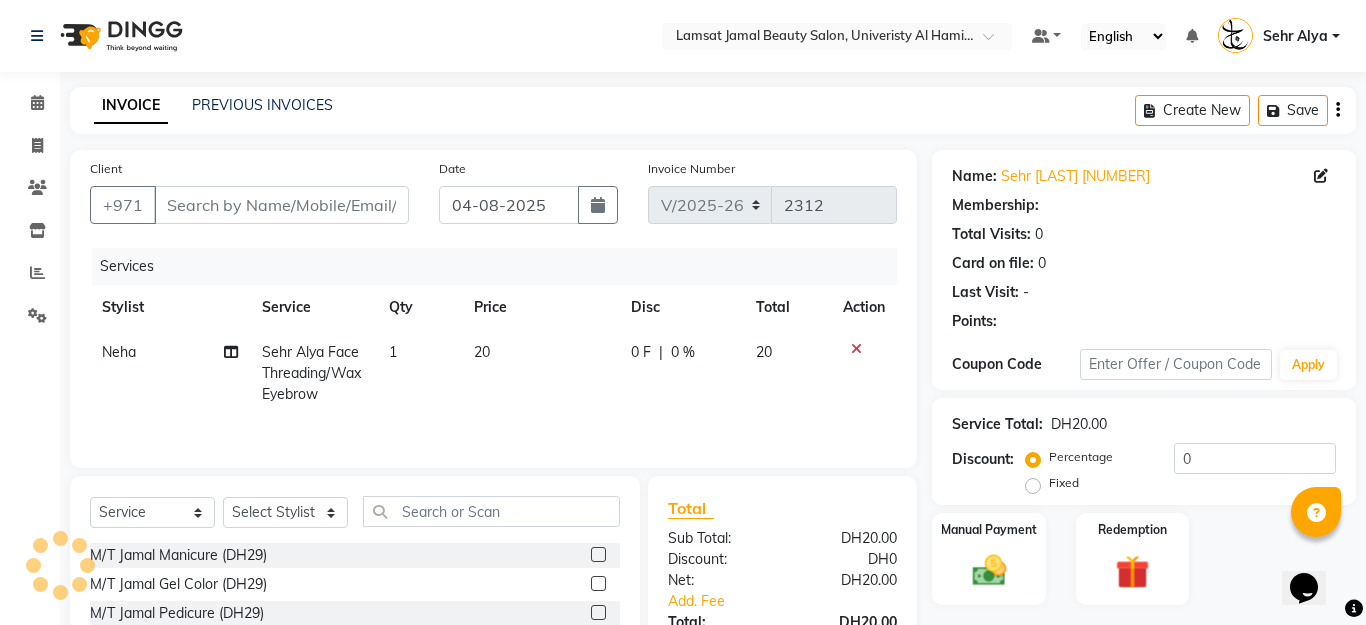 type on "[PHONE]" 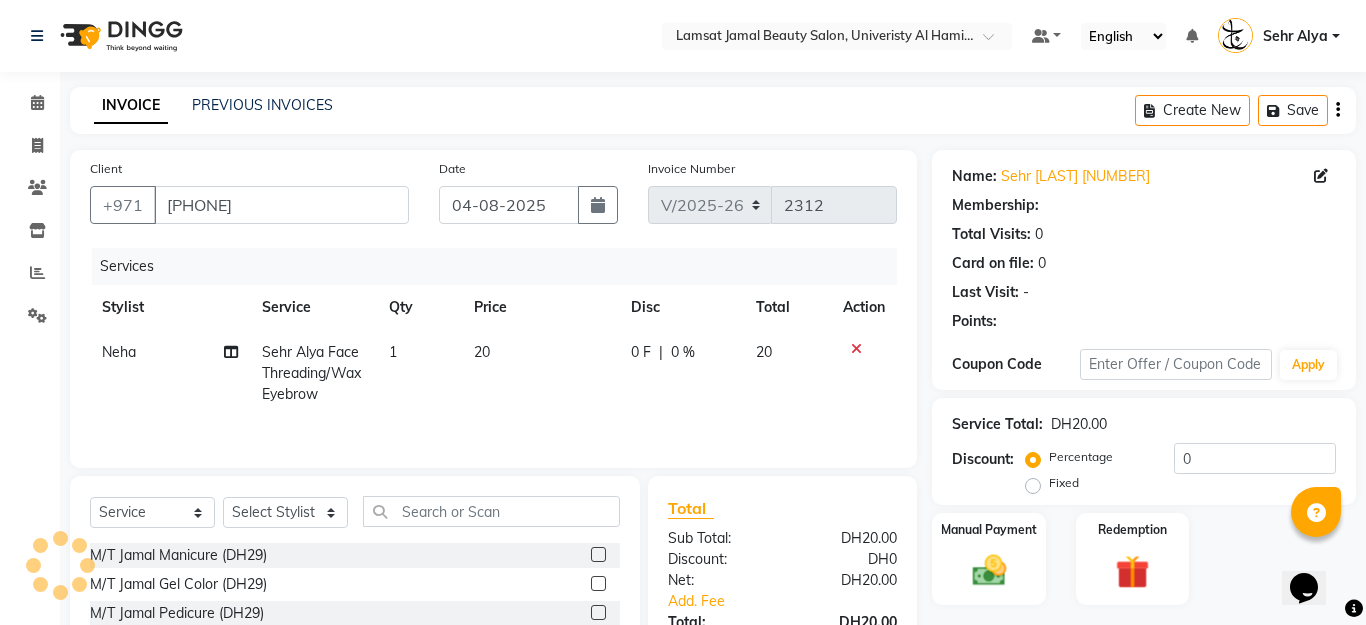 select on "79914" 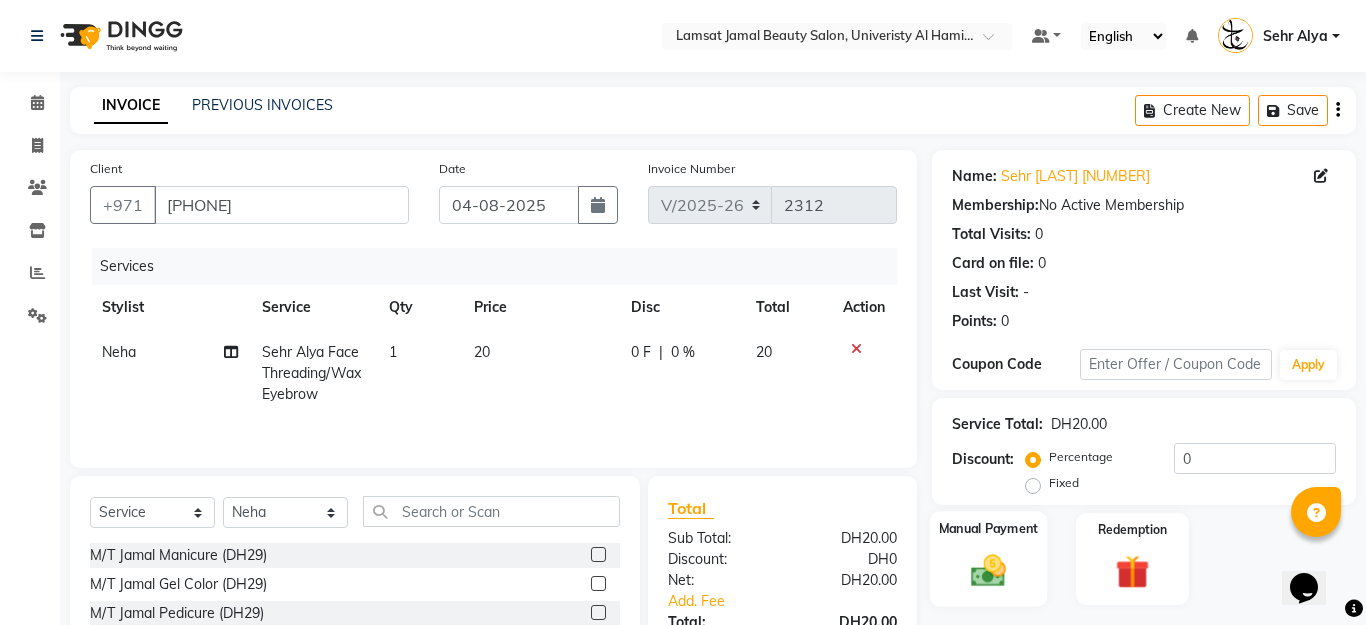 click on "Manual Payment" 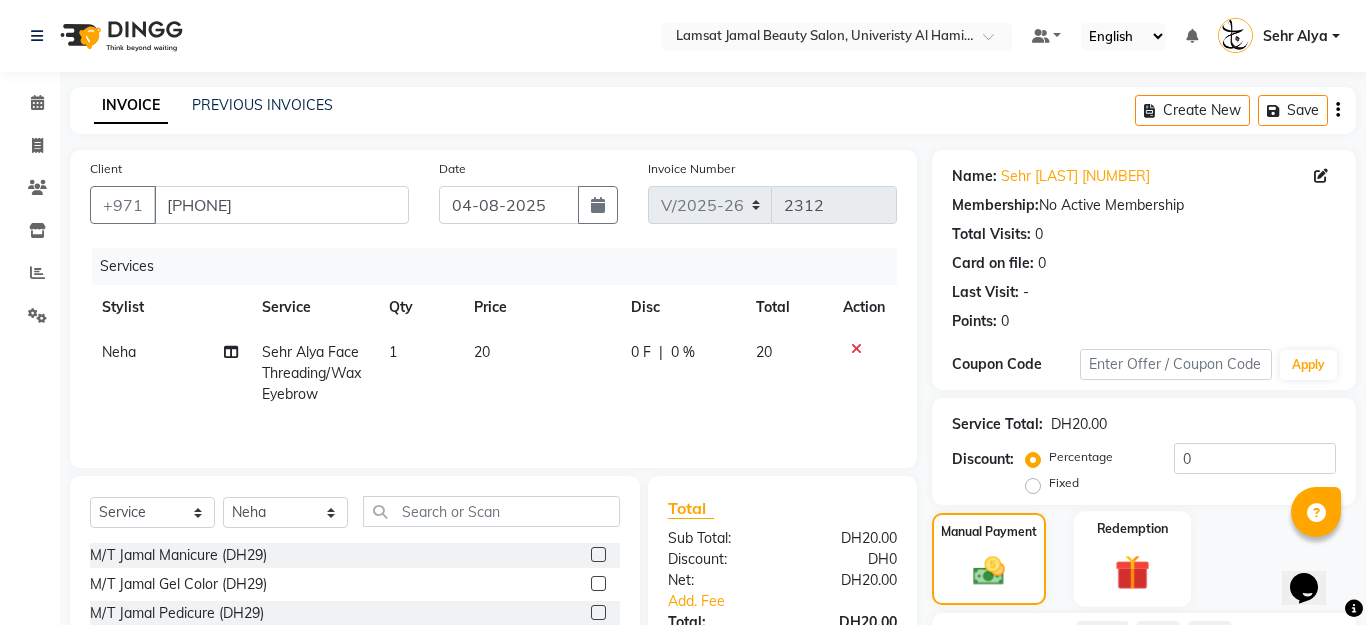 scroll, scrollTop: 179, scrollLeft: 0, axis: vertical 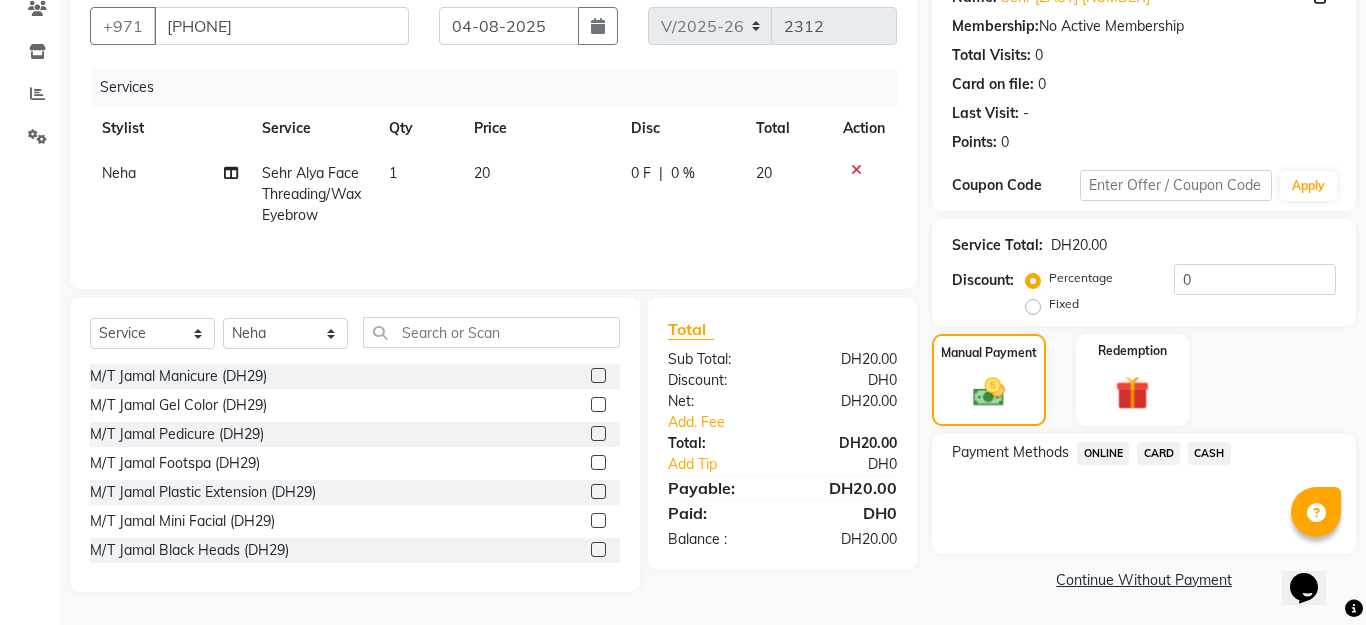 click on "CARD" 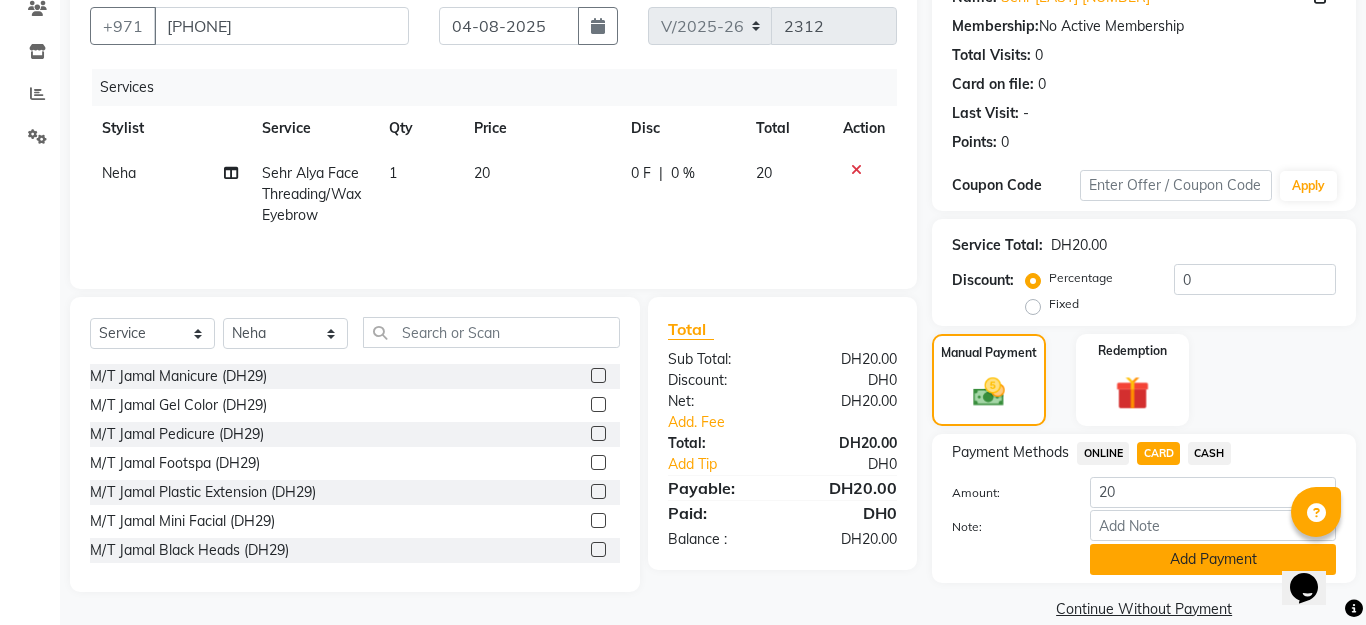 click on "Add Payment" 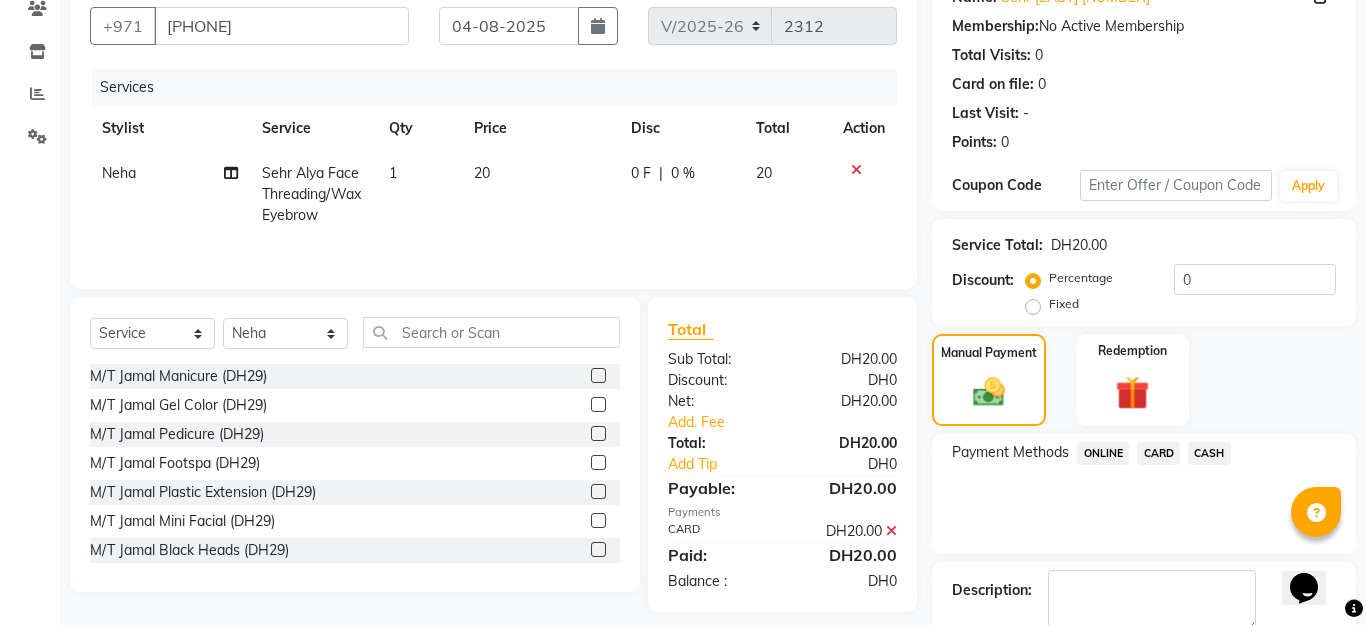 scroll, scrollTop: 292, scrollLeft: 0, axis: vertical 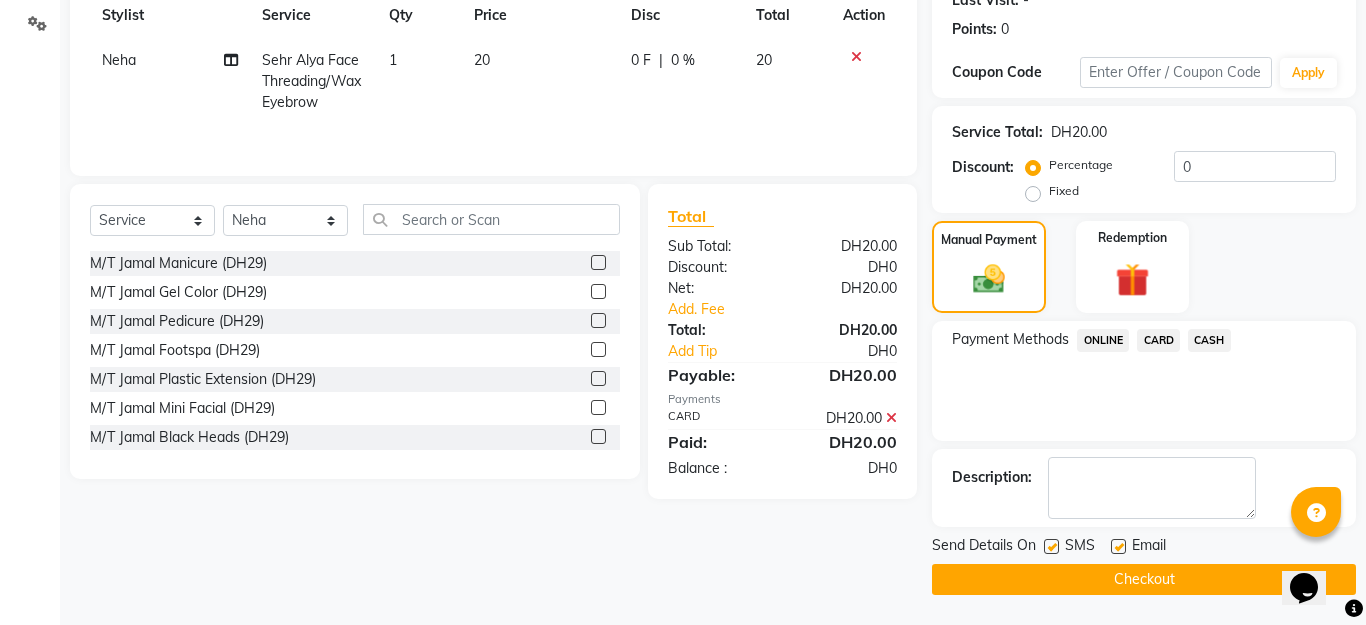 click on "Checkout" 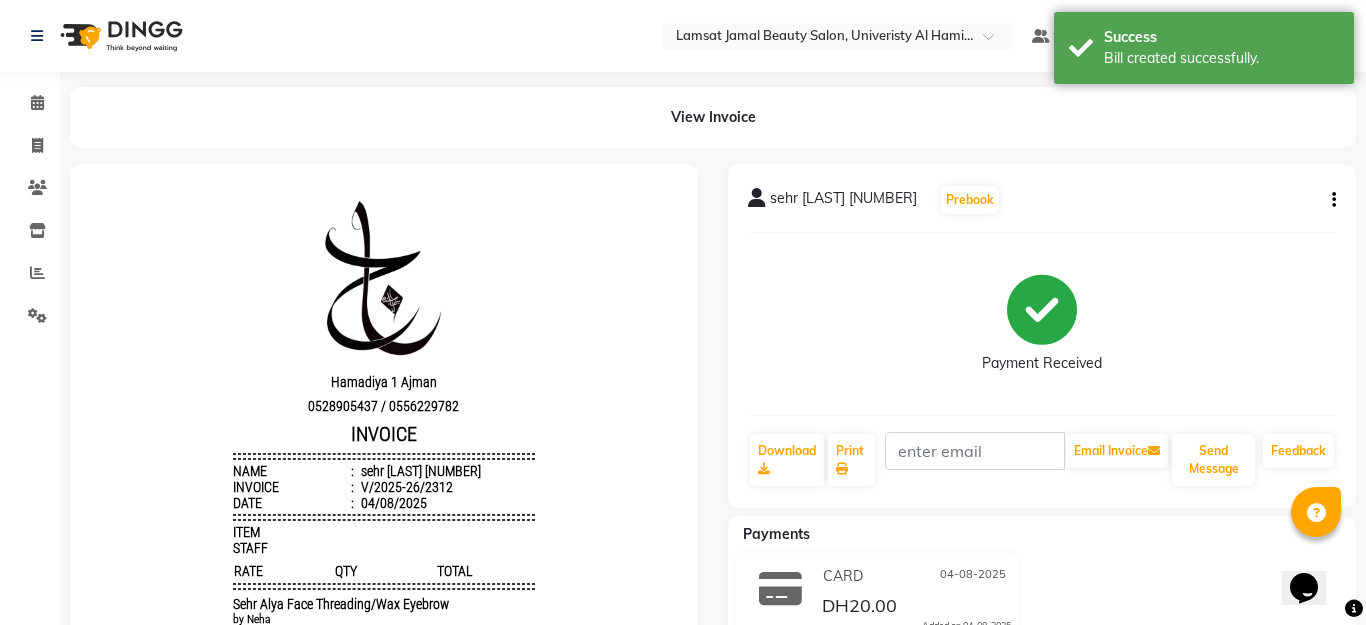 scroll, scrollTop: 0, scrollLeft: 0, axis: both 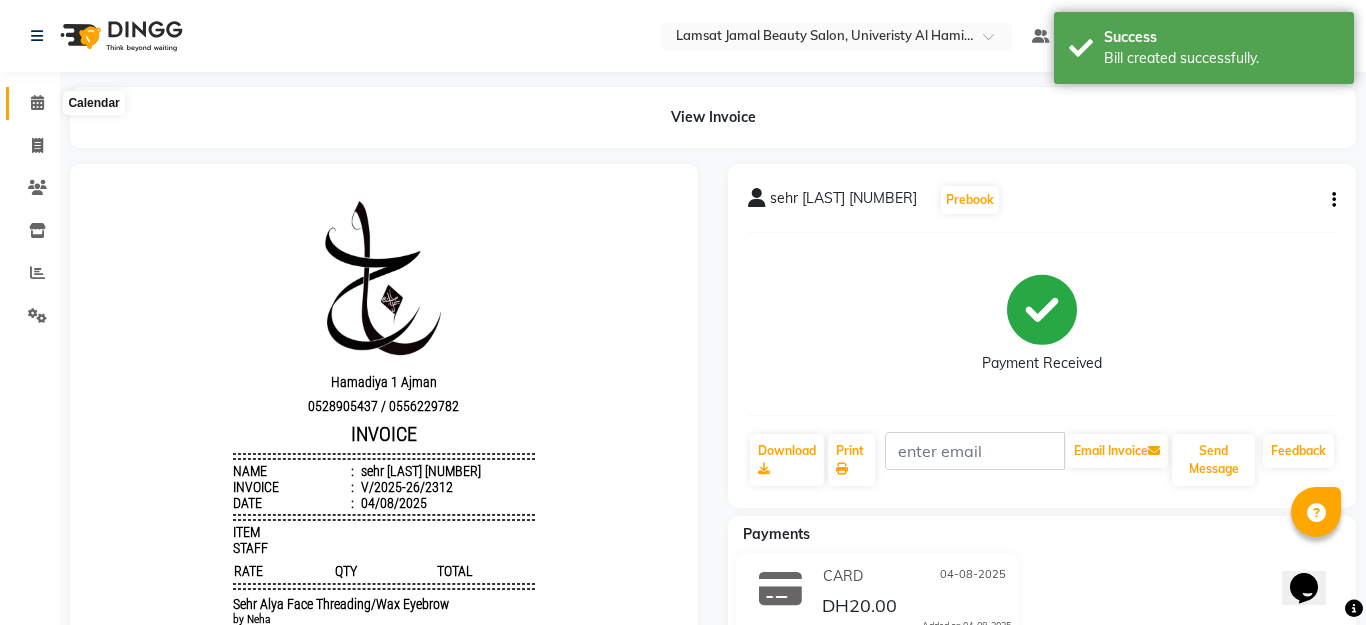 click 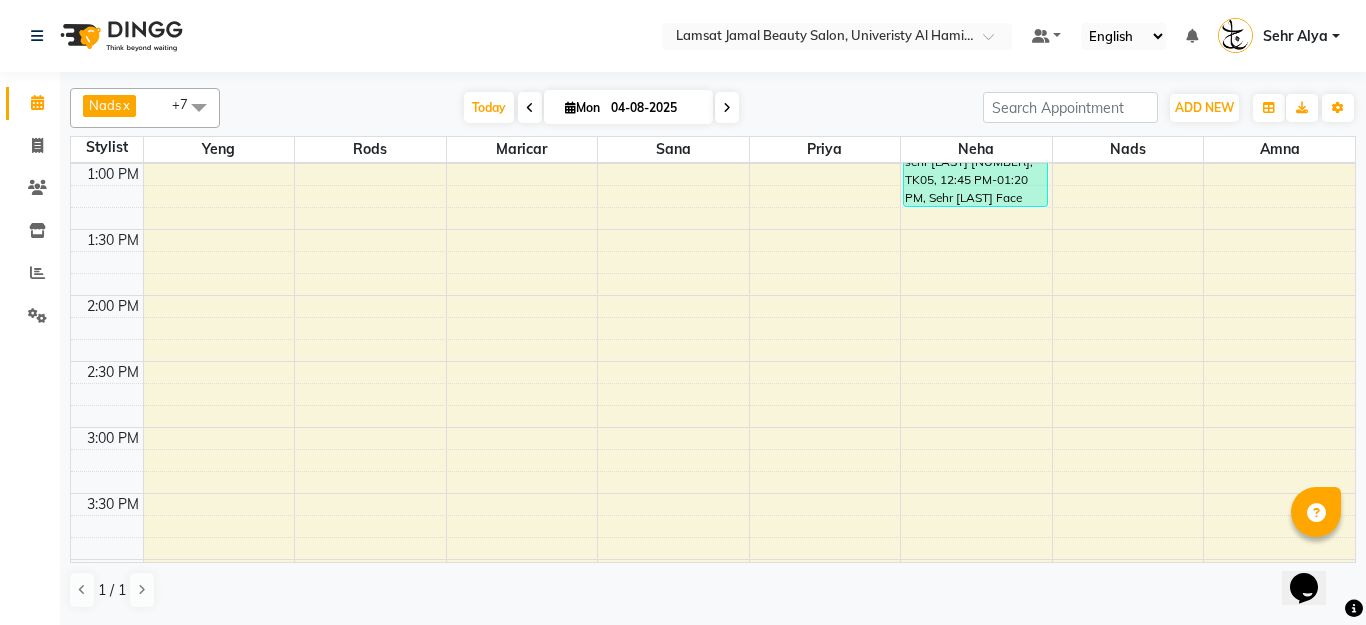 scroll, scrollTop: 534, scrollLeft: 0, axis: vertical 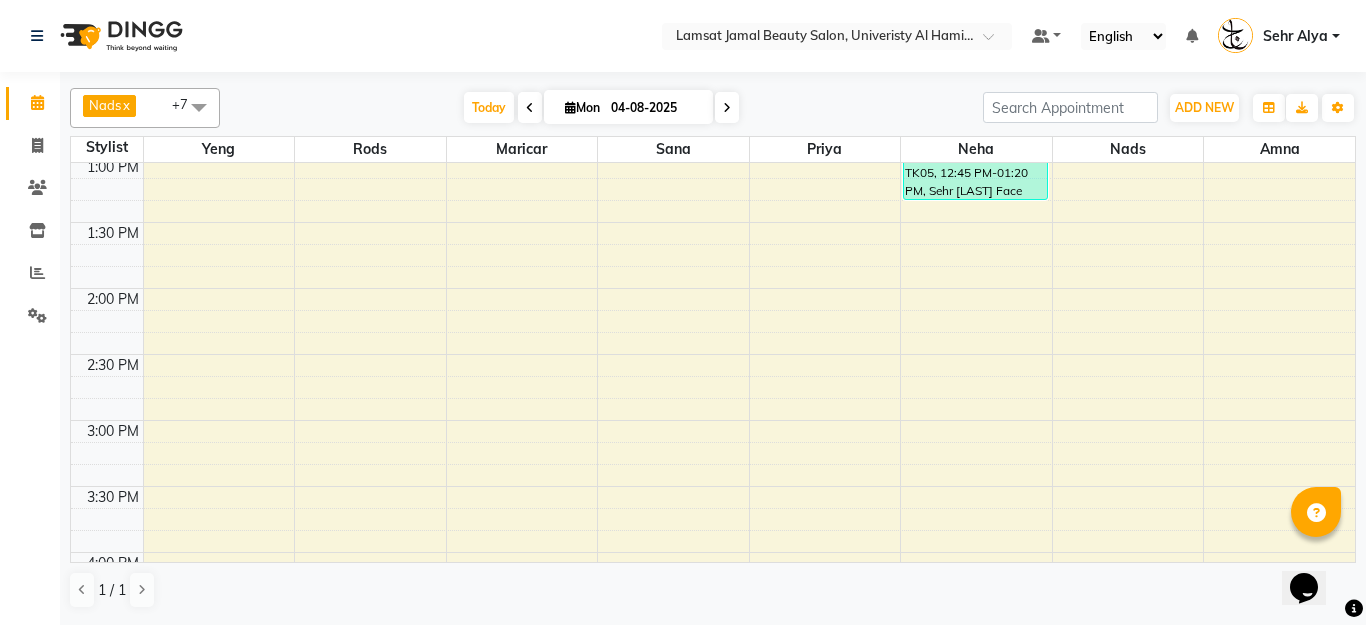 click on "9:00 AM 9:30 AM 10:00 AM 10:30 AM 11:00 AM 11:30 AM 12:00 PM 12:30 PM 1:00 PM 1:30 PM 2:00 PM 2:30 PM 3:00 PM 3:30 PM 4:00 PM 4:30 PM 5:00 PM 5:30 PM 6:00 PM 6:30 PM 7:00 PM 7:30 PM 8:00 PM 8:30 PM 9:00 PM 9:30 PM 10:00 PM 10:30 PM 11:00 PM 11:30 PM     [FIRST], TK01, 11:45 AM-12:15 PM, Ebda Offer Head Massage 30min     sehr [LAST], TK05, 12:45 PM-01:20 PM, Sehr [LAST] Face Threading/Wax Eyebrow     sehr [LAST], TK04, 10:15 AM-10:50 AM, Sehr [LAST] Face Threading/Wax Eyebrow" at bounding box center (713, 618) 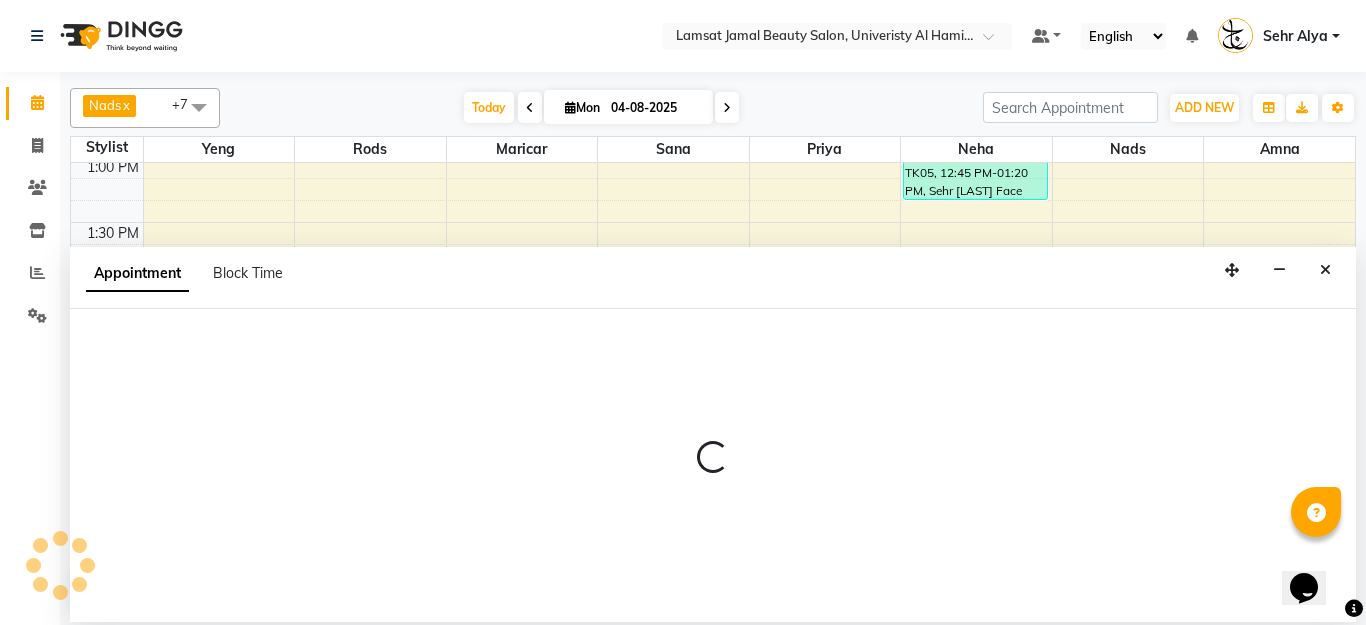select on "79910" 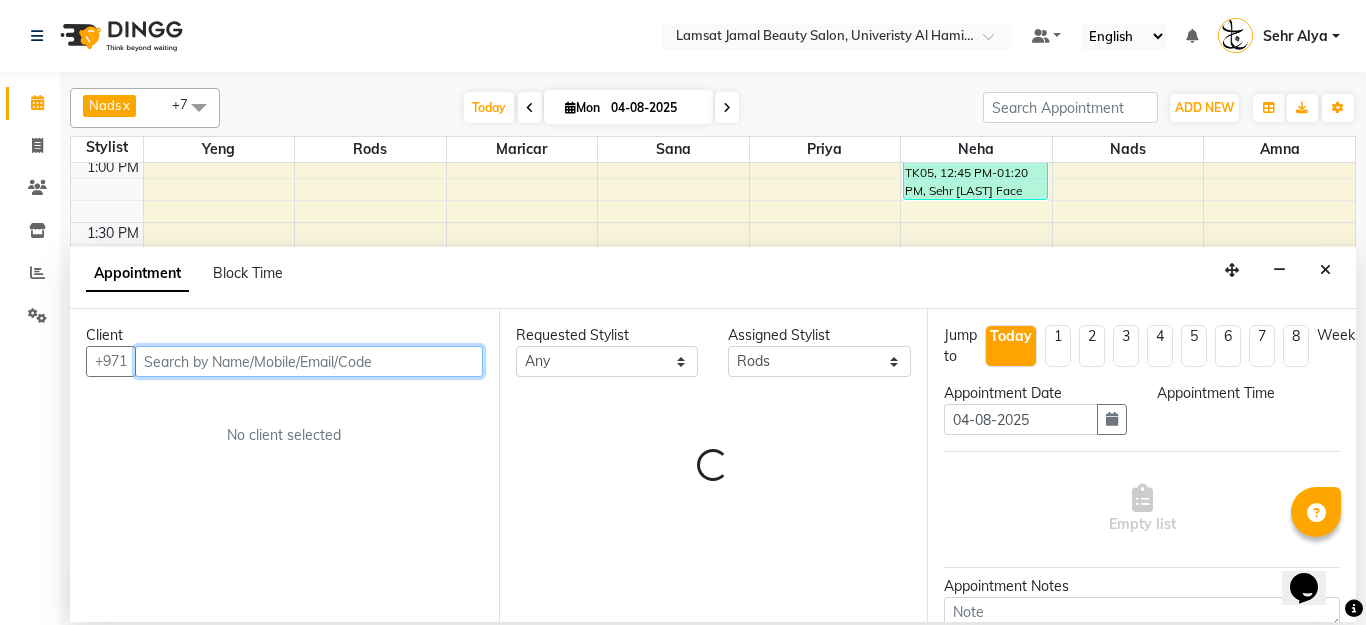 select on "855" 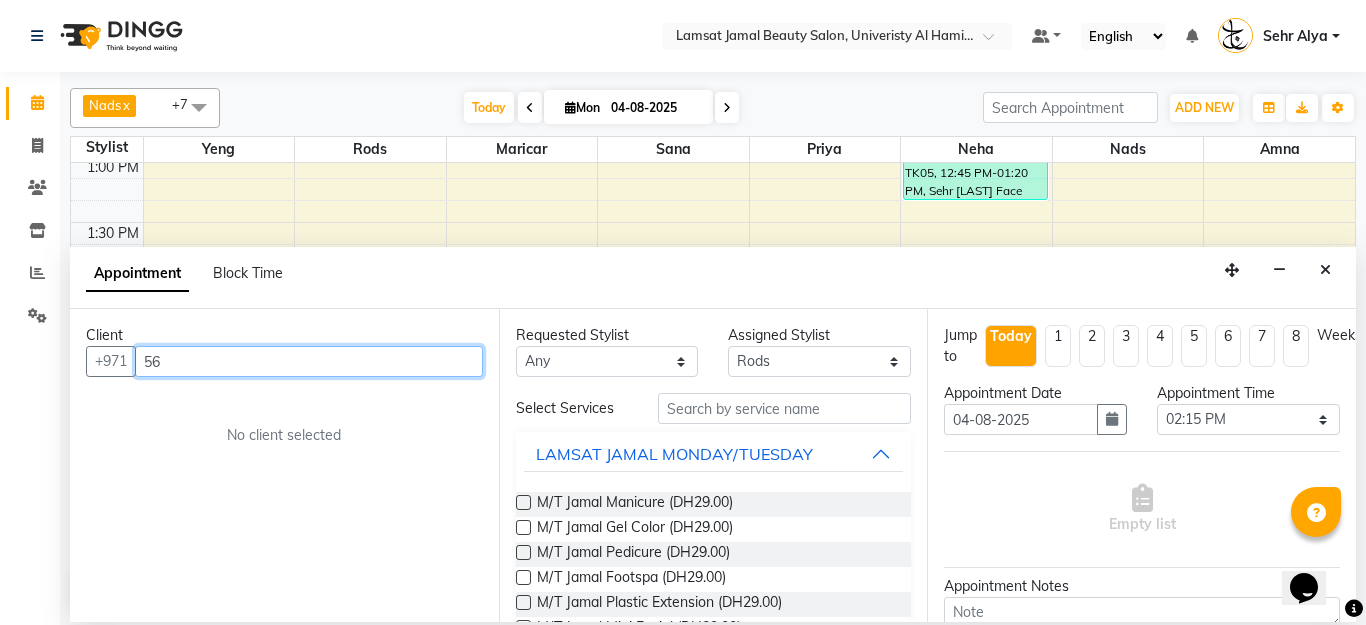 click on "56" at bounding box center [309, 361] 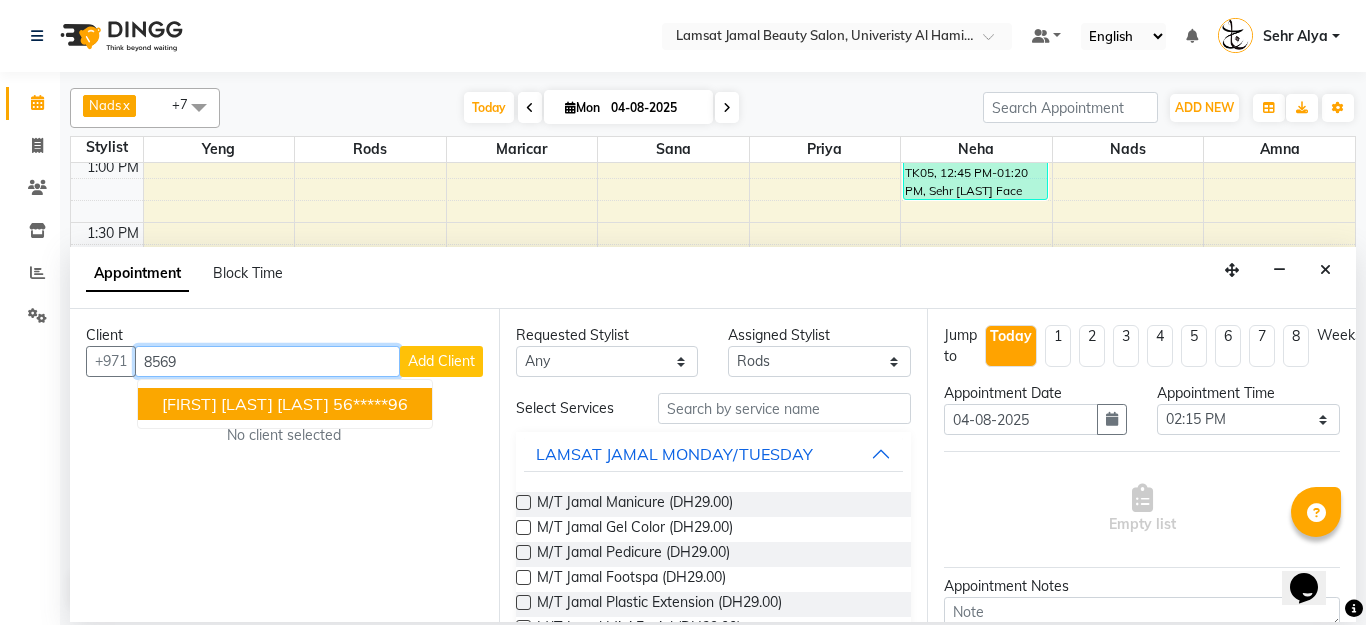 click on "8569" at bounding box center (267, 361) 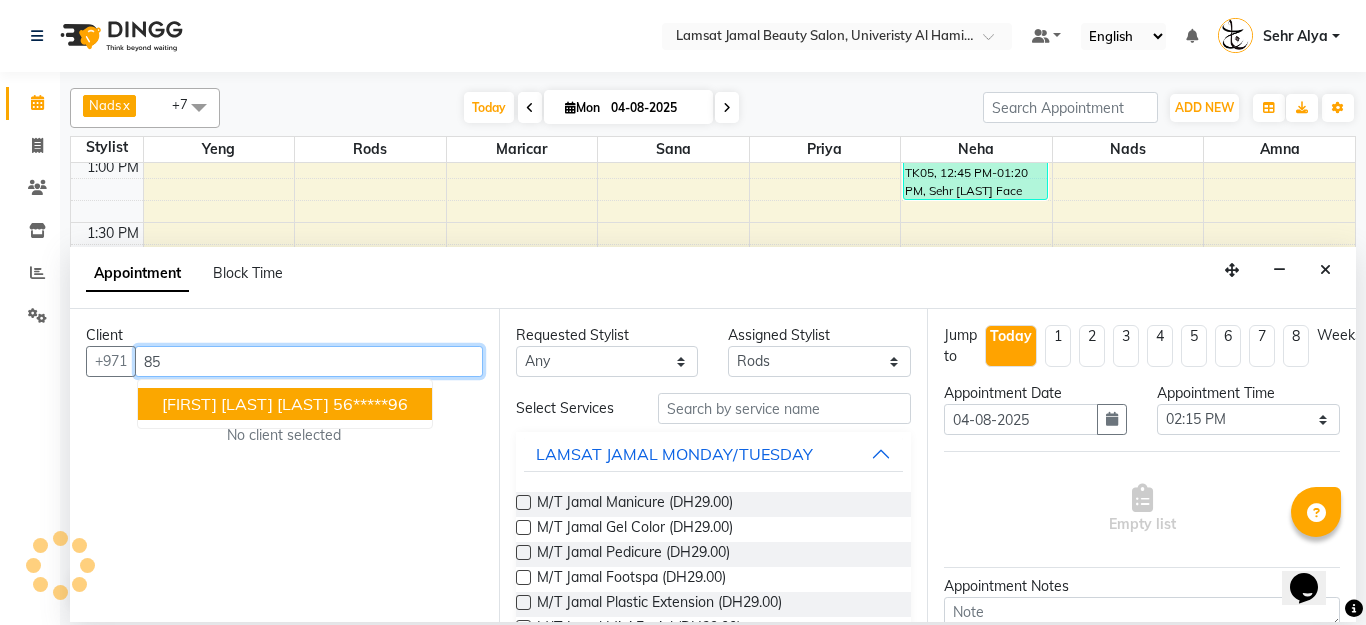 type on "8" 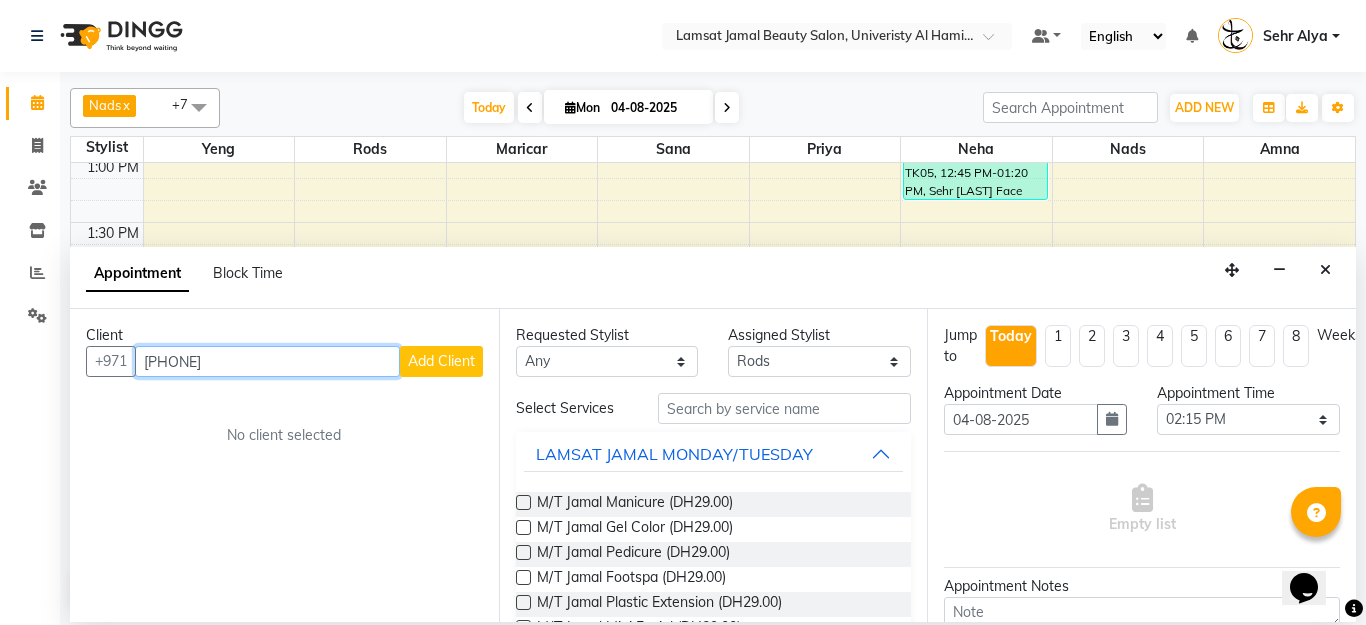 type on "[PHONE]" 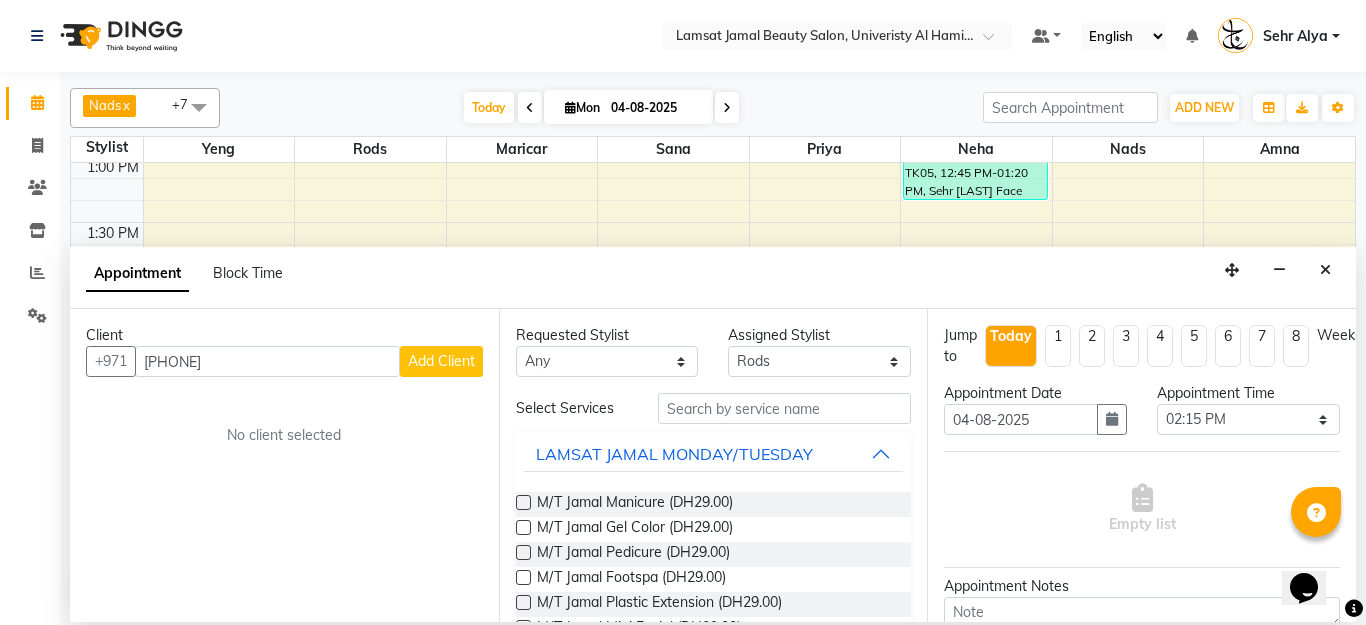 click on "Add Client" at bounding box center (441, 361) 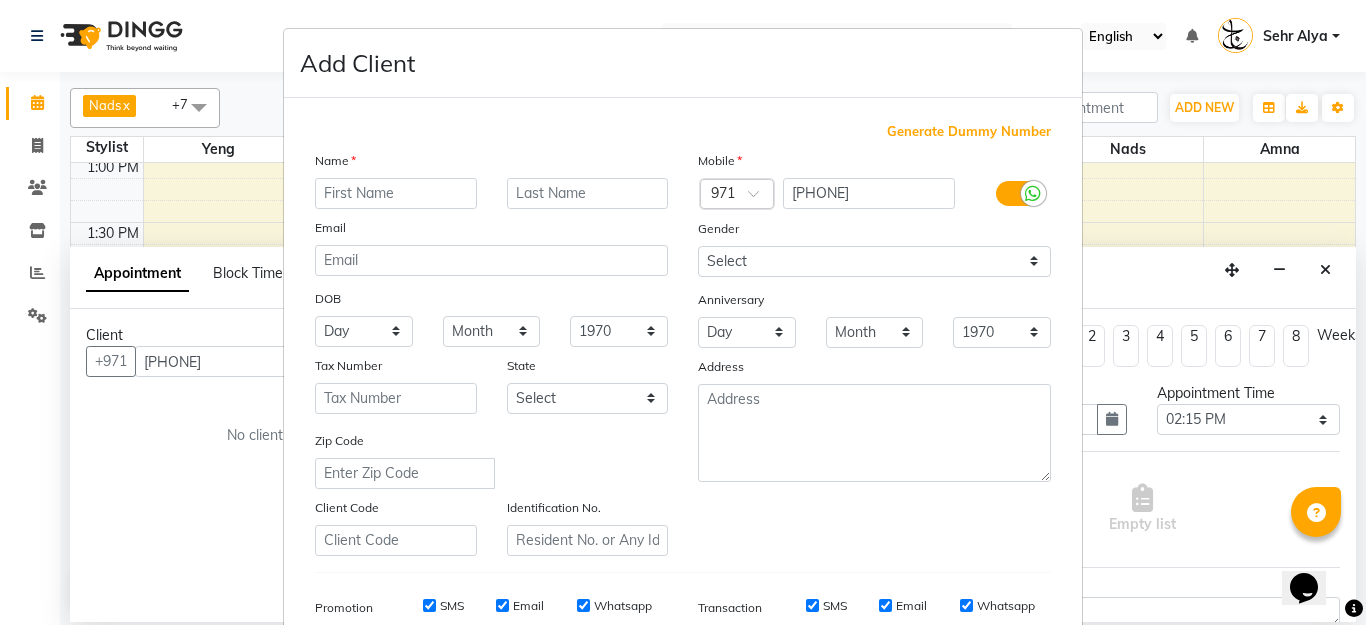 click at bounding box center (396, 193) 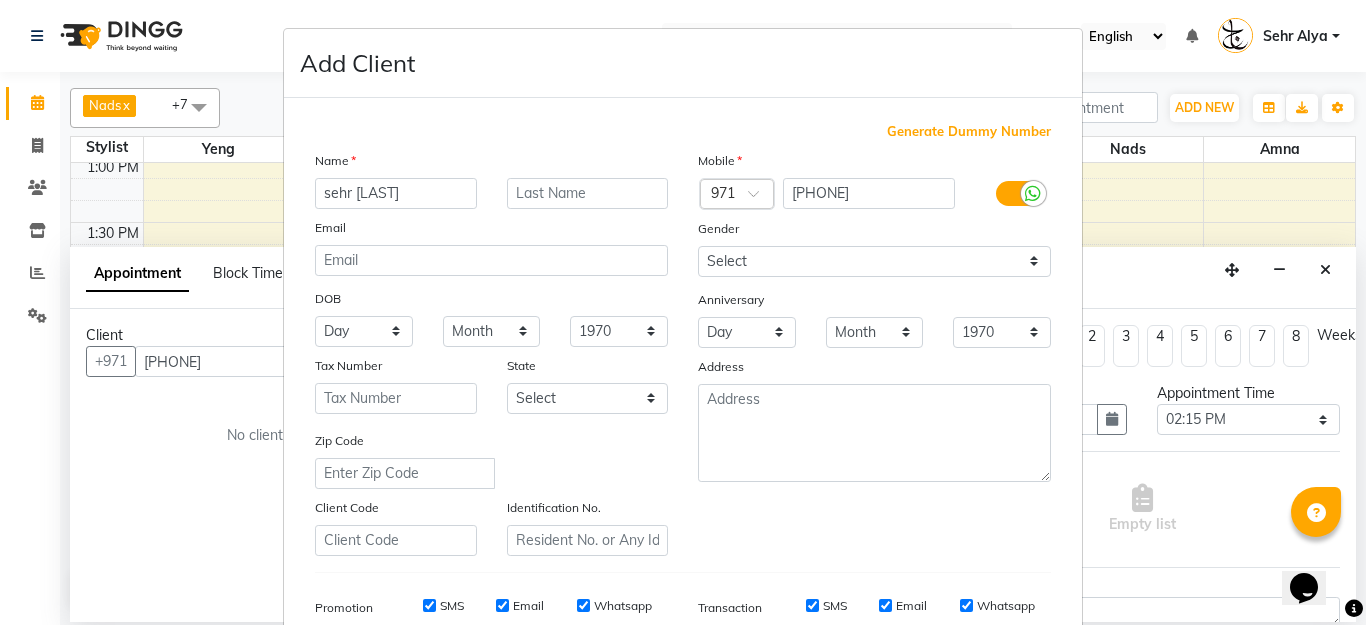 scroll, scrollTop: 298, scrollLeft: 0, axis: vertical 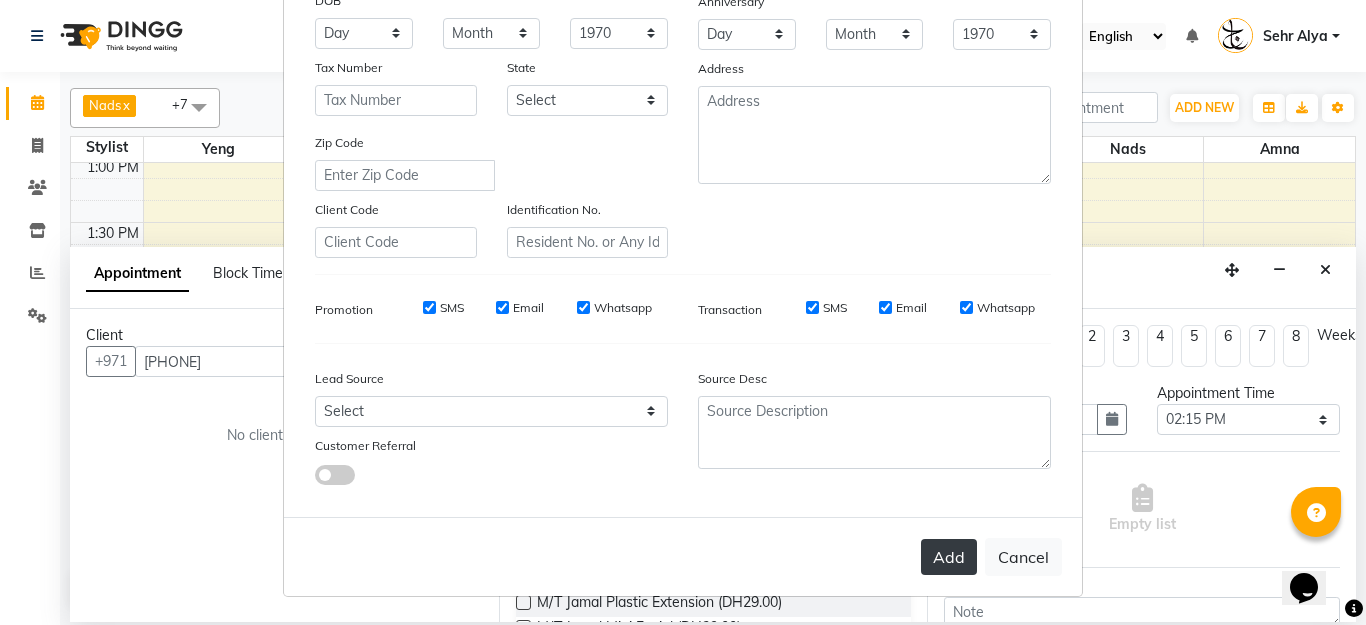 type on "sehr [LAST]" 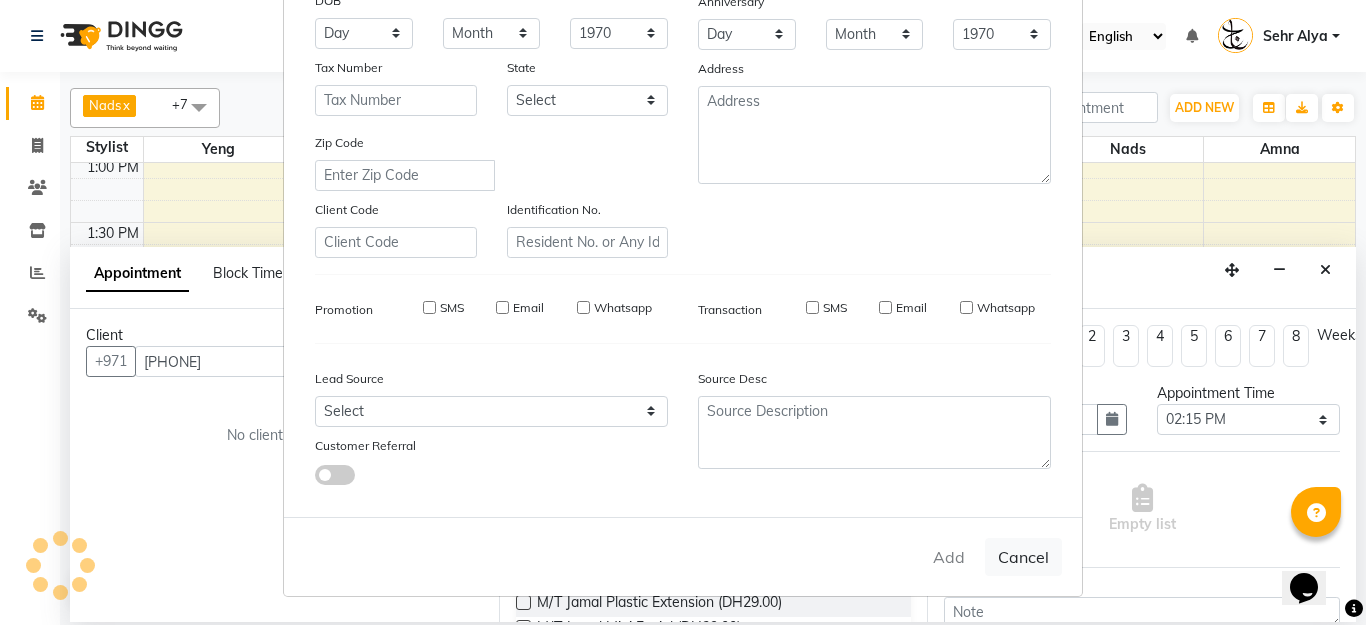 type on "56*****61" 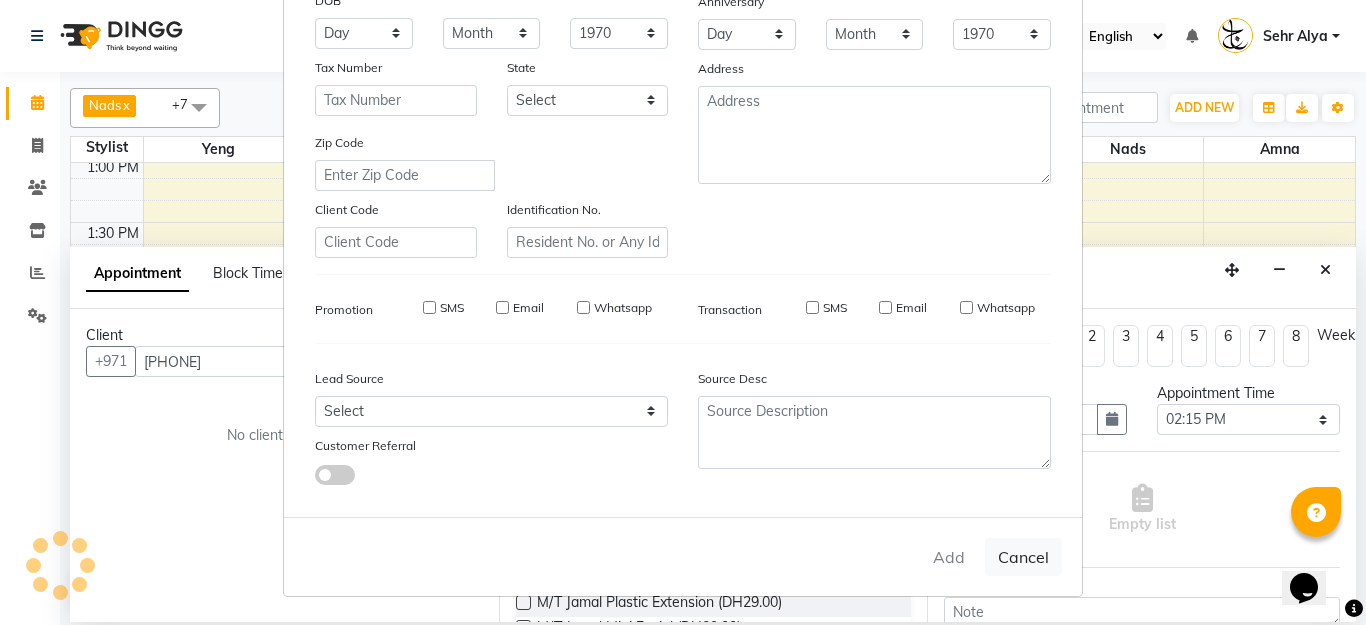 type 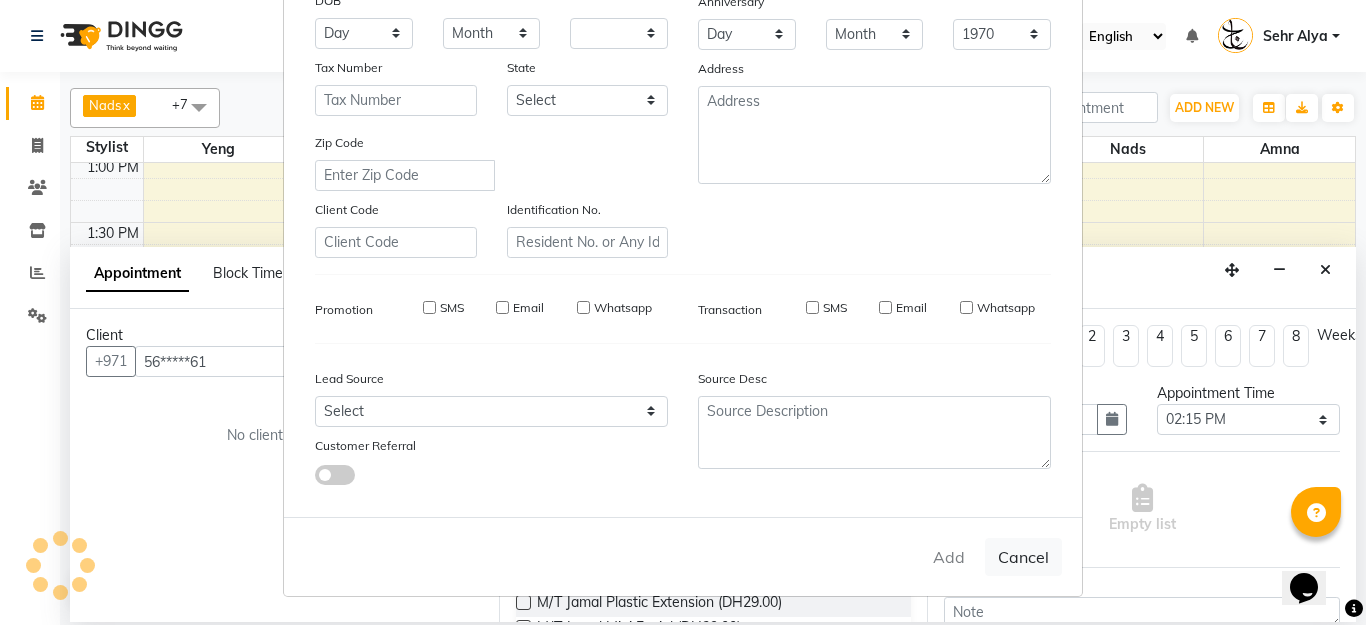 type 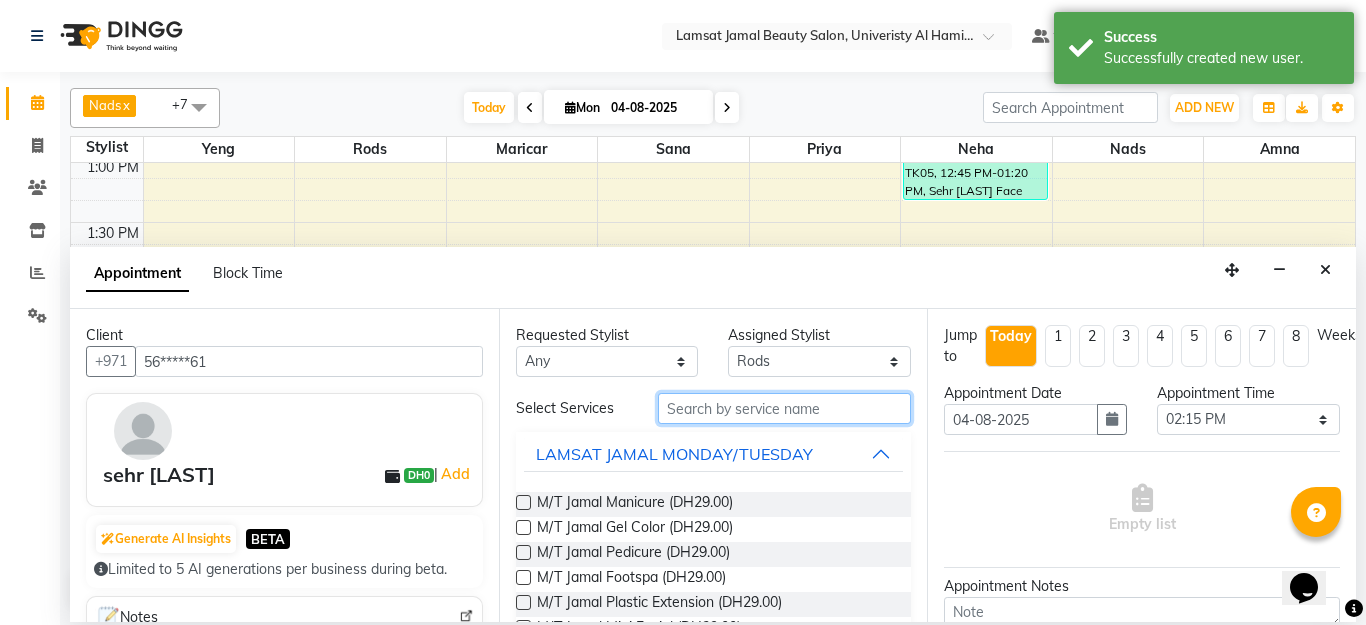 click at bounding box center (785, 408) 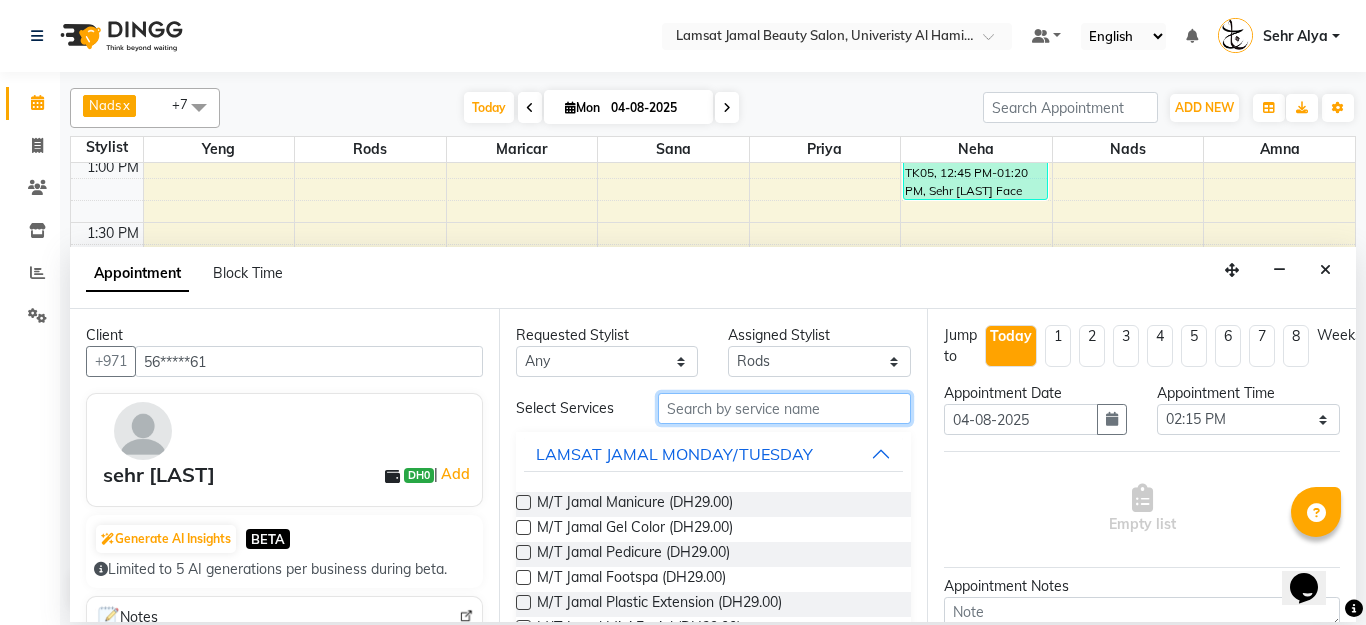 type on "r" 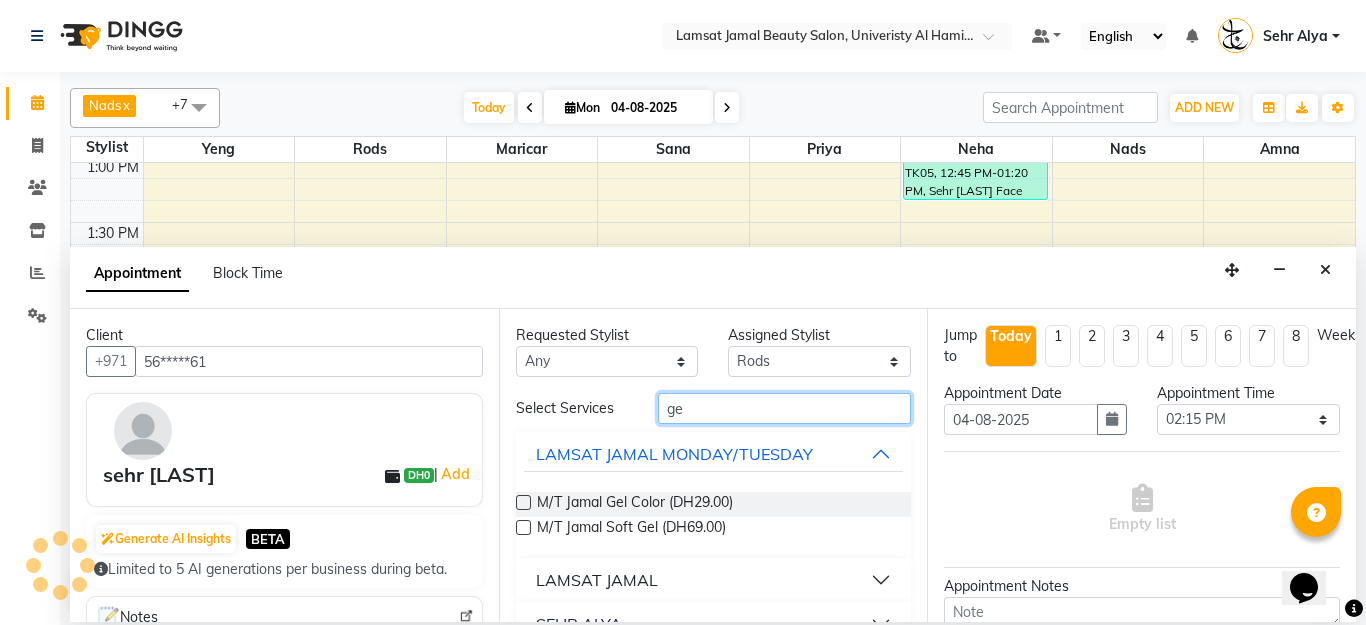 type on "g" 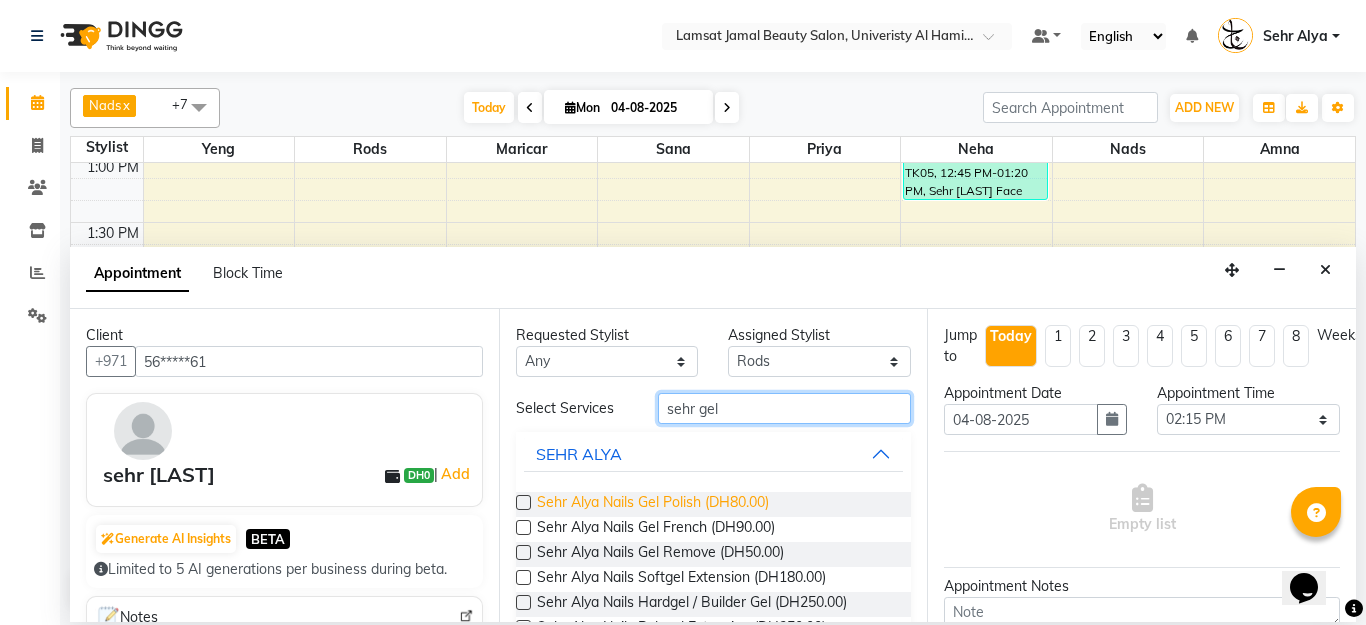 type on "sehr gel" 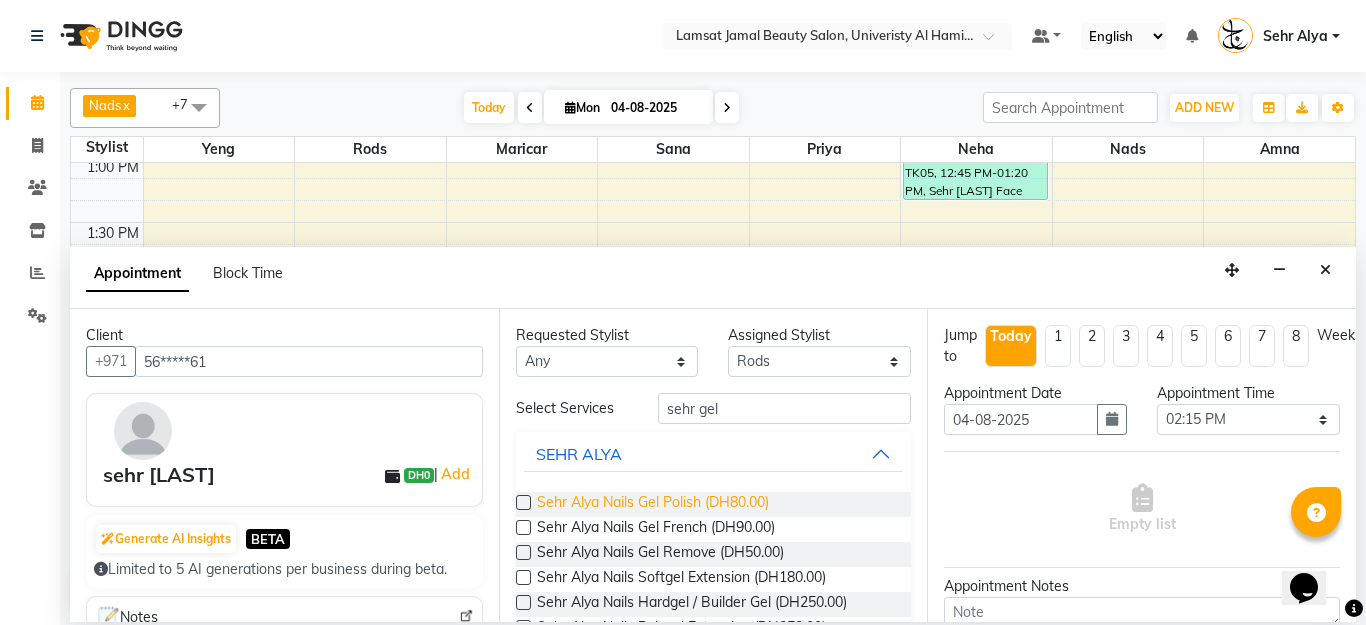 click on "Sehr Alya Nails Gel Polish (DH80.00)" at bounding box center (653, 504) 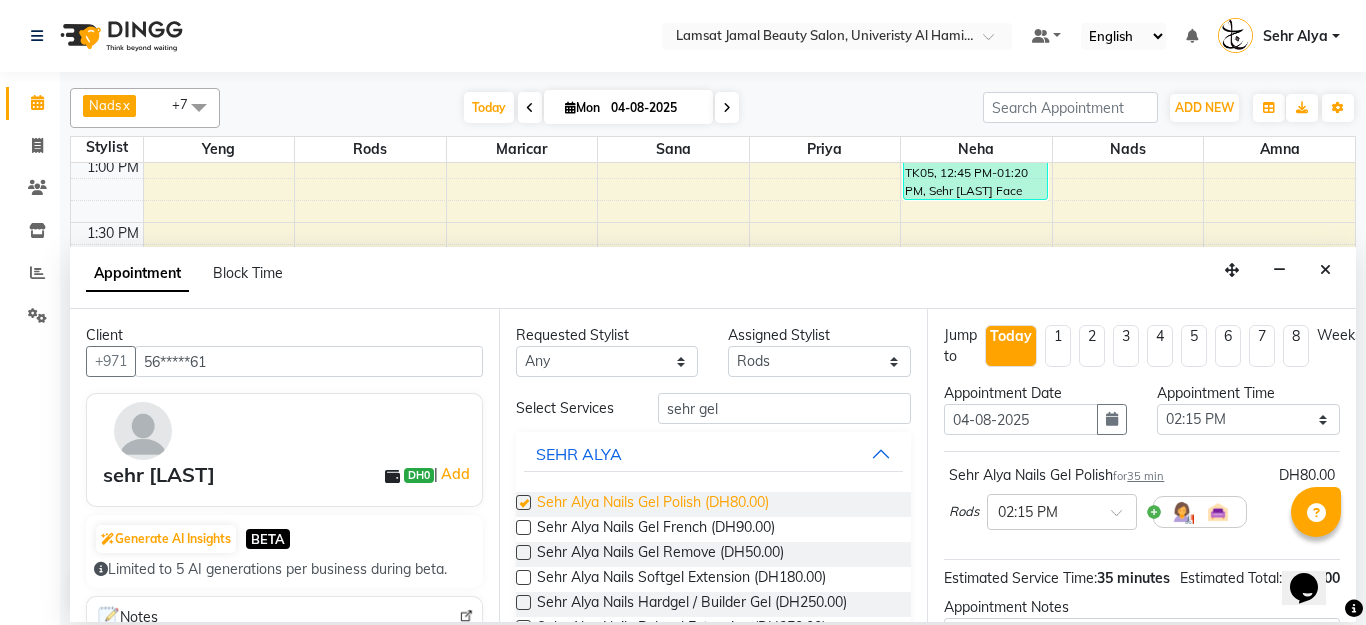 checkbox on "false" 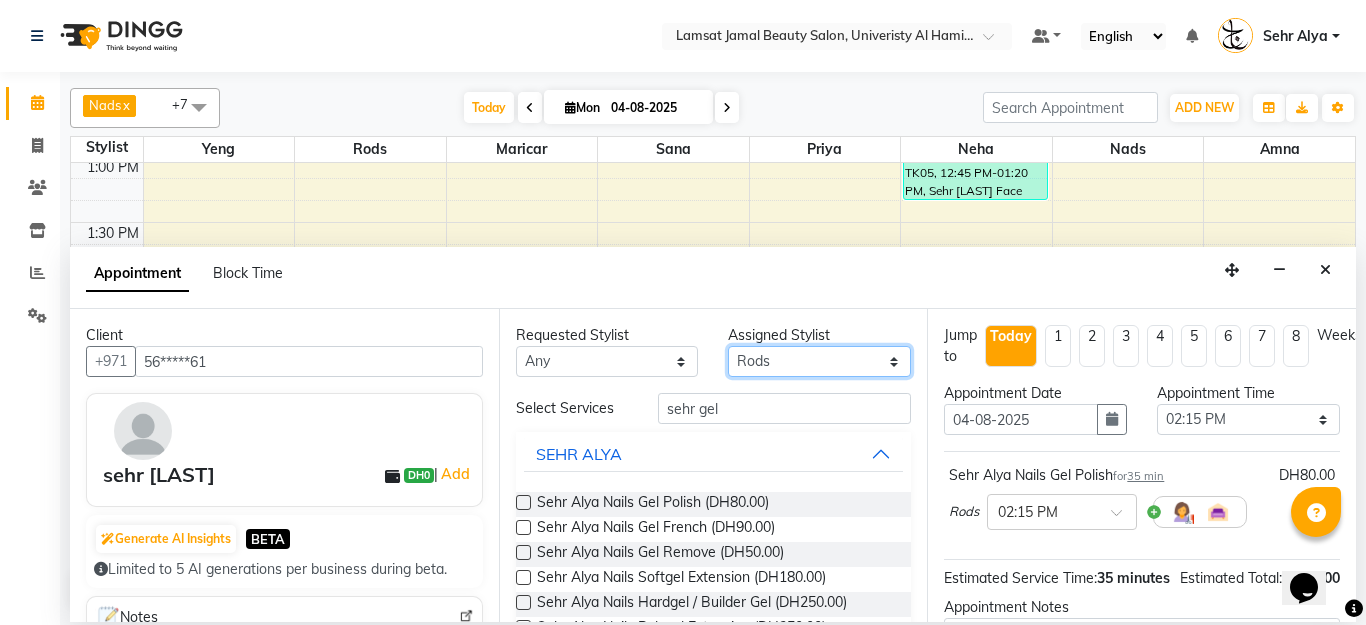 click on "Select Aldie Aliya Amna Gennie Joytie Jude Lamsat Ebda Lamsat Jamal Liezel Maricar Maychel Michelle Nads Neha Nhor Owner Aliya Priya Rods Sana Sehr Alya Yeng" at bounding box center [819, 361] 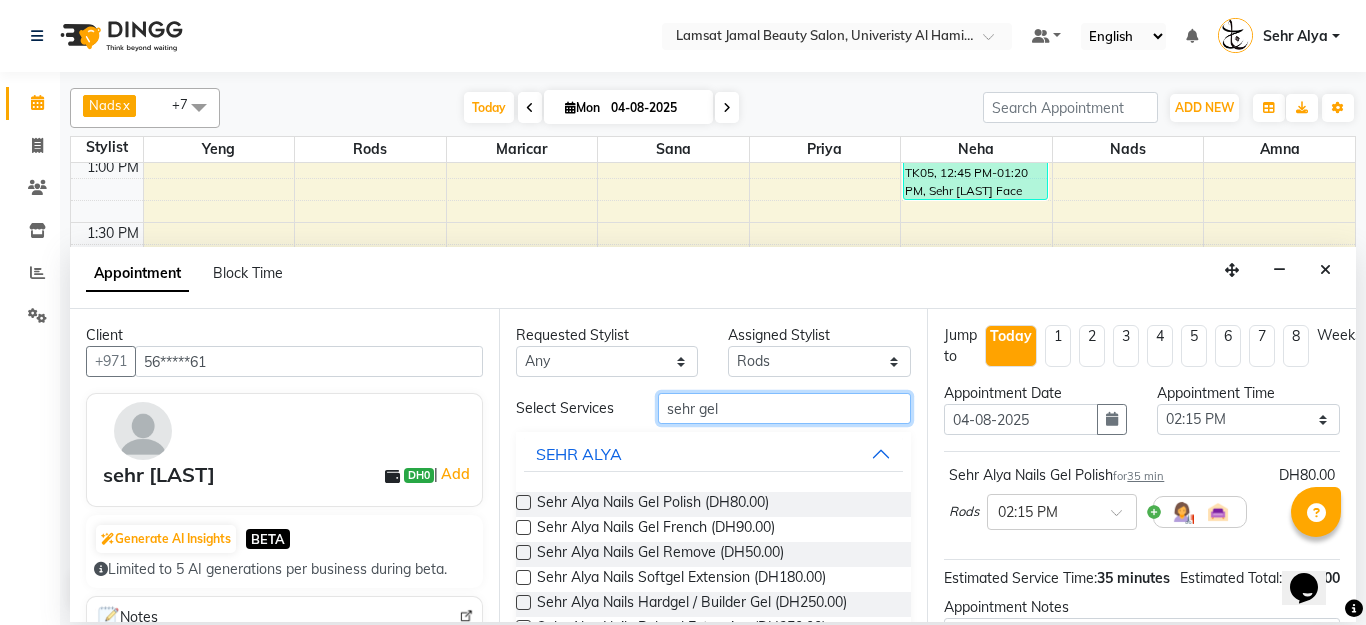 click on "sehr gel" at bounding box center (785, 408) 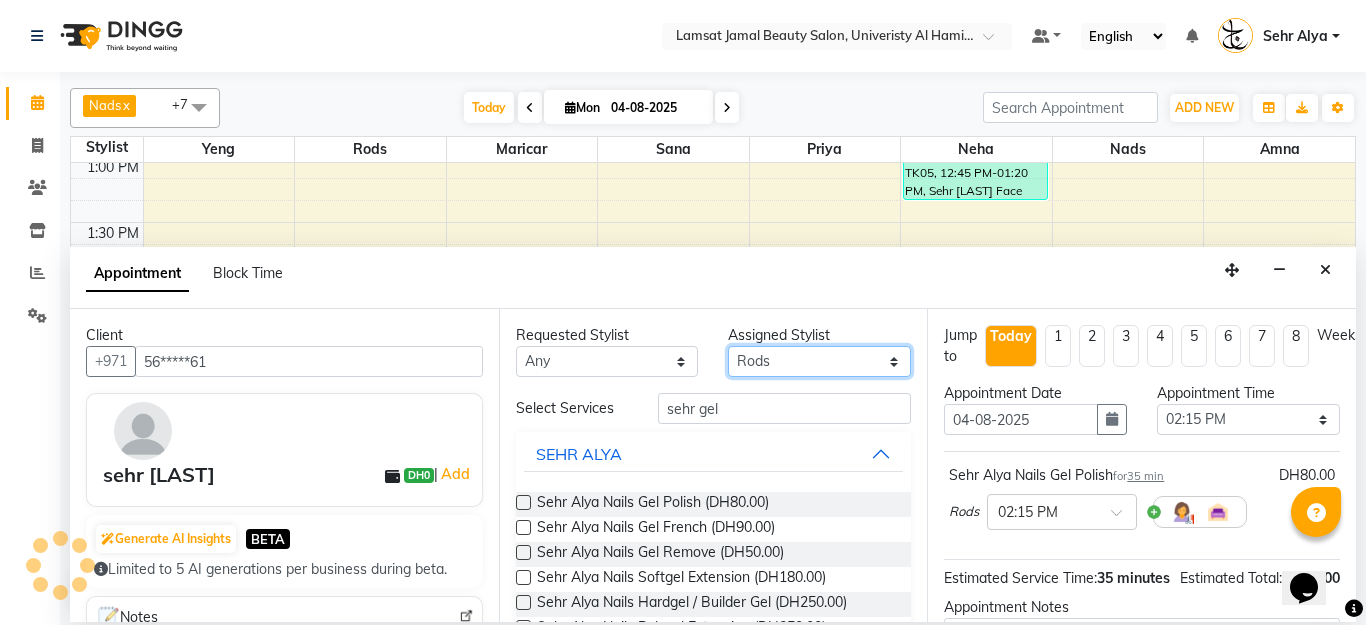 click on "Select Aldie Aliya Amna Gennie Joytie Jude Lamsat Ebda Lamsat Jamal Liezel Maricar Maychel Michelle Nads Neha Nhor Owner Aliya Priya Rods Sana Sehr Alya Yeng" at bounding box center (819, 361) 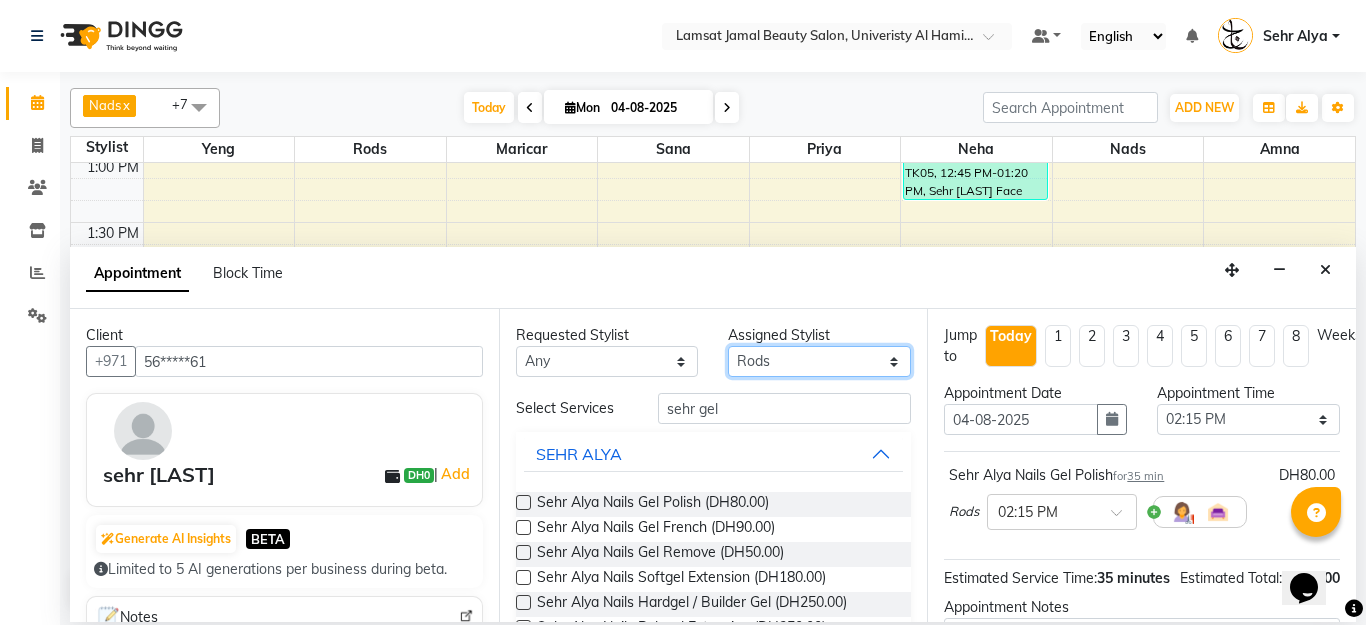 select on "79916" 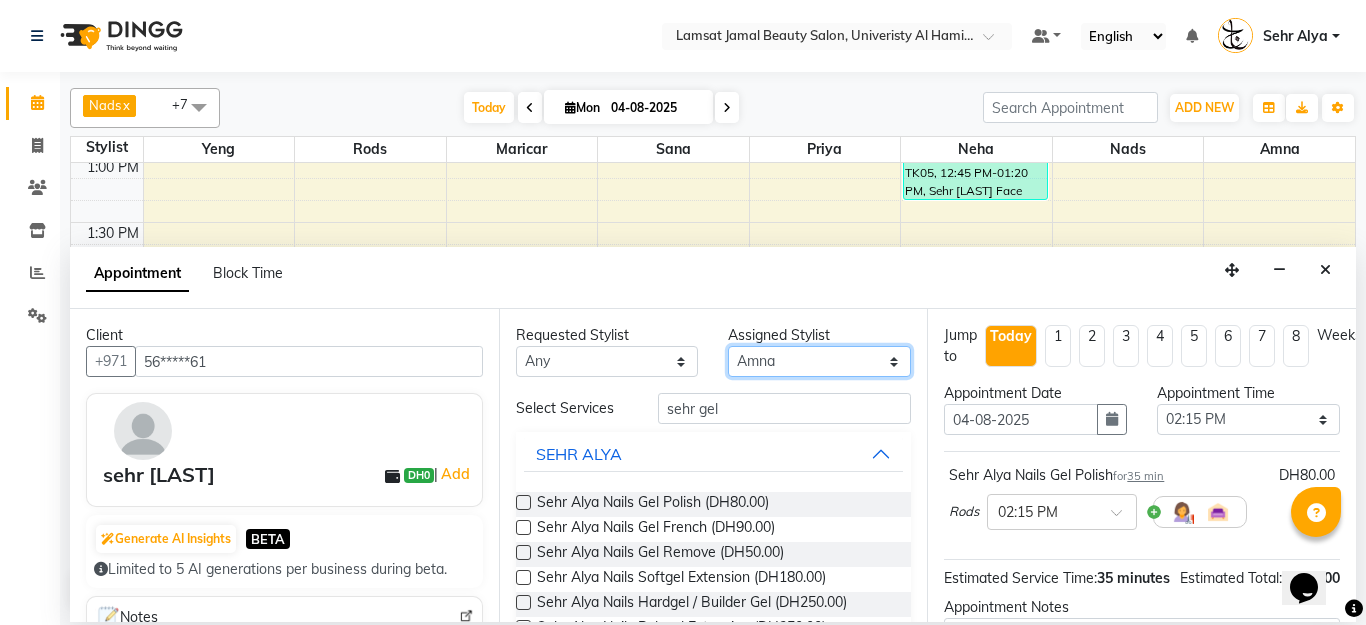 click on "Select Aldie Aliya Amna Gennie Joytie Jude Lamsat Ebda Lamsat Jamal Liezel Maricar Maychel Michelle Nads Neha Nhor Owner Aliya Priya Rods Sana Sehr Alya Yeng" at bounding box center [819, 361] 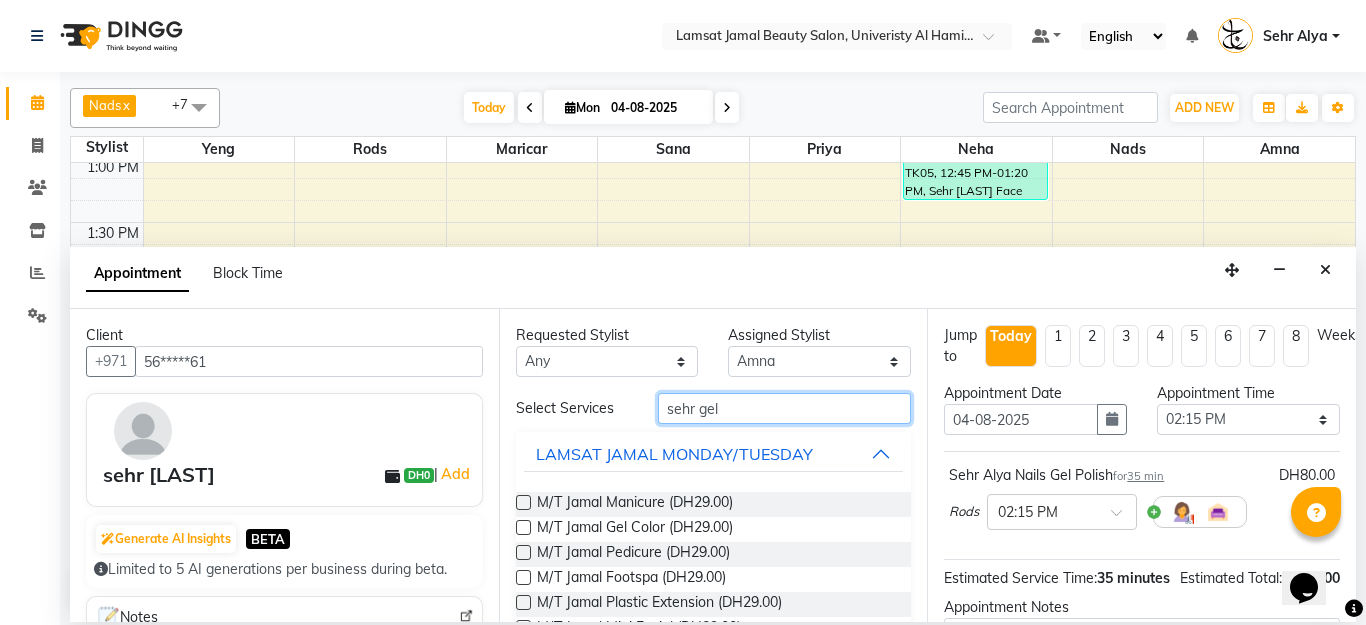 click on "sehr gel" at bounding box center (785, 408) 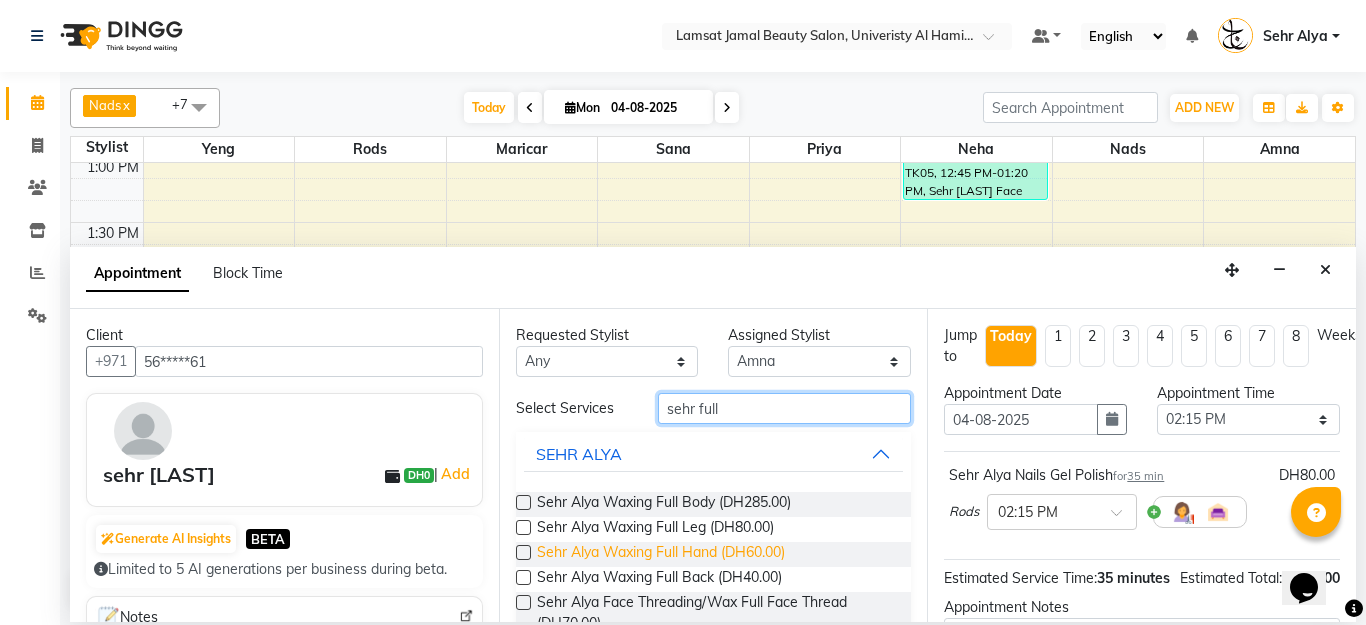 type on "sehr full" 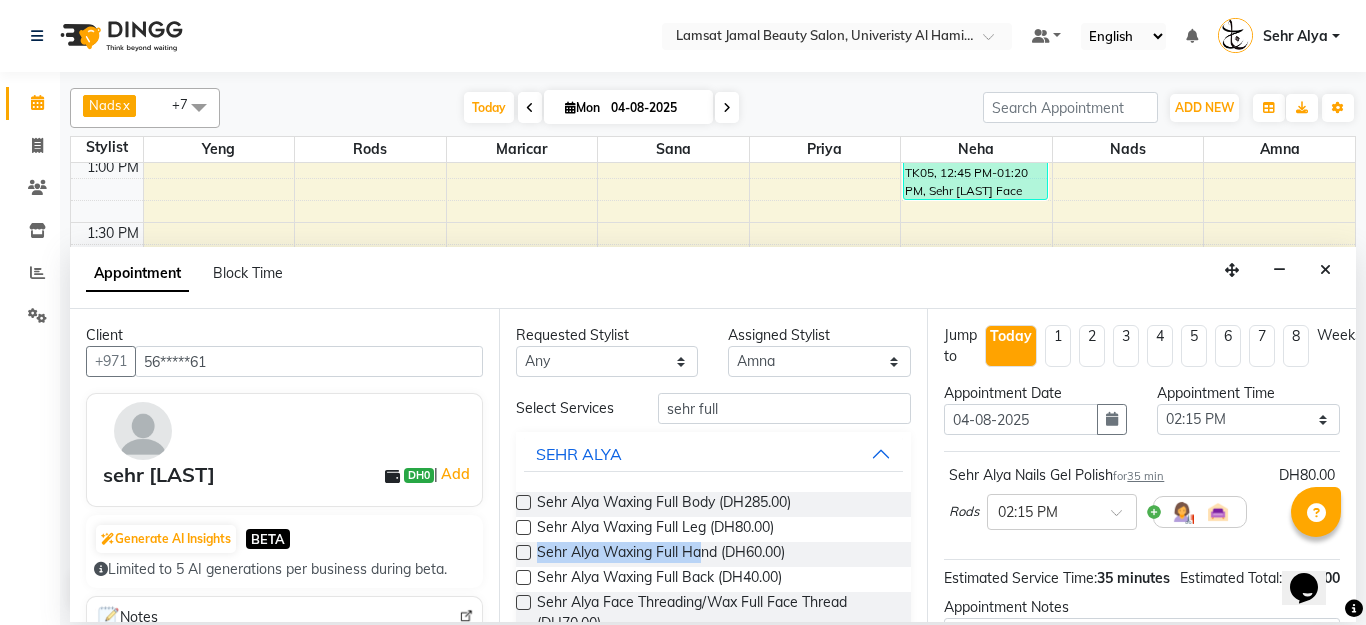 drag, startPoint x: 703, startPoint y: 557, endPoint x: 866, endPoint y: 541, distance: 163.78339 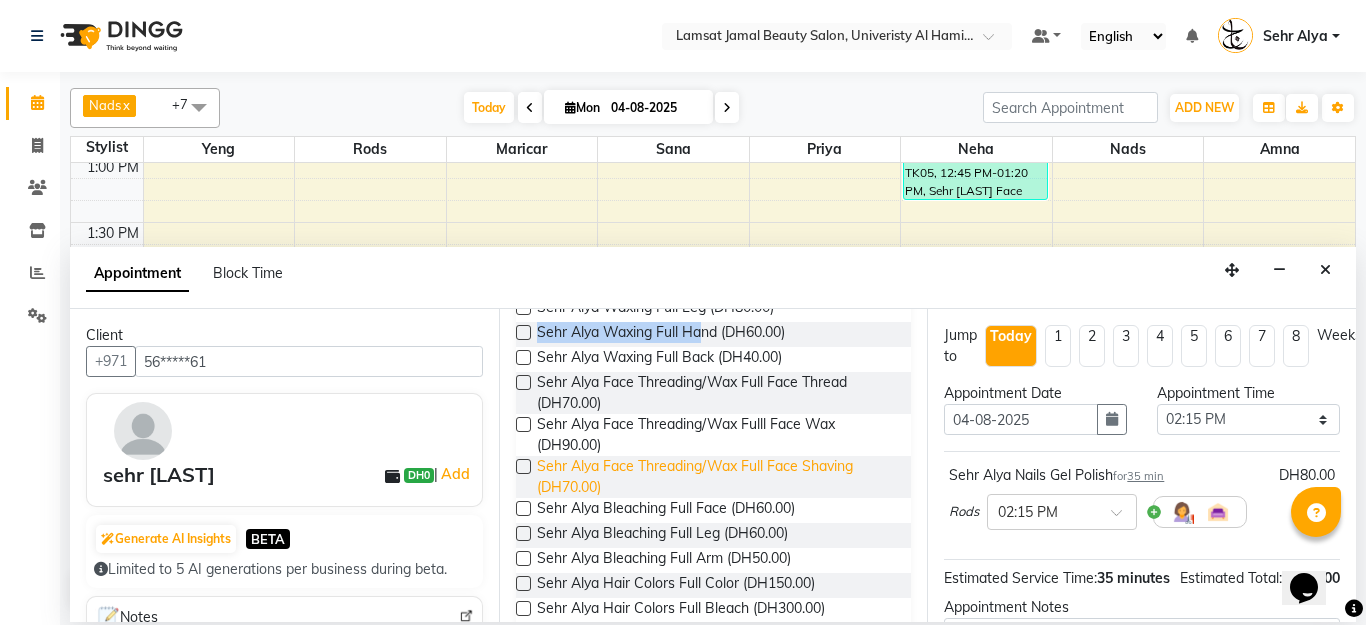 scroll, scrollTop: 121, scrollLeft: 0, axis: vertical 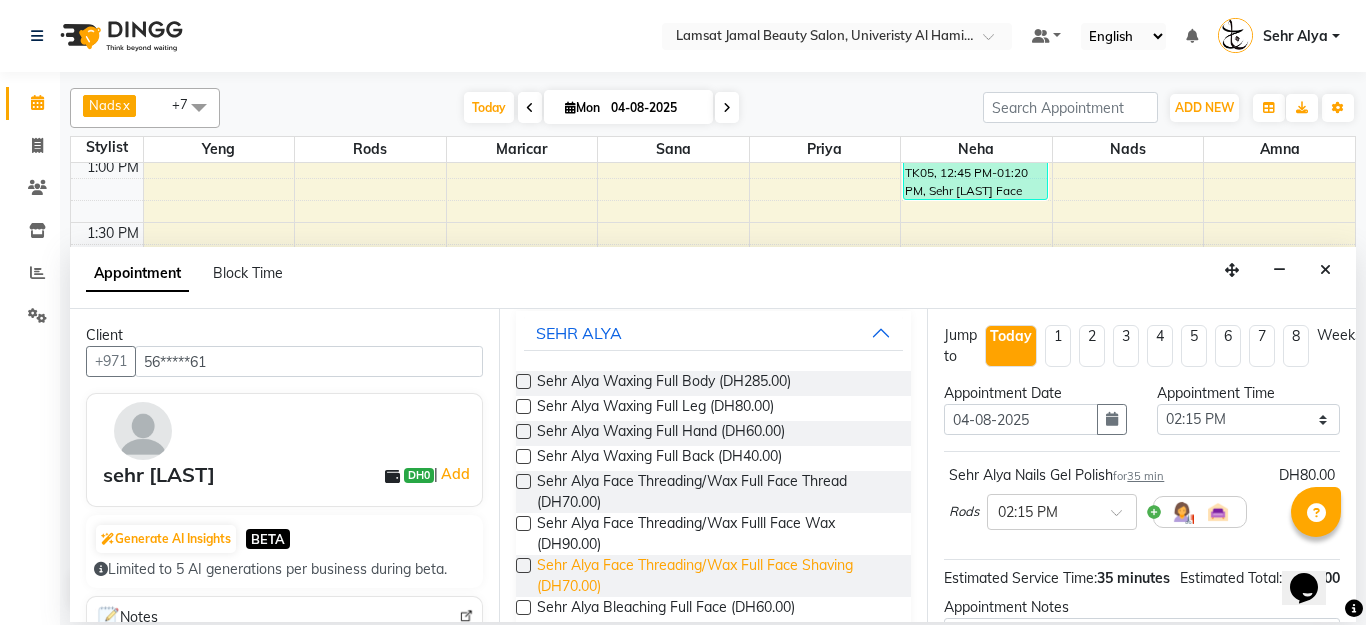 click on "Sehr Alya Face Threading/Wax Full Face Shaving (DH70.00)" at bounding box center (716, 576) 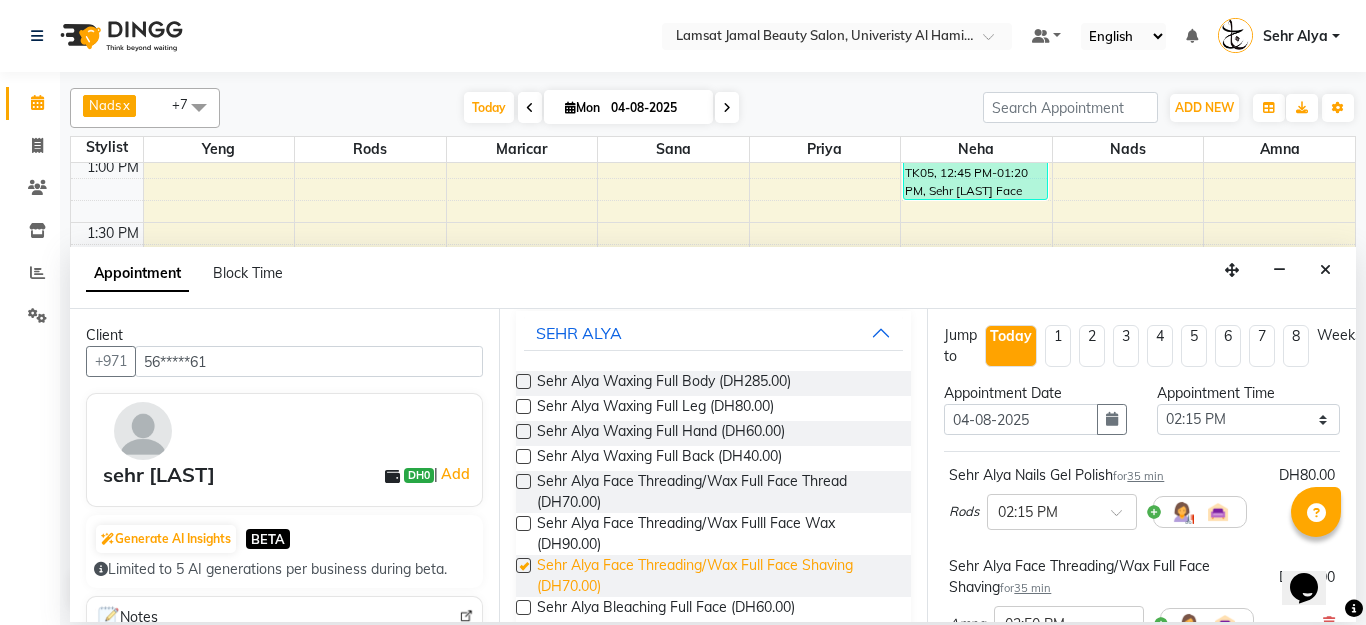checkbox on "false" 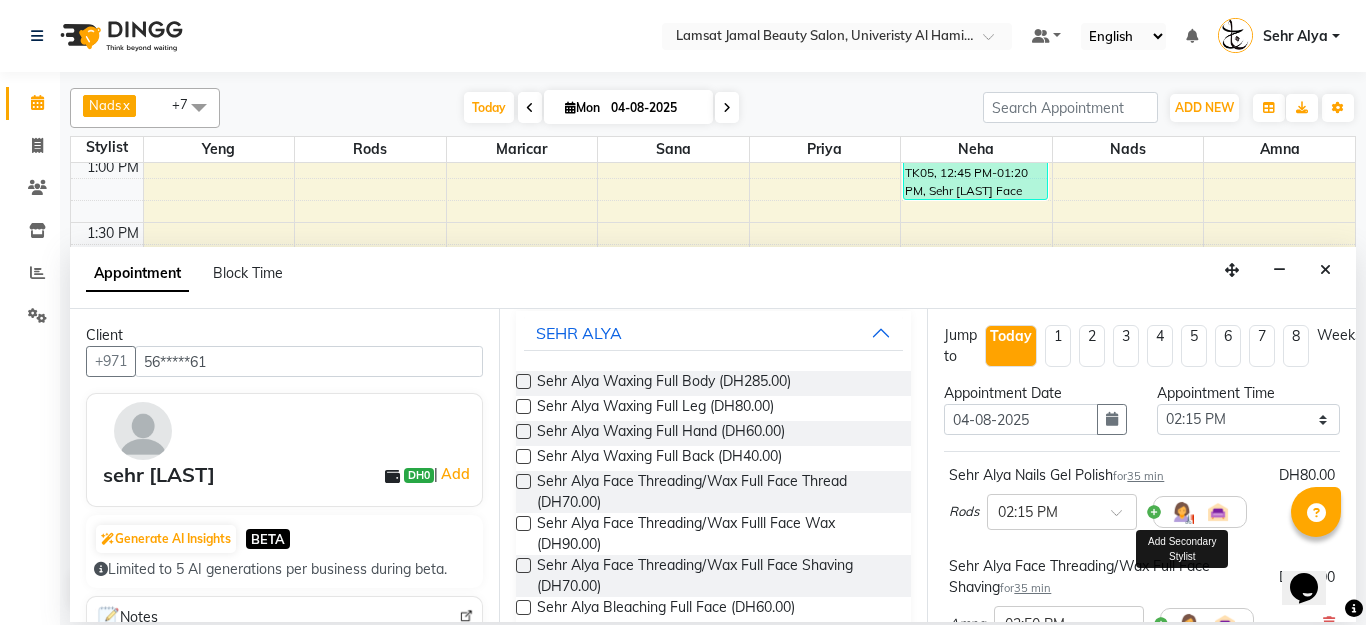 scroll, scrollTop: 346, scrollLeft: 0, axis: vertical 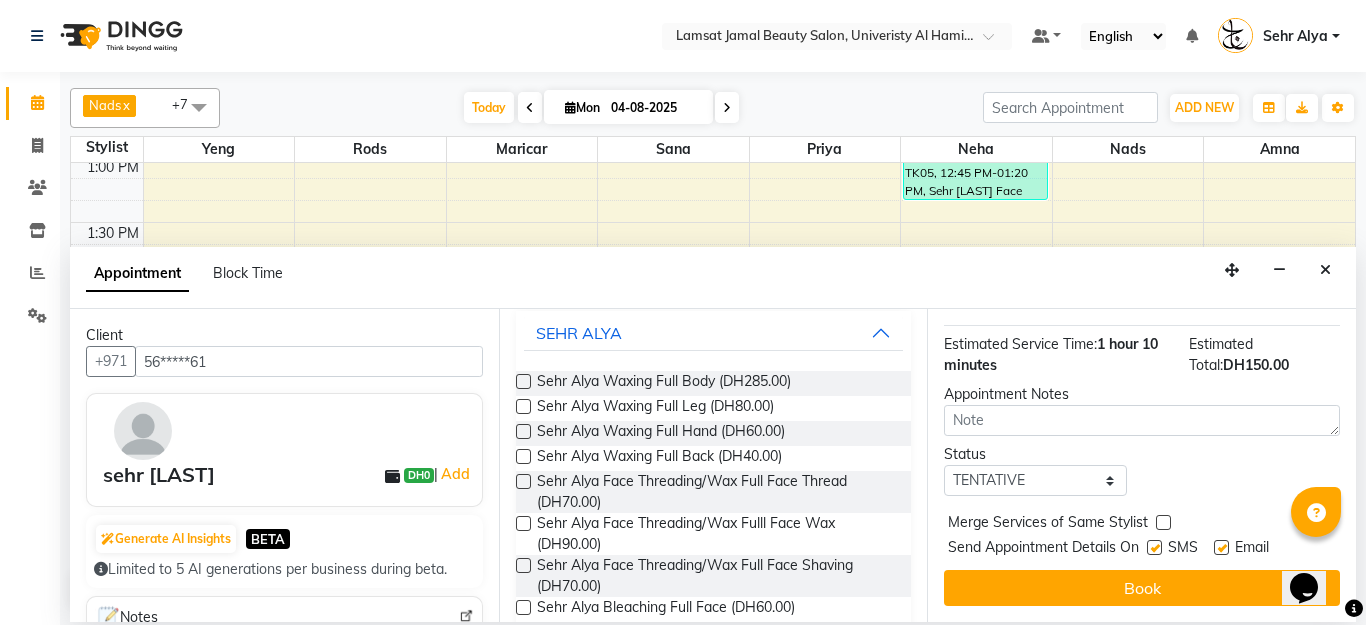 click at bounding box center [1163, 522] 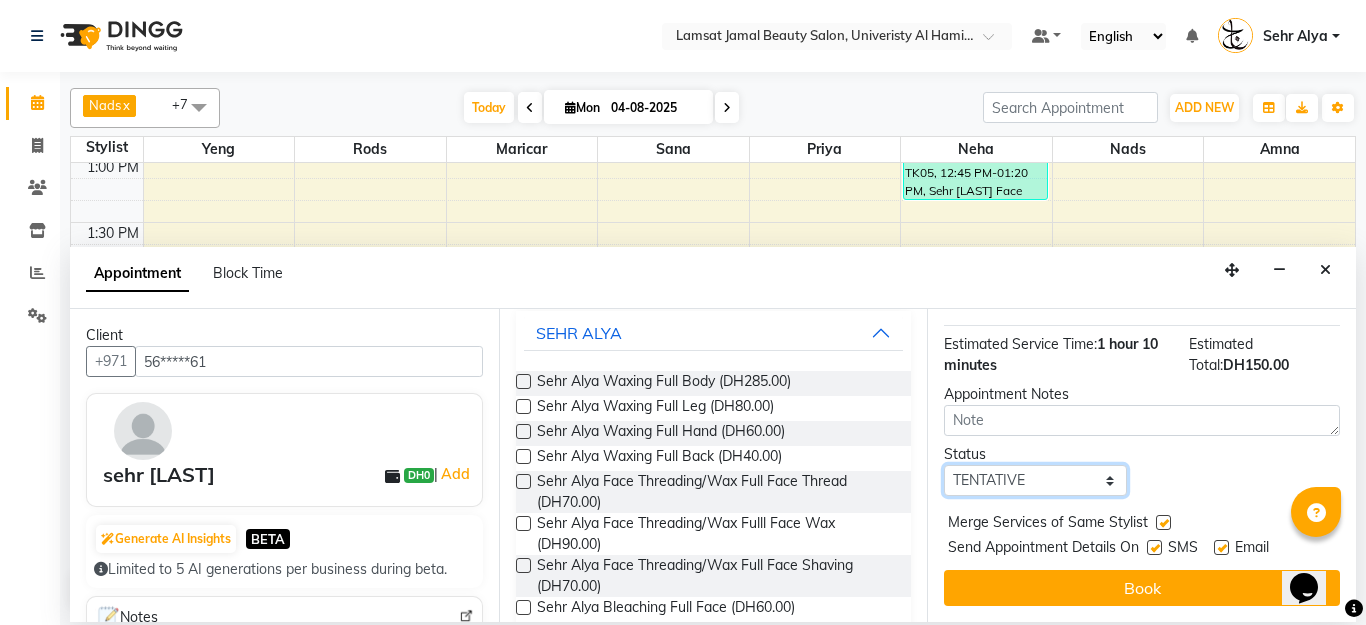click on "Select TENTATIVE CONFIRM CHECK-IN UPCOMING" at bounding box center [1035, 480] 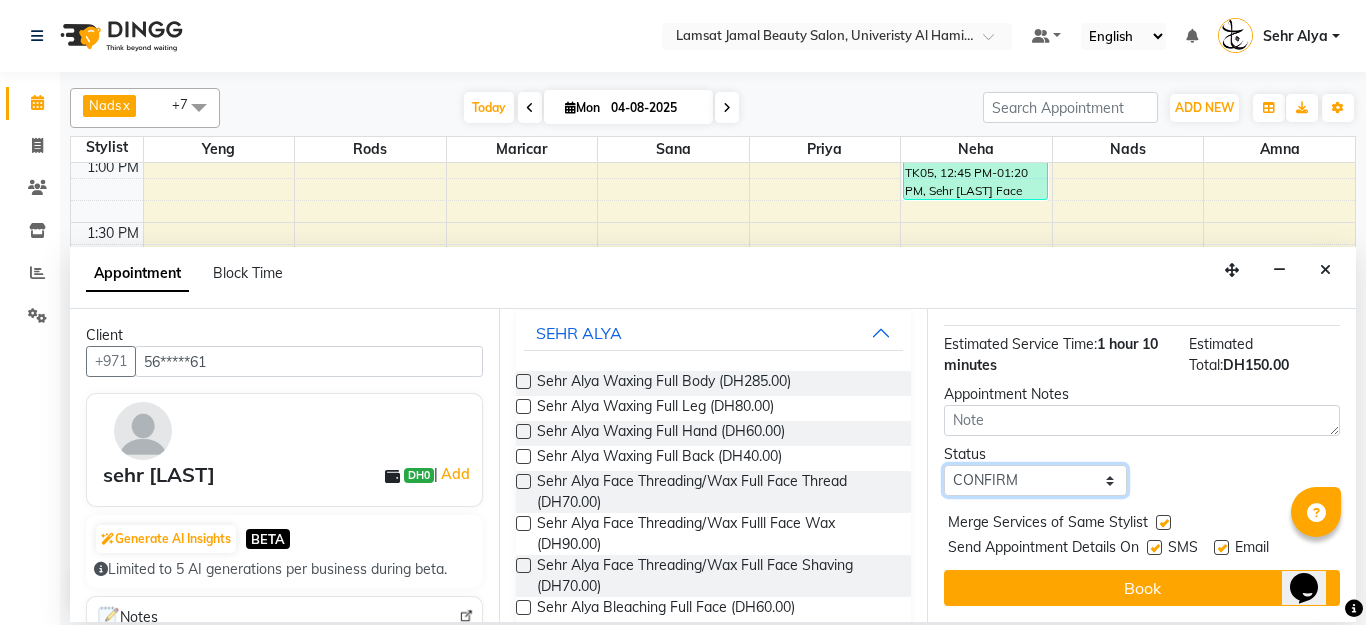 click on "Select TENTATIVE CONFIRM CHECK-IN UPCOMING" at bounding box center (1035, 480) 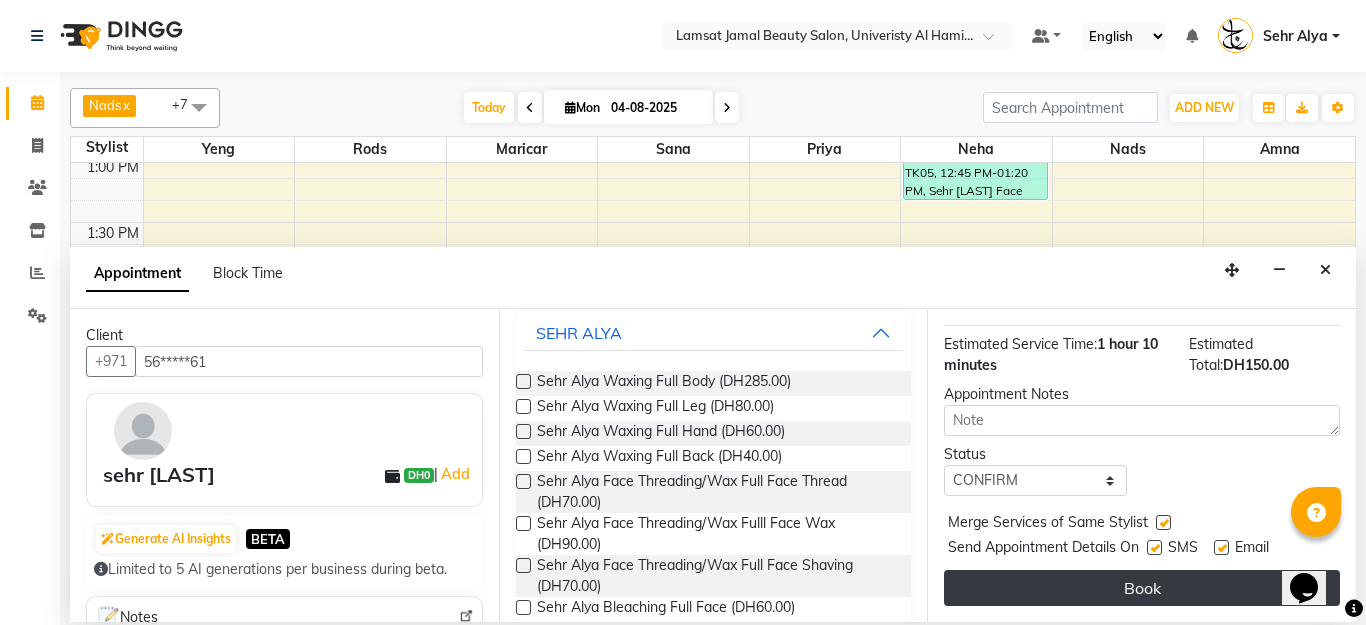 click on "Book" at bounding box center (1142, 588) 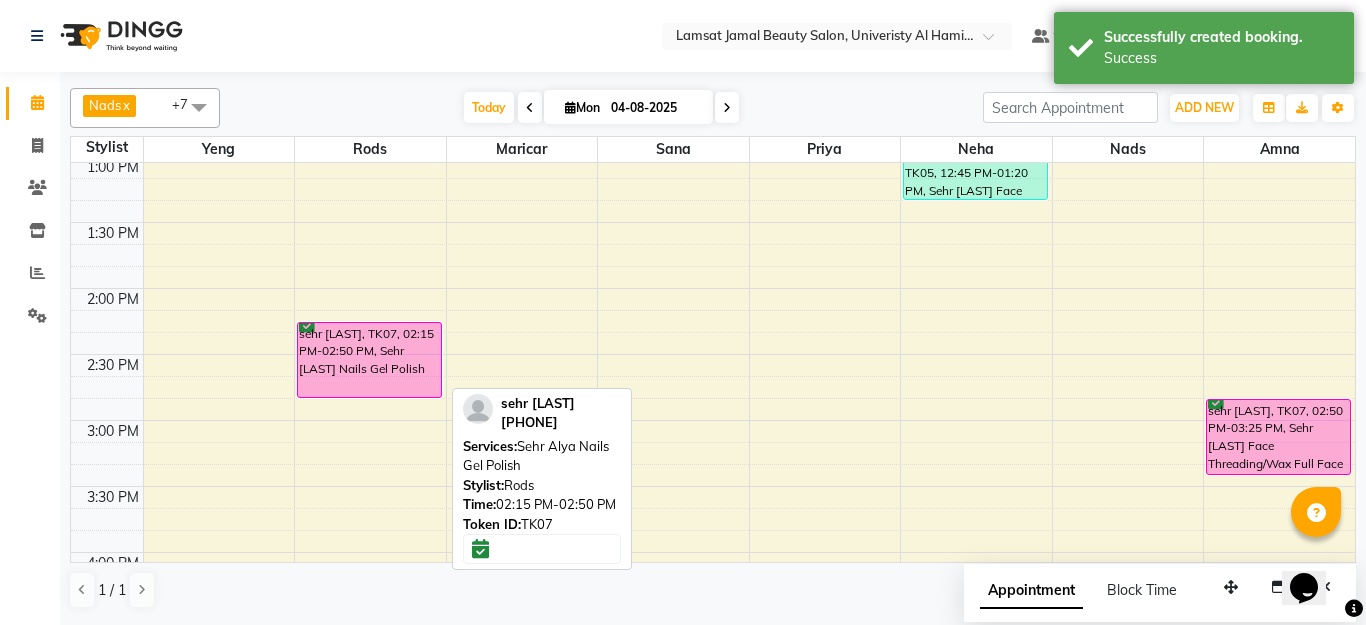 click on "sehr [LAST], TK07, 02:15 PM-02:50 PM, Sehr [LAST] Nails Gel Polish" at bounding box center (369, 360) 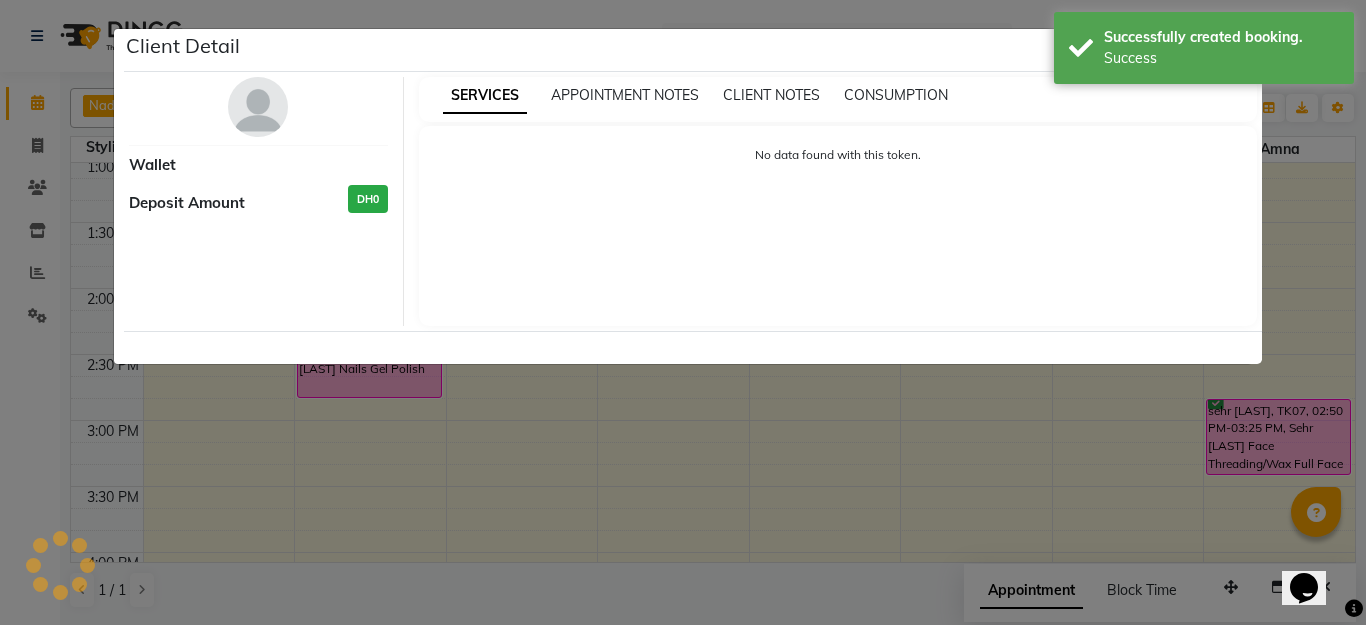 select on "6" 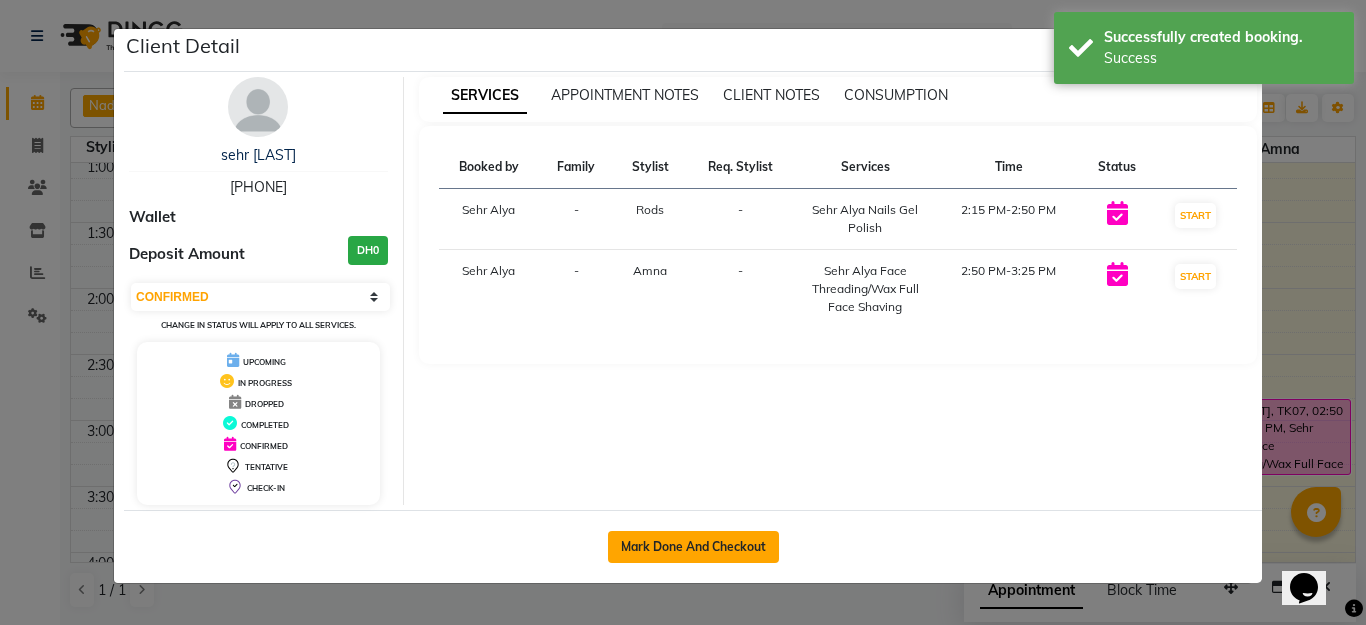 click on "Mark Done And Checkout" 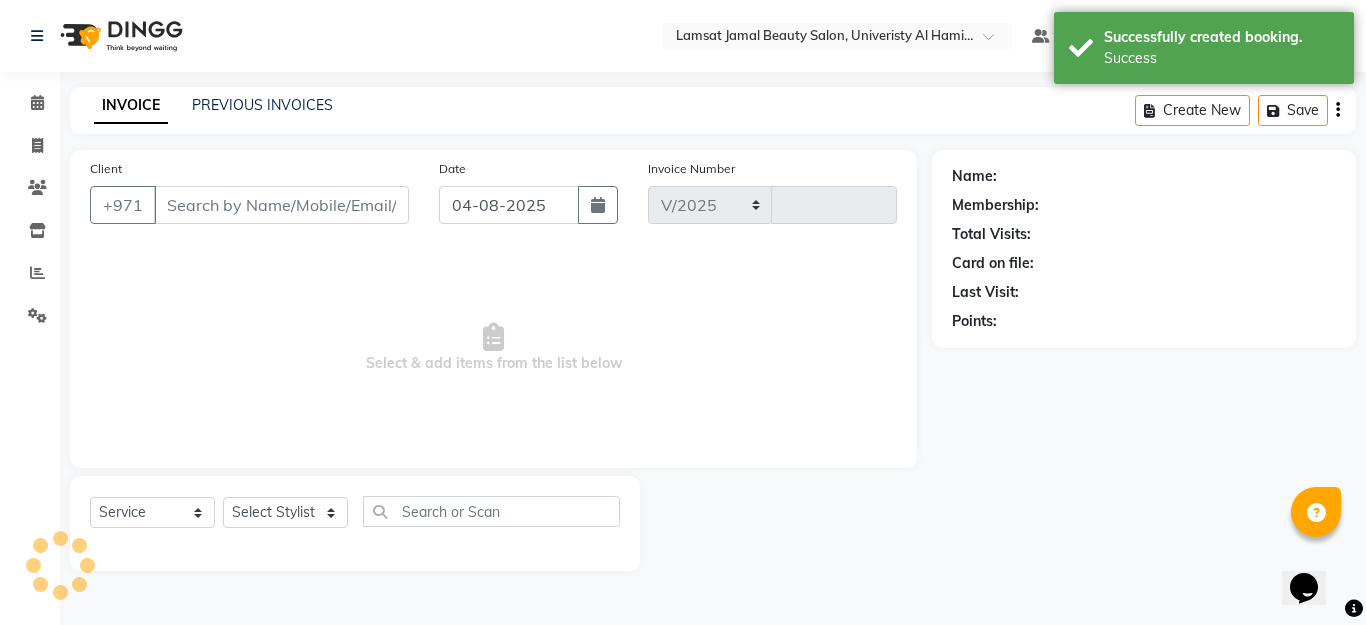 select on "8294" 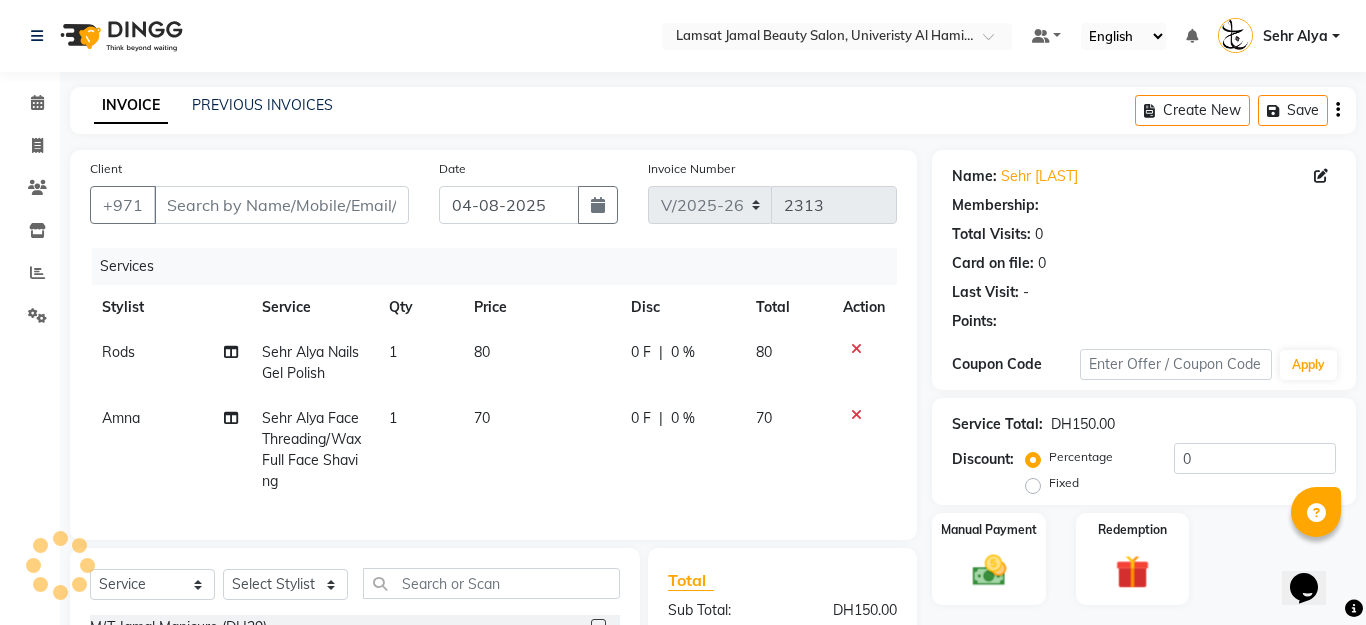 type on "56*****61" 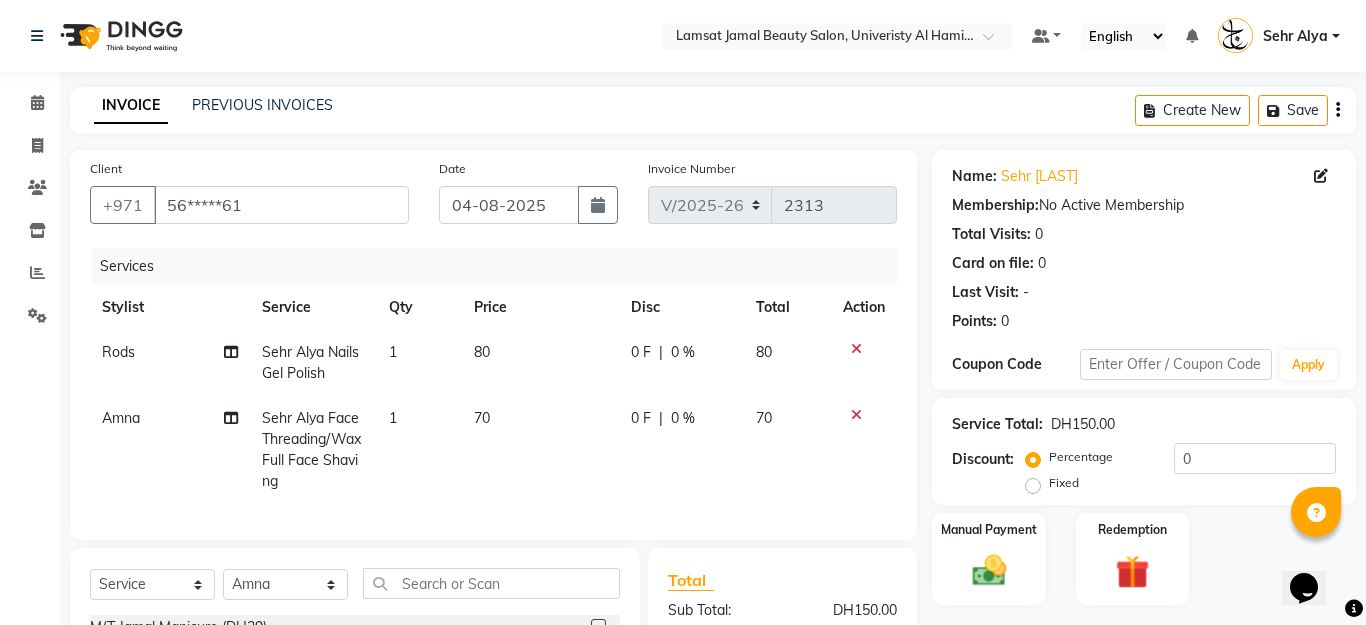 click on "80" 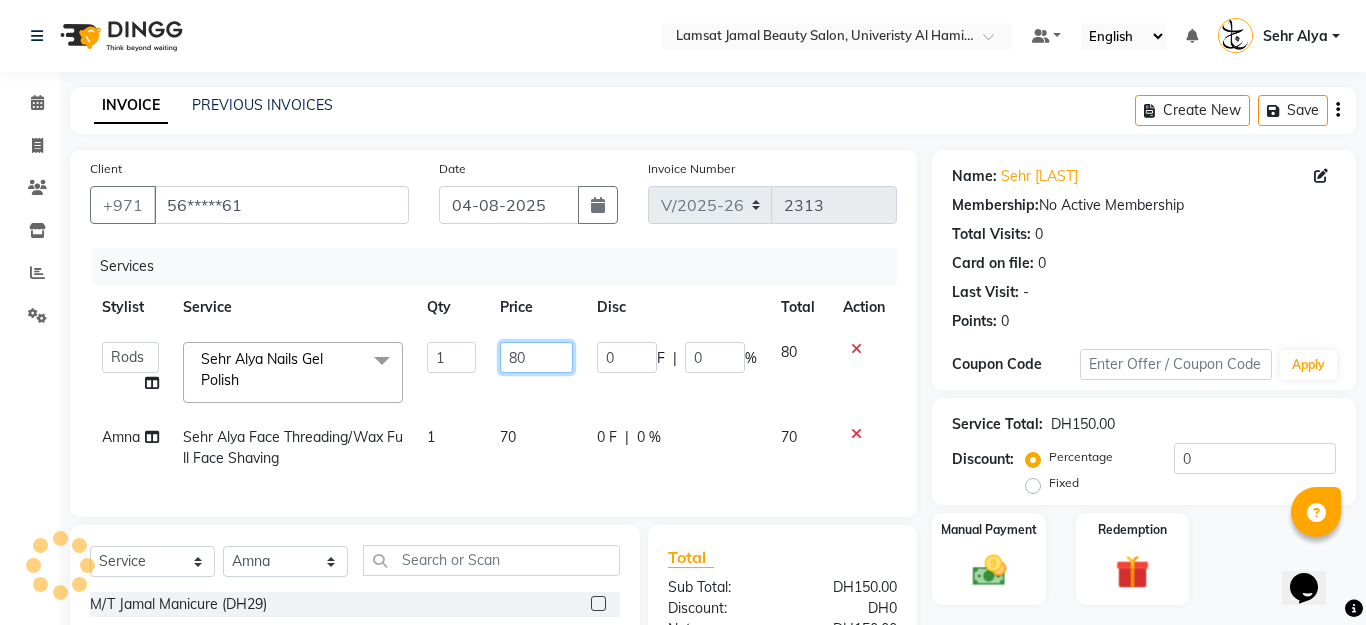 click on "80" 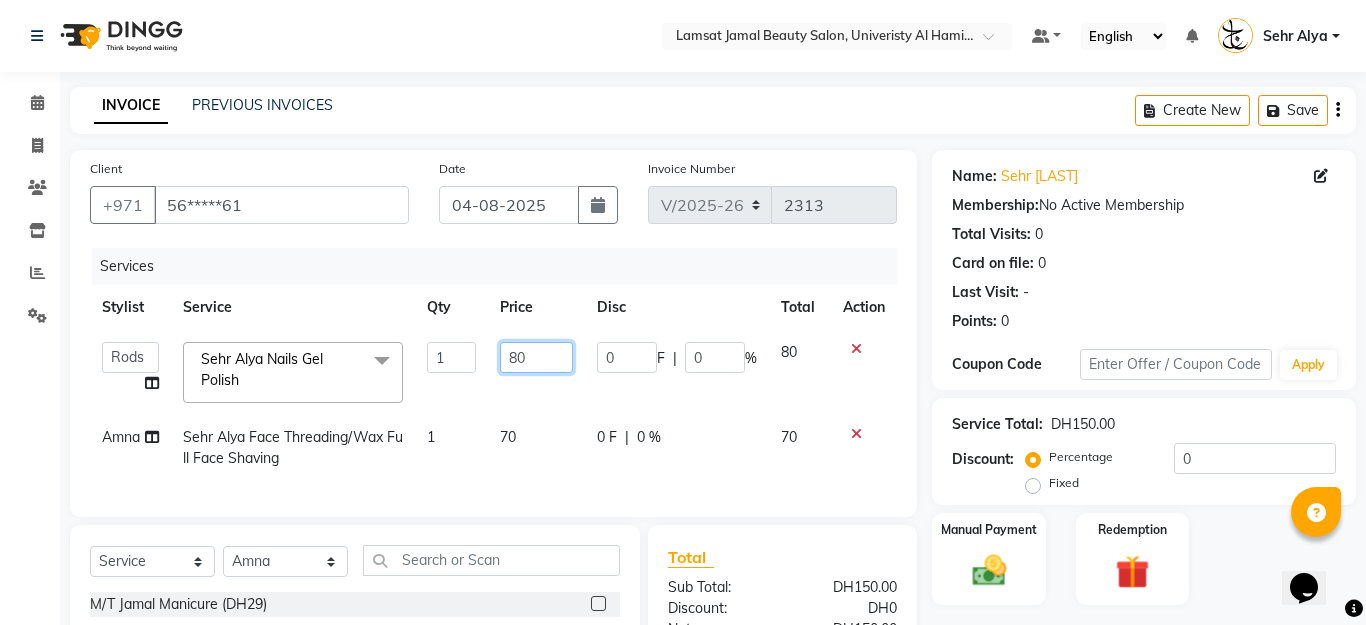 type on "8" 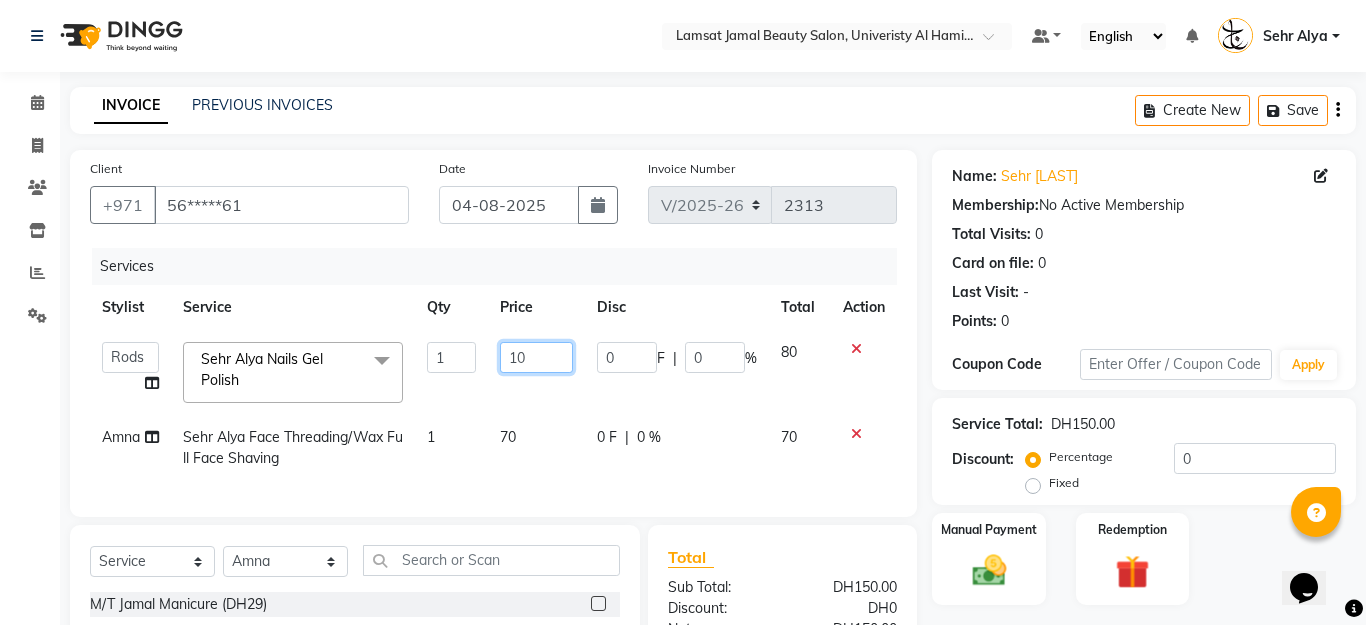 type on "100" 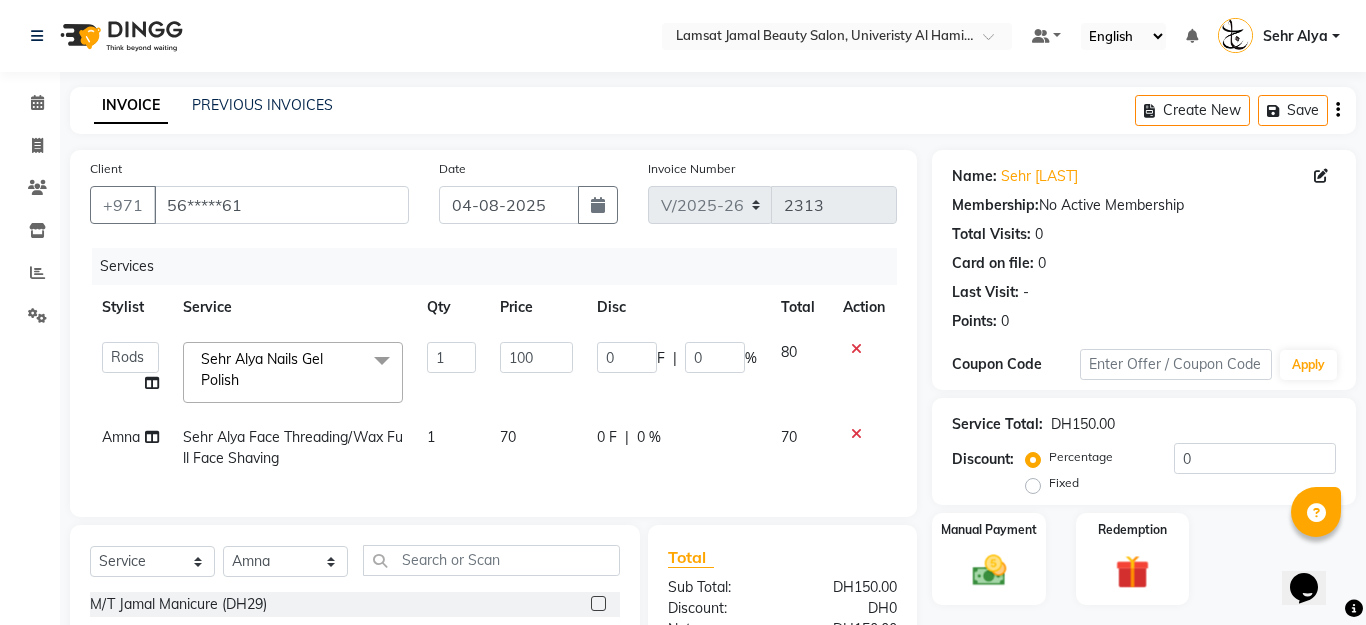 click on "70" 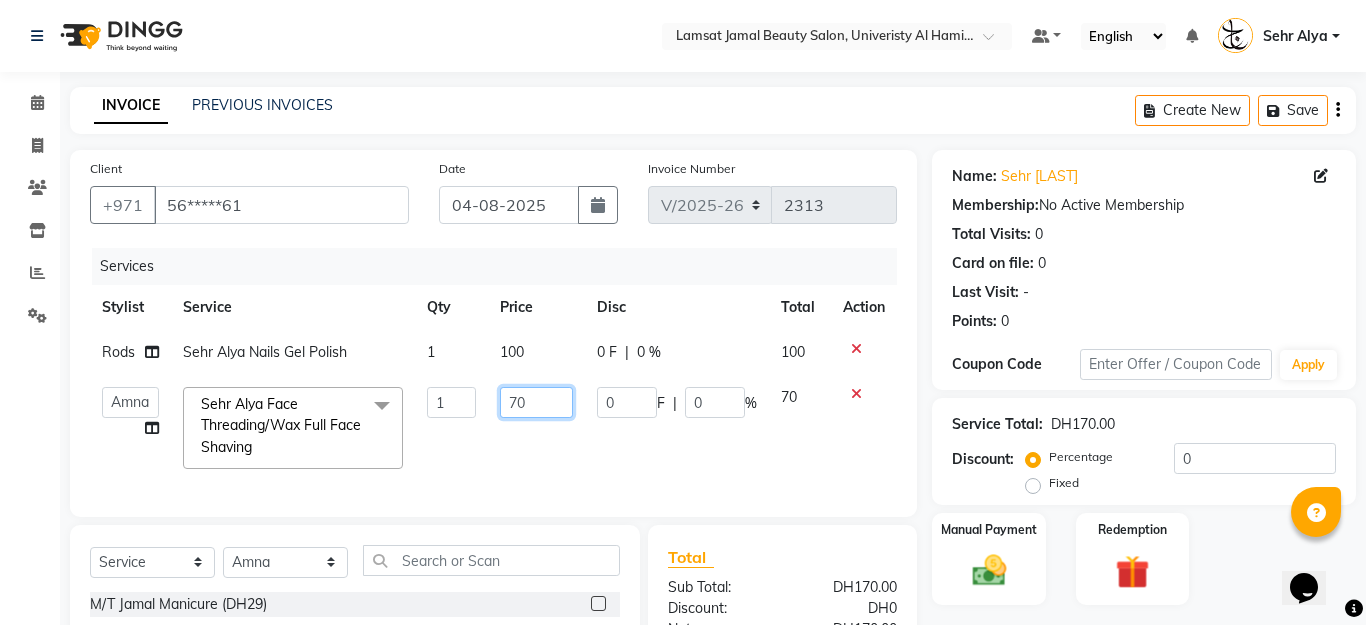 click on "70" 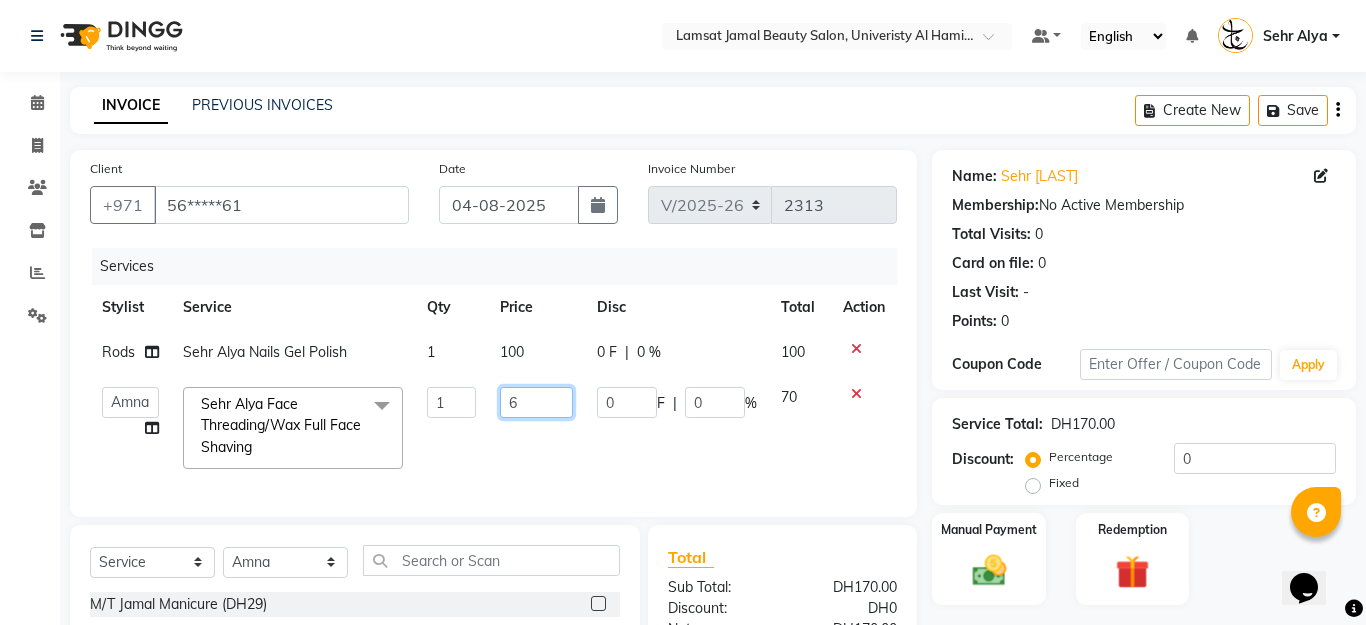type on "60" 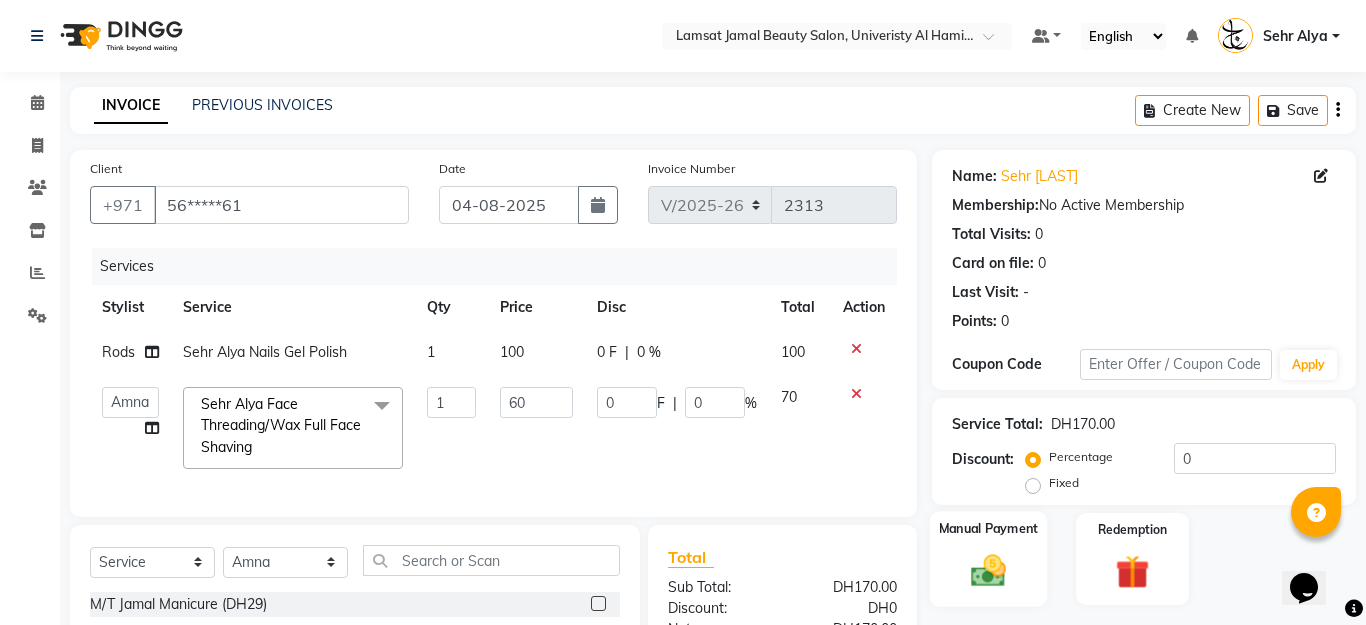 click on "Manual Payment" 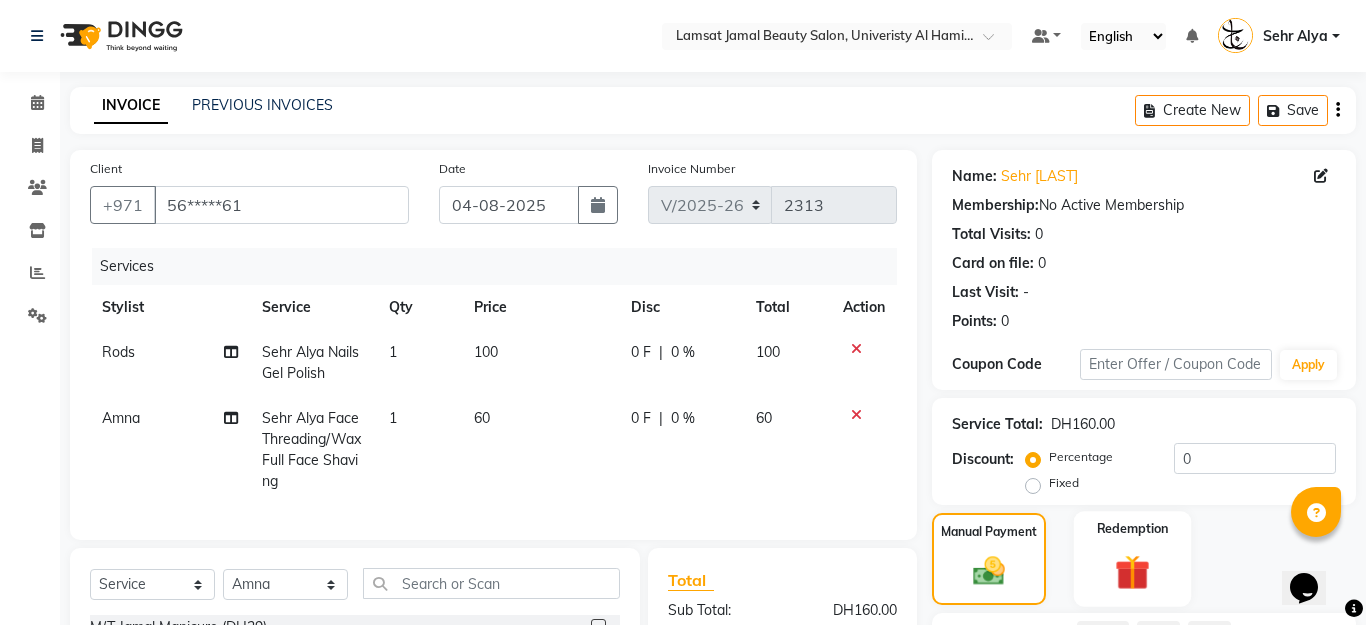 scroll, scrollTop: 248, scrollLeft: 0, axis: vertical 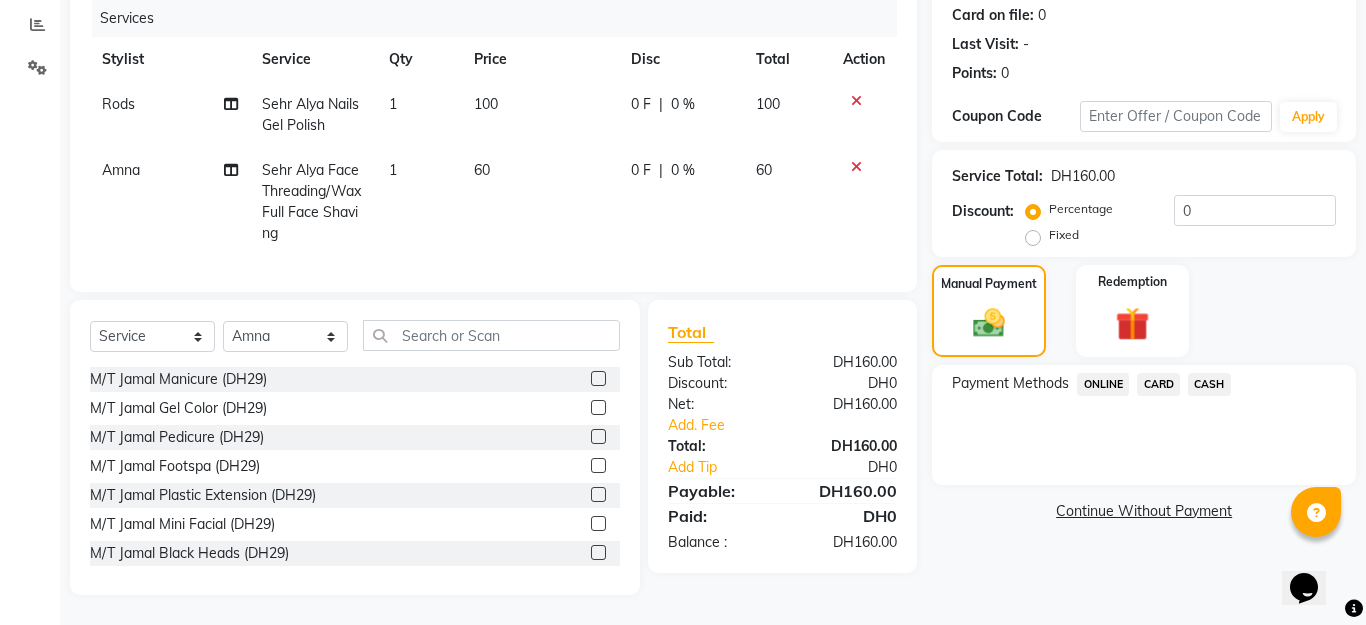 click on "CASH" 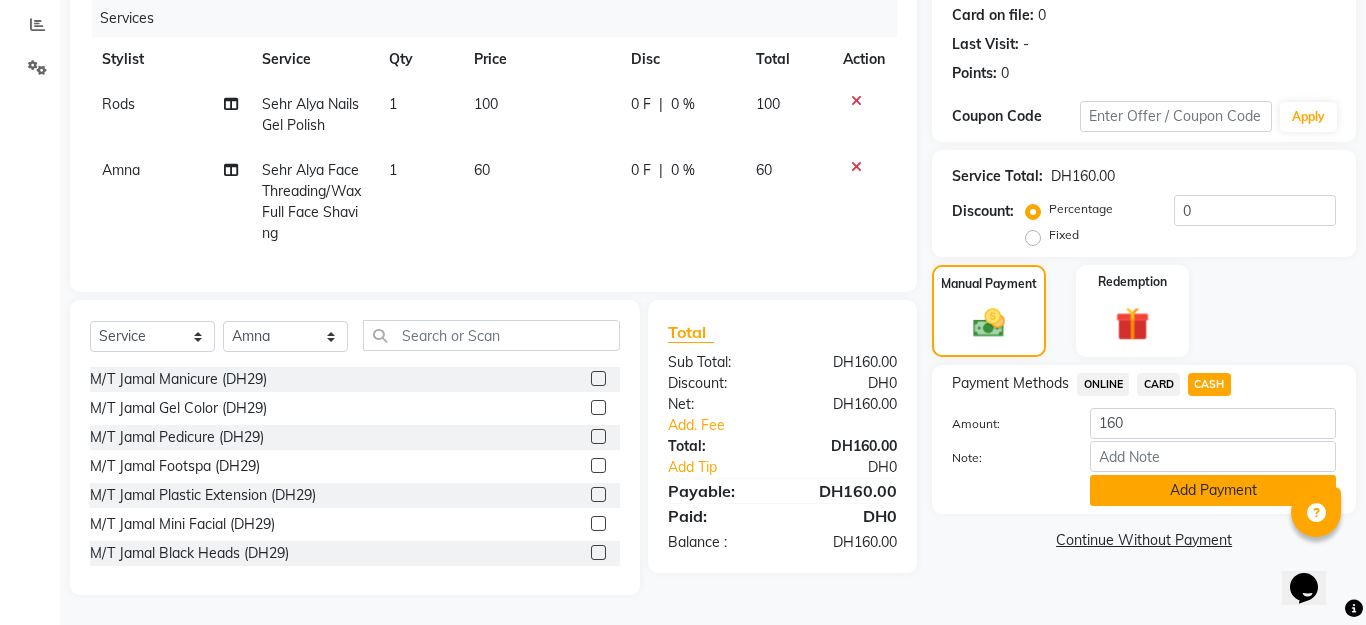 click on "Add Payment" 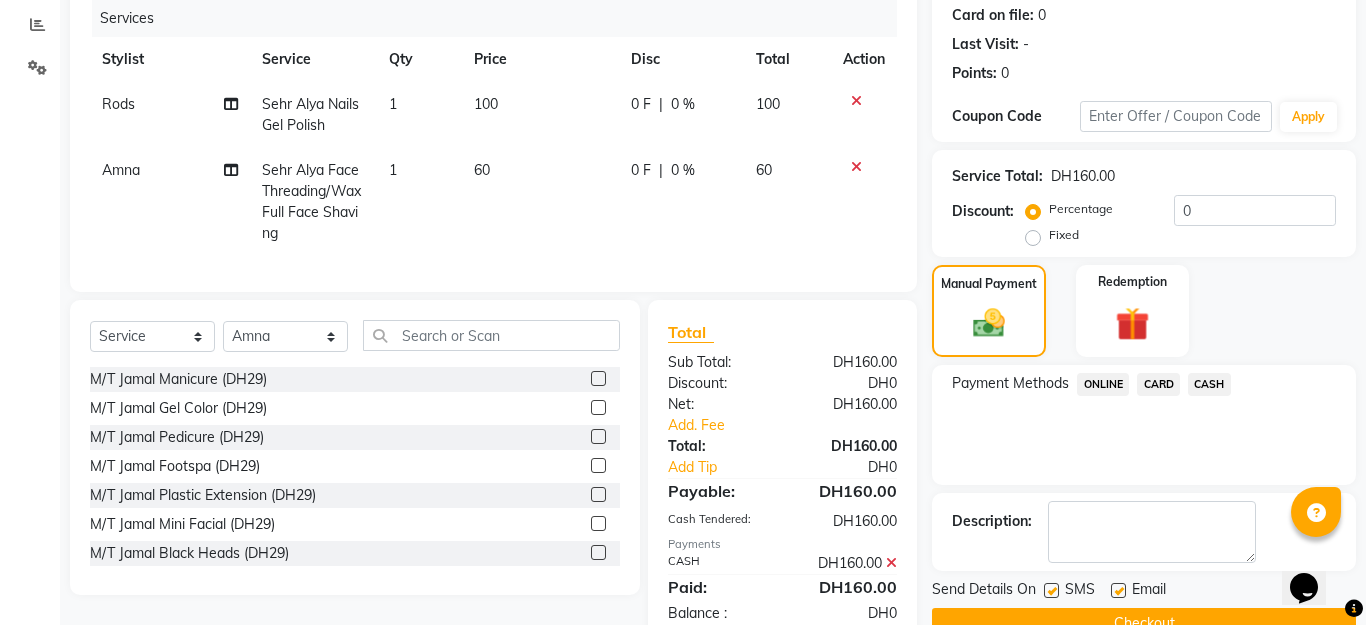 scroll, scrollTop: 297, scrollLeft: 0, axis: vertical 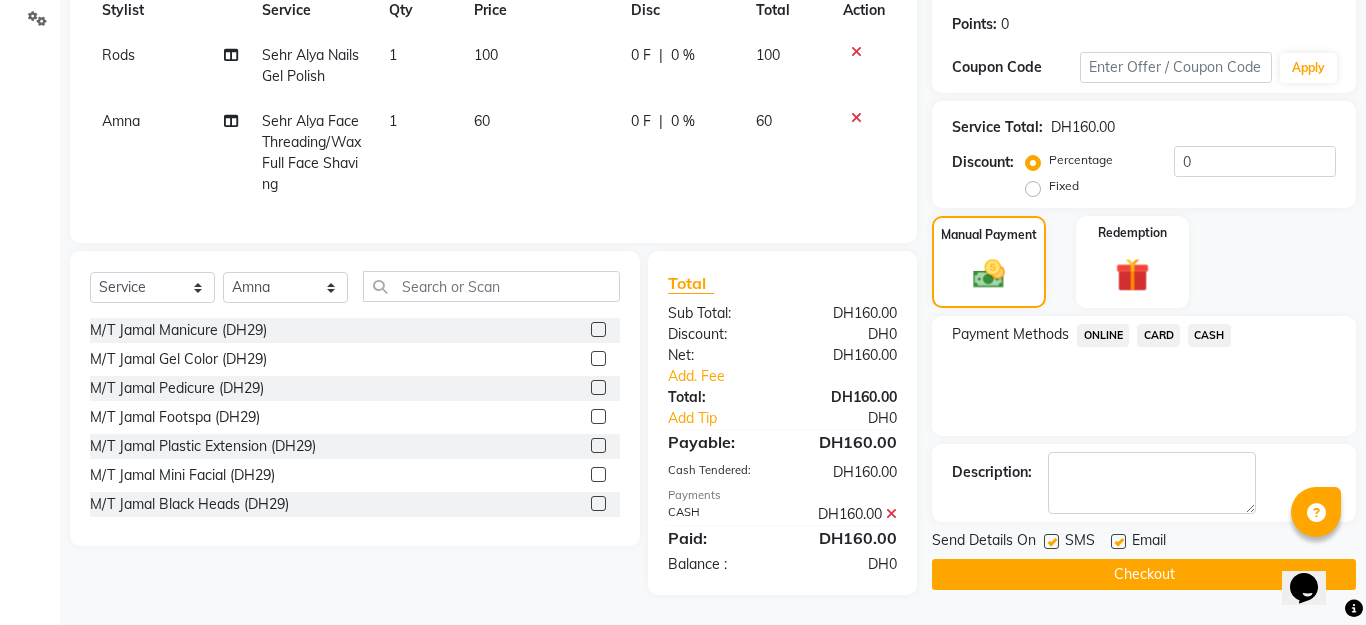 click on "Checkout" 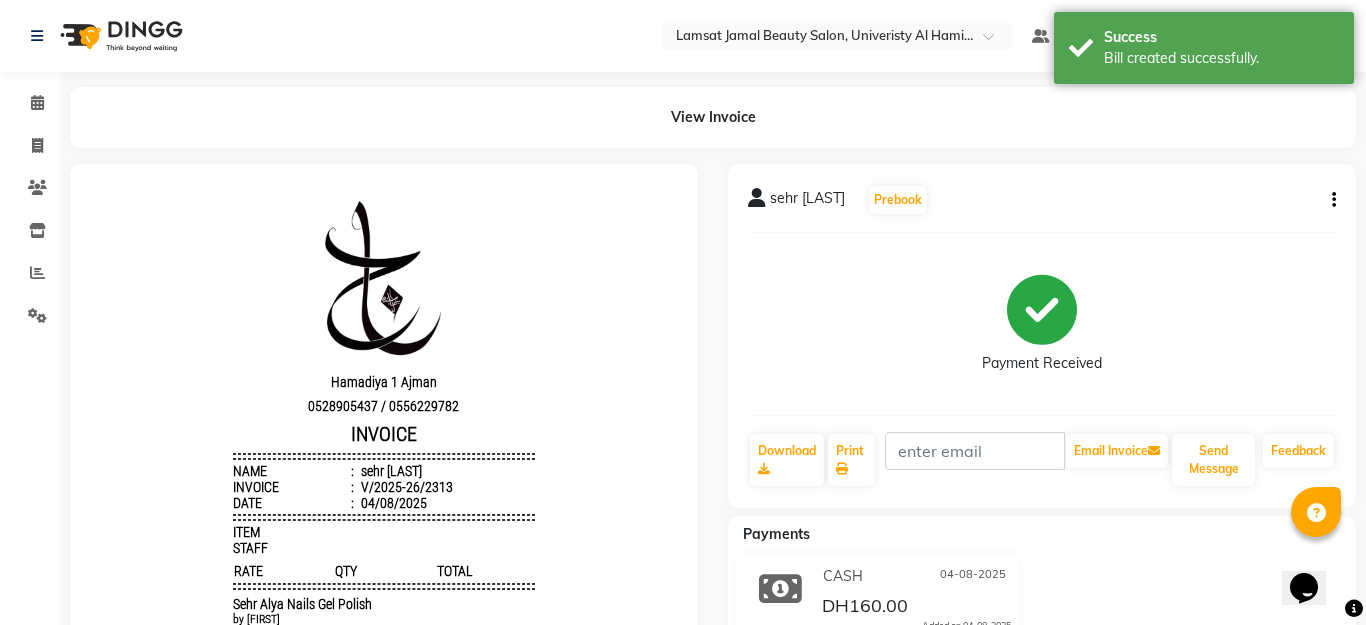 scroll, scrollTop: 0, scrollLeft: 0, axis: both 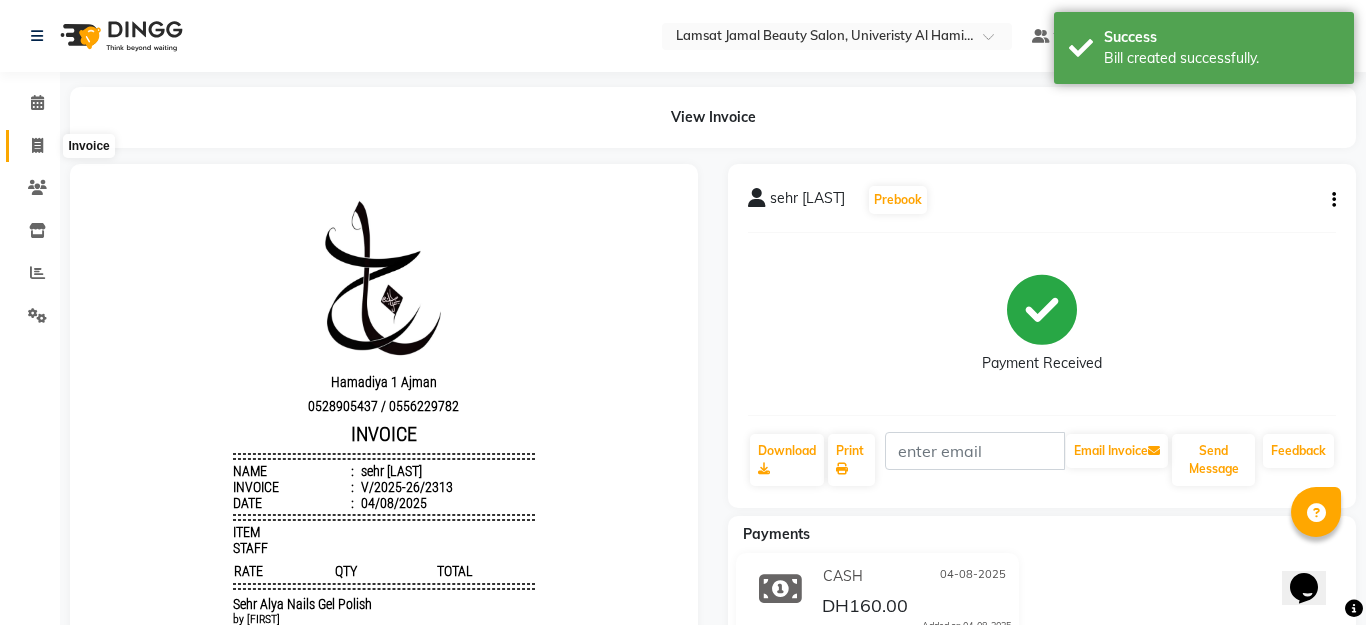 click 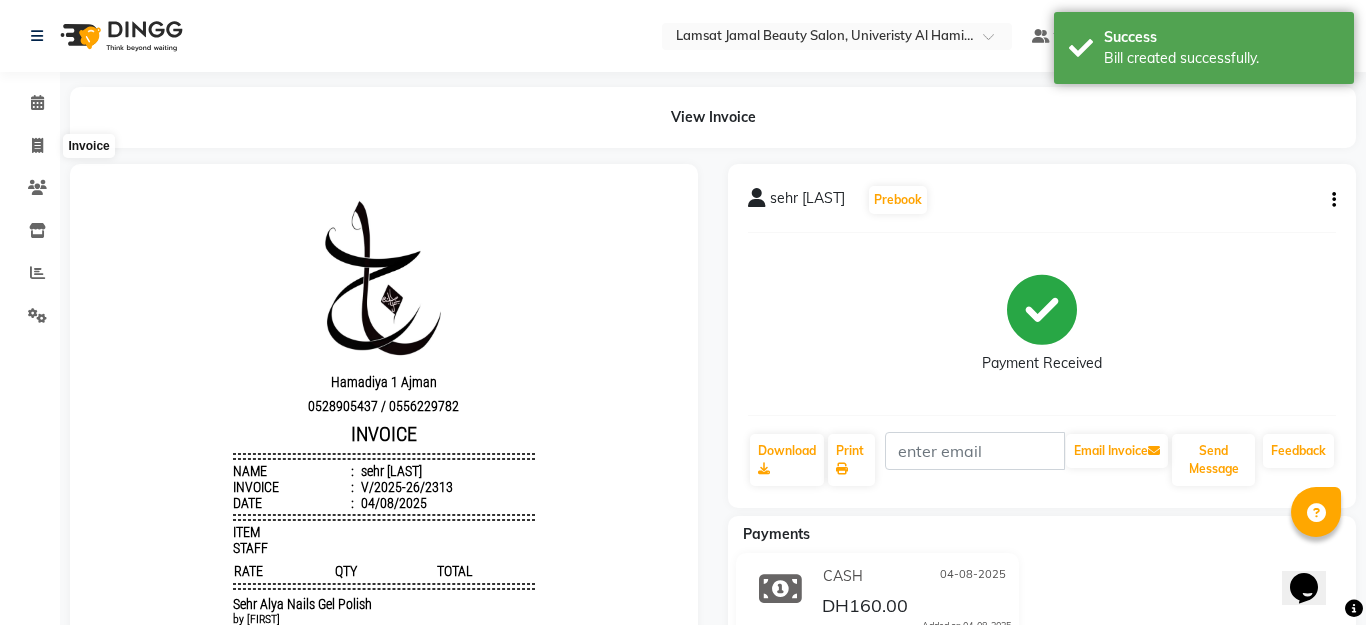 select on "service" 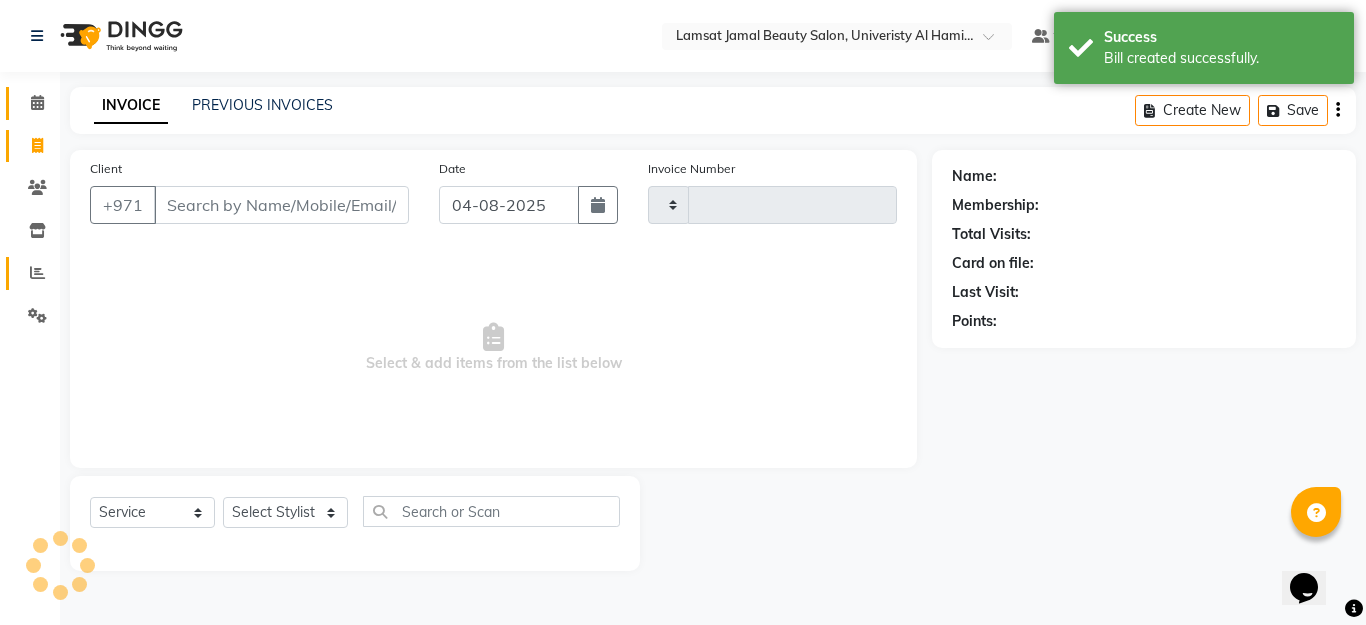 click 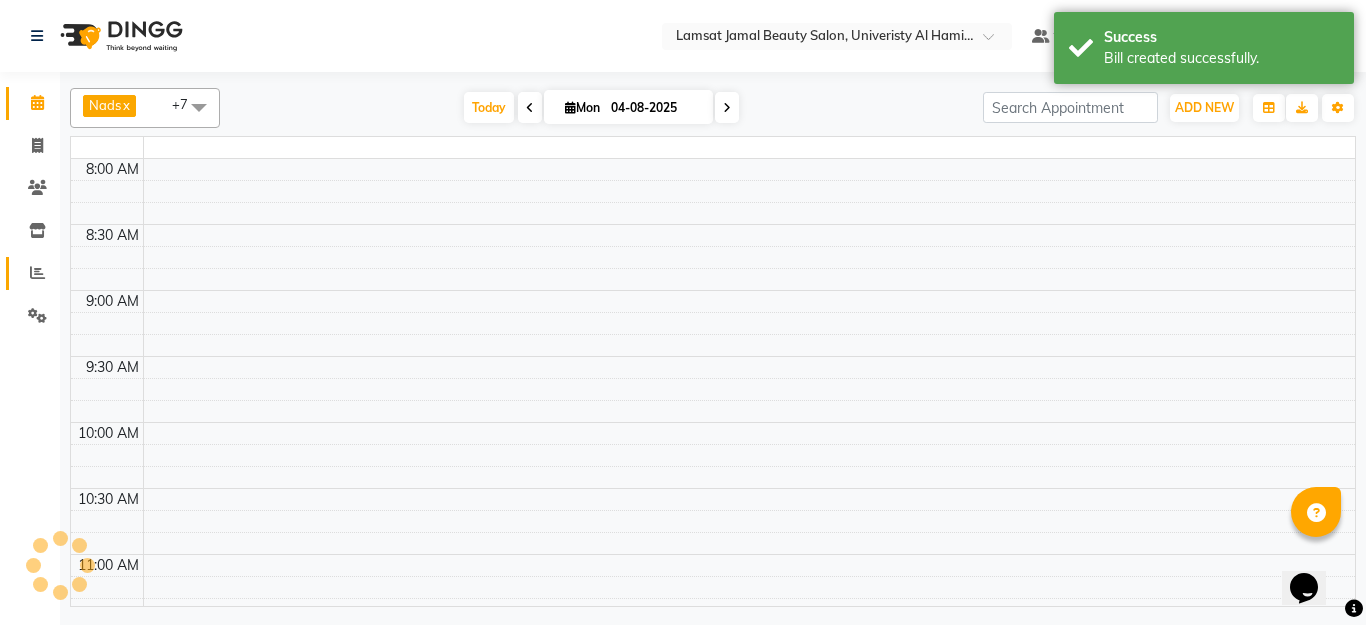 click 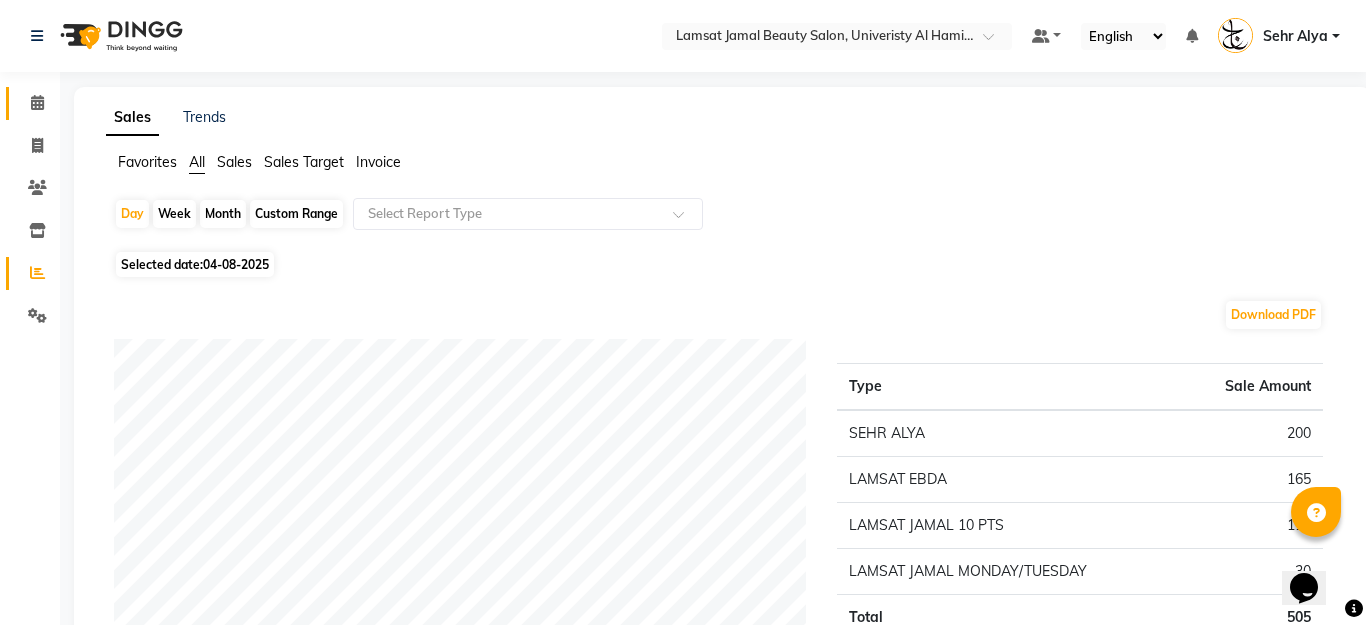 click 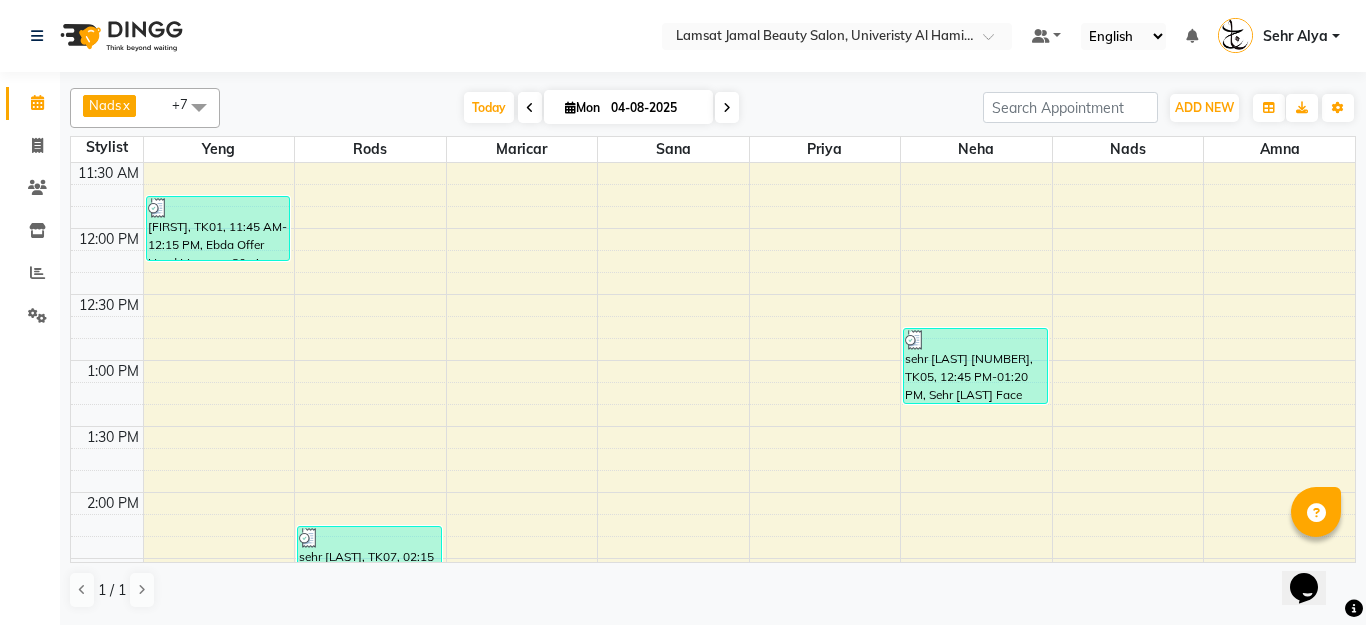 scroll, scrollTop: 329, scrollLeft: 0, axis: vertical 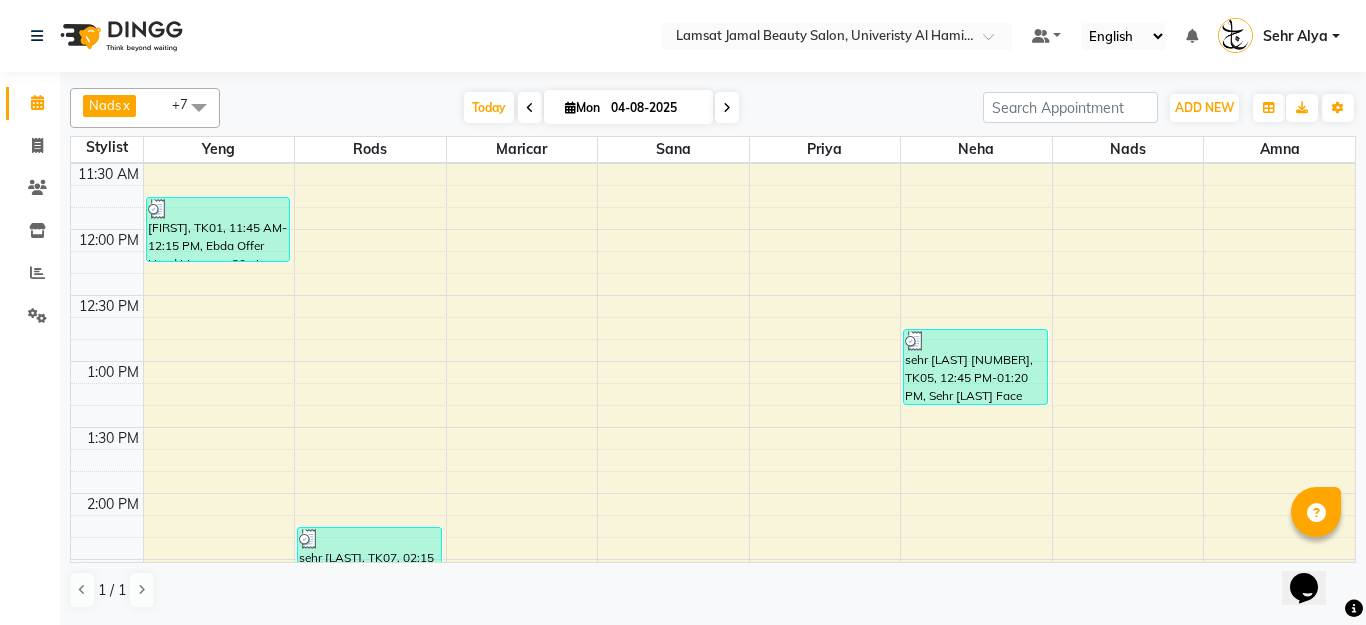 click on "9:00 AM 9:30 AM 10:00 AM 10:30 AM 11:00 AM 11:30 AM 12:00 PM 12:30 PM 1:00 PM 1:30 PM 2:00 PM 2:30 PM 3:00 PM 3:30 PM 4:00 PM 4:30 PM 5:00 PM 5:30 PM 6:00 PM 6:30 PM 7:00 PM 7:30 PM 8:00 PM 8:30 PM 9:00 PM 9:30 PM 10:00 PM 10:30 PM 11:00 PM 11:30 PM     [FIRST], TK01, 11:45 AM-12:15 PM, Ebda Offer Head Massage 30min     sehr [LAST], TK07, 02:15 PM-02:50 PM, Sehr [LAST] Nails Gel Polish     sehr [LAST], TK05, 12:45 PM-01:20 PM, Sehr [LAST] Face Threading/Wax Eyebrow     sehr [LAST], TK04, 10:15 AM-10:50 AM, Sehr [LAST] Face Threading/Wax Eyebrow     sehr [LAST], TK07, 02:50 PM-03:25 PM, Sehr [LAST] Face Threading/Wax Full Face Shaving" at bounding box center [713, 823] 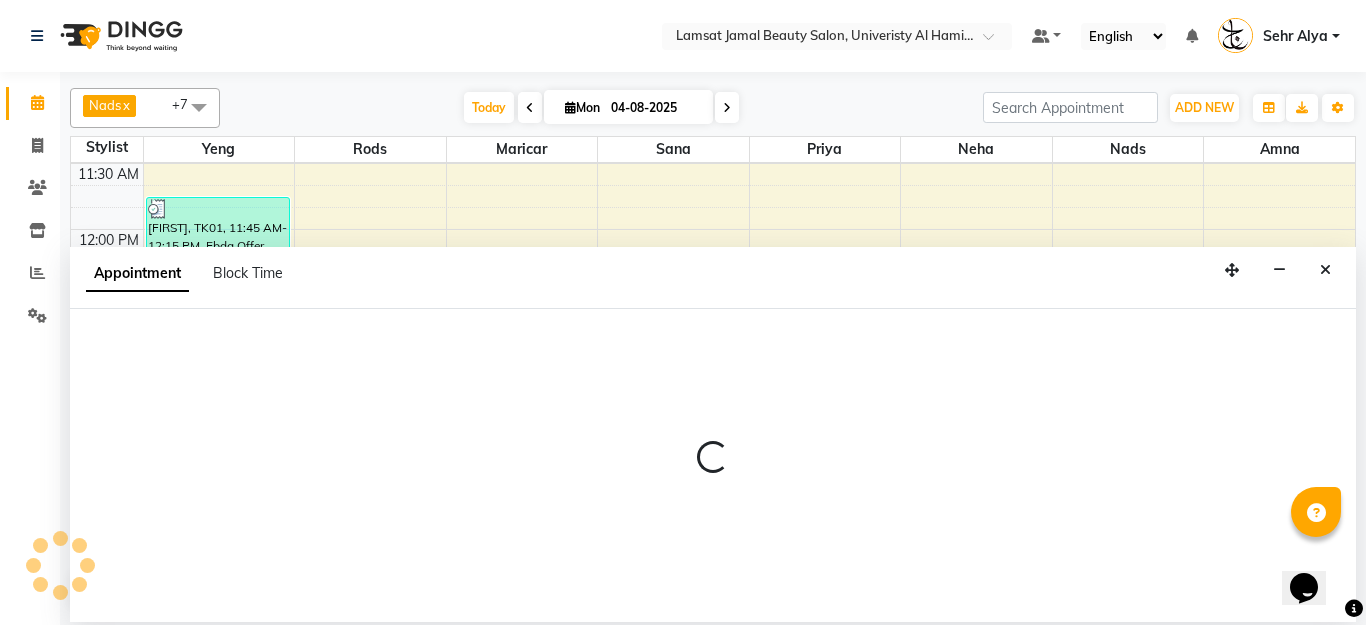 select on "79915" 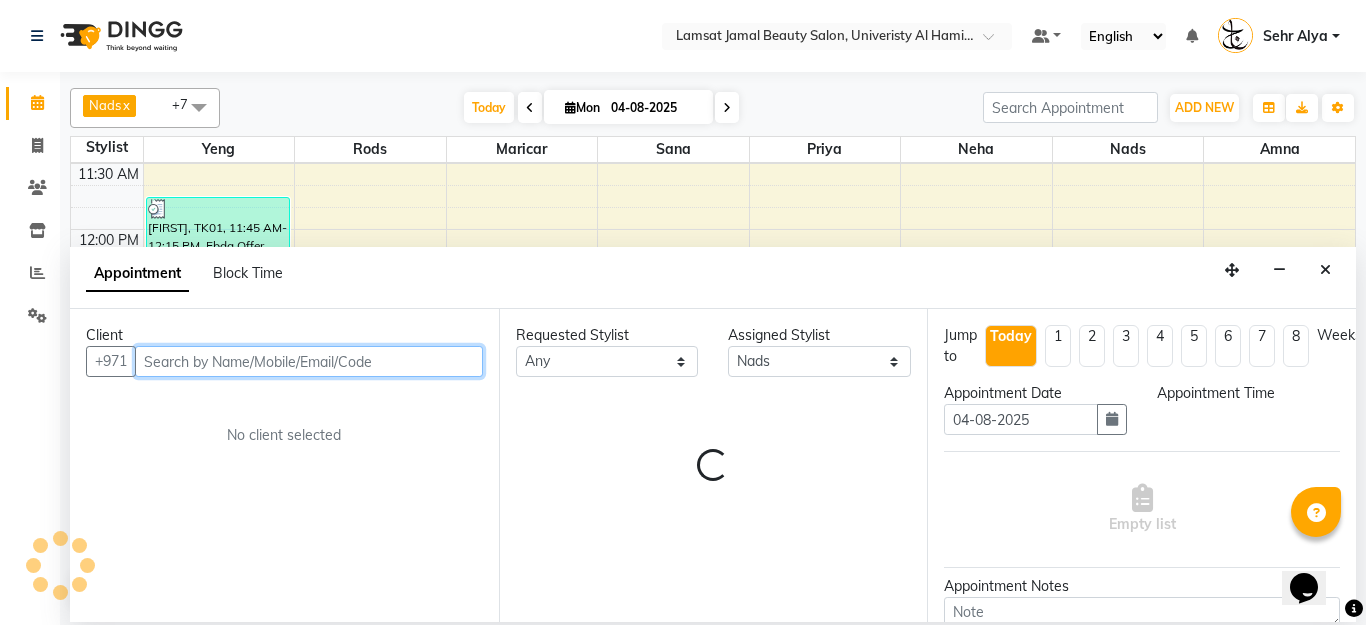 select on "810" 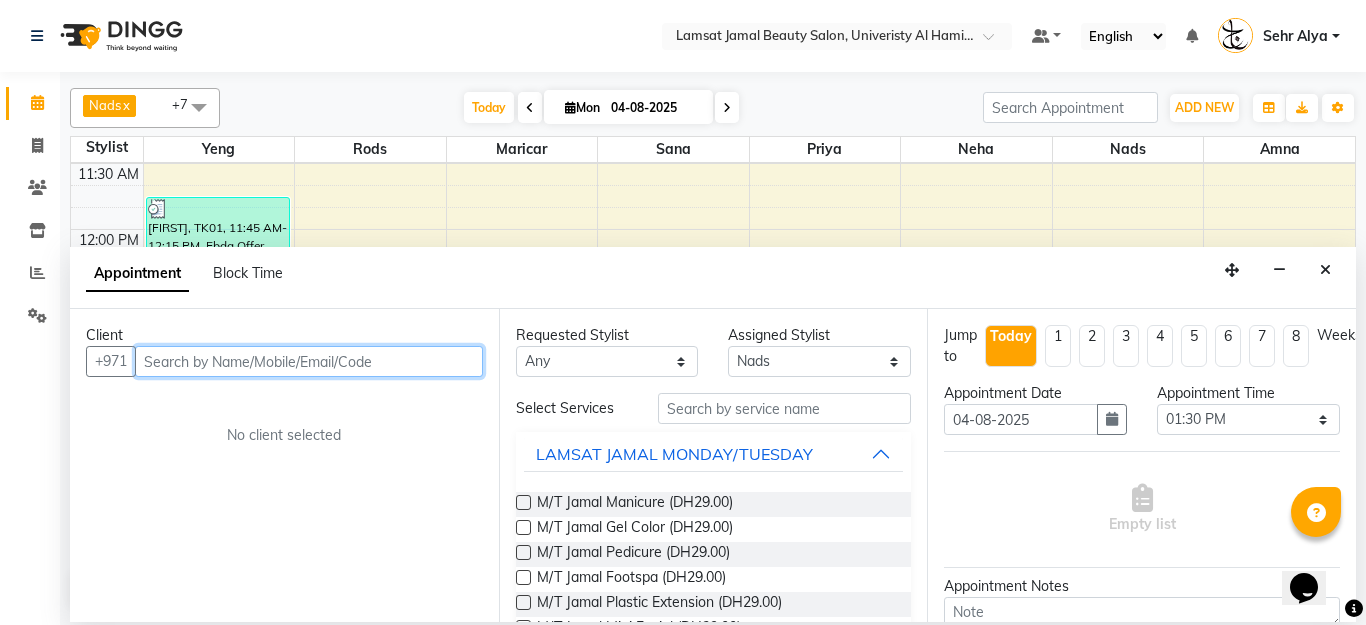 click at bounding box center (309, 361) 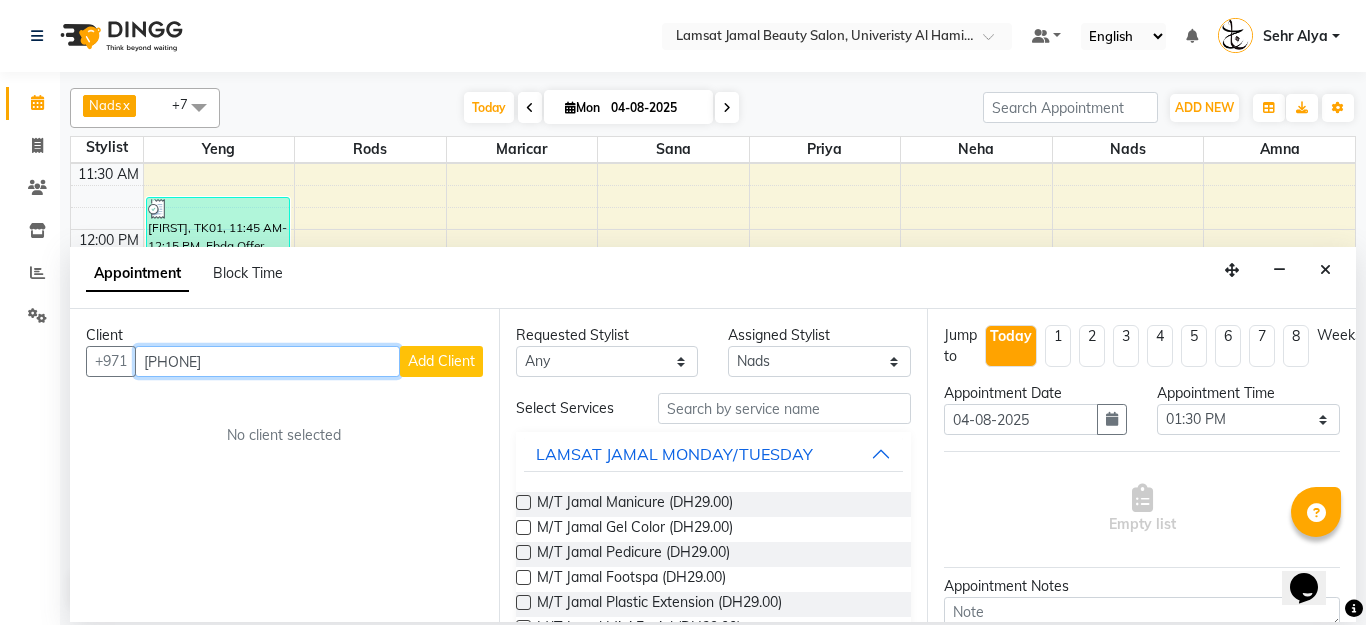 type on "[PHONE]" 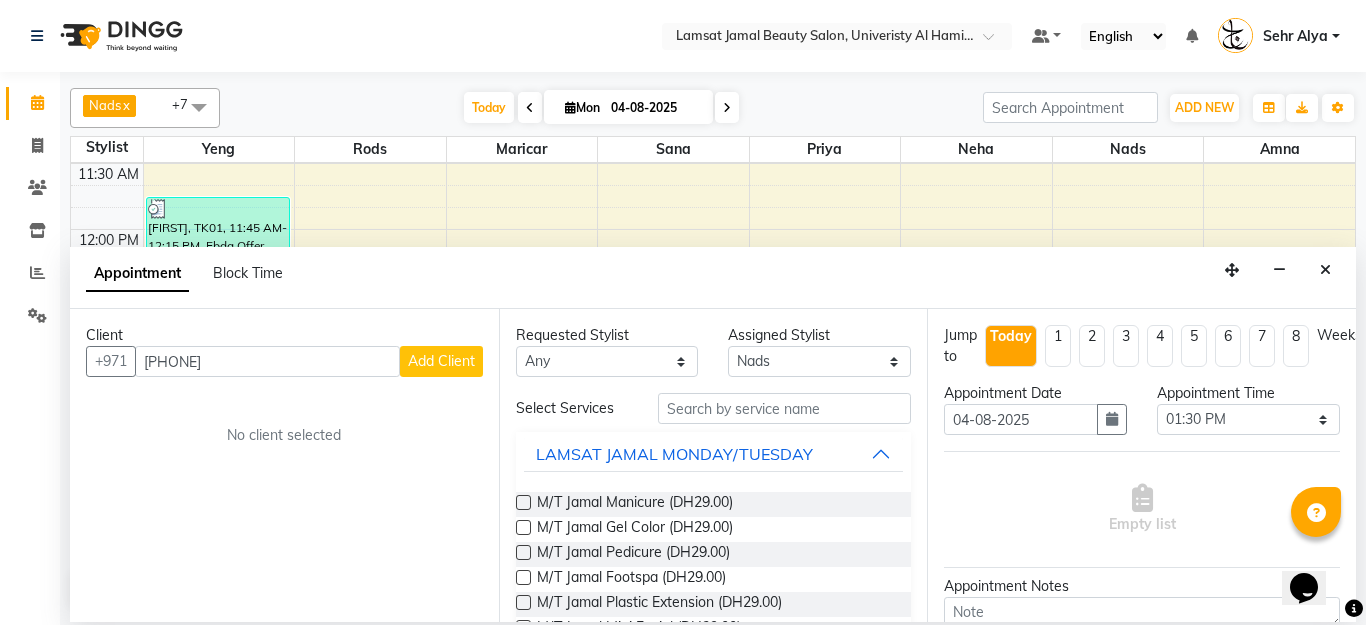 click on "Add Client" at bounding box center [441, 361] 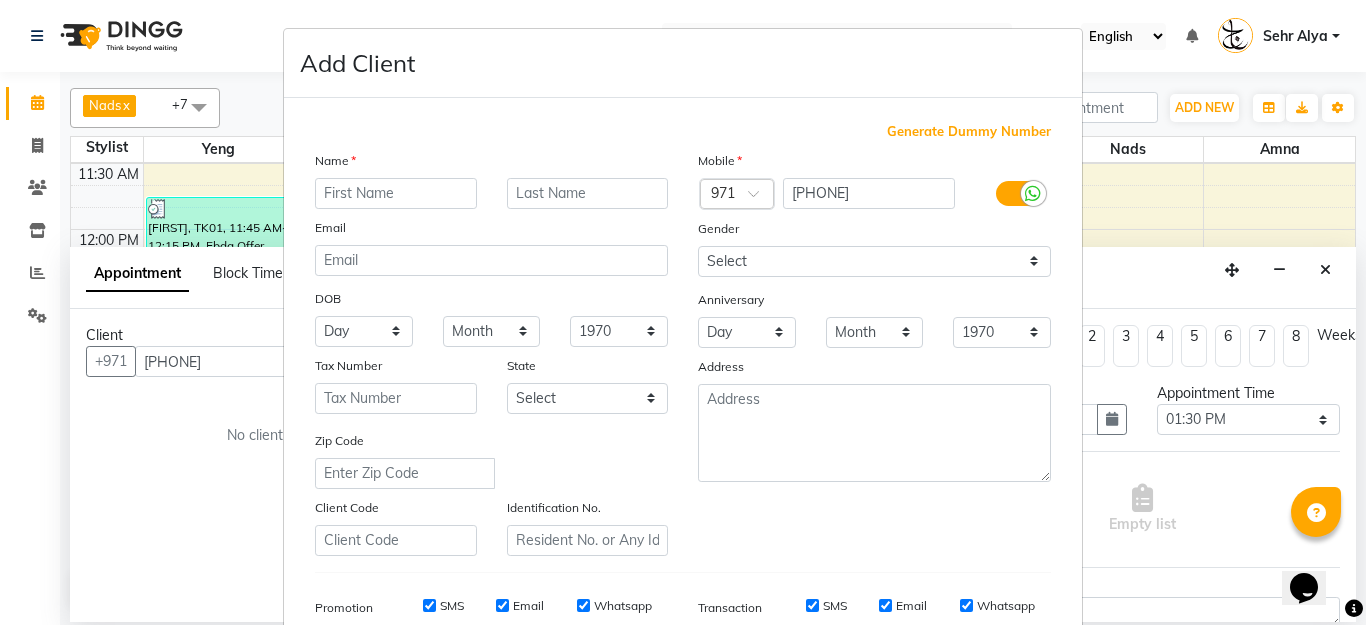 click at bounding box center [396, 193] 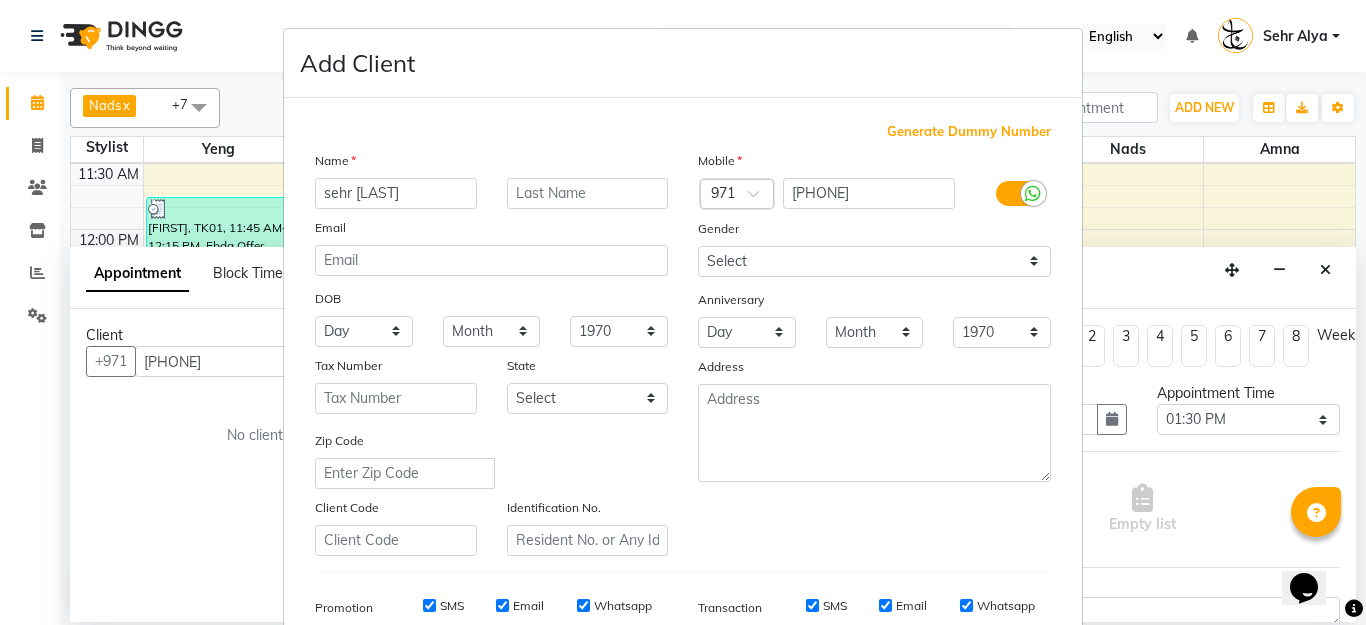 scroll, scrollTop: 298, scrollLeft: 0, axis: vertical 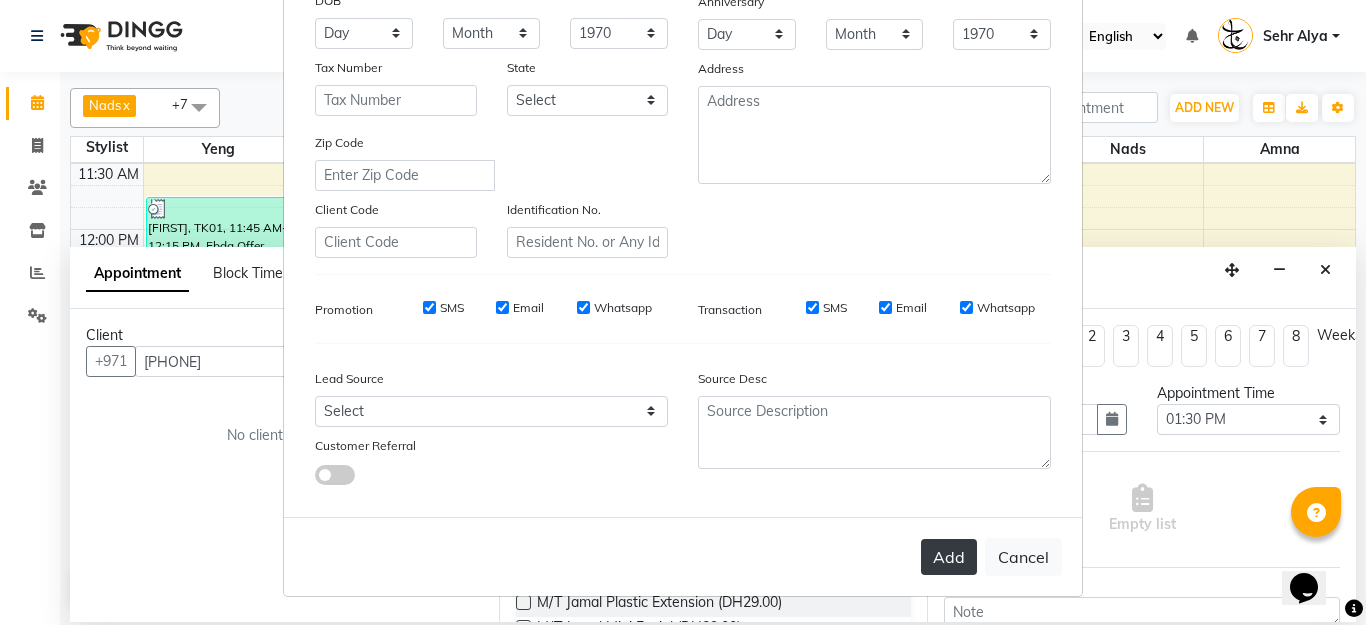 type on "sehr [LAST]" 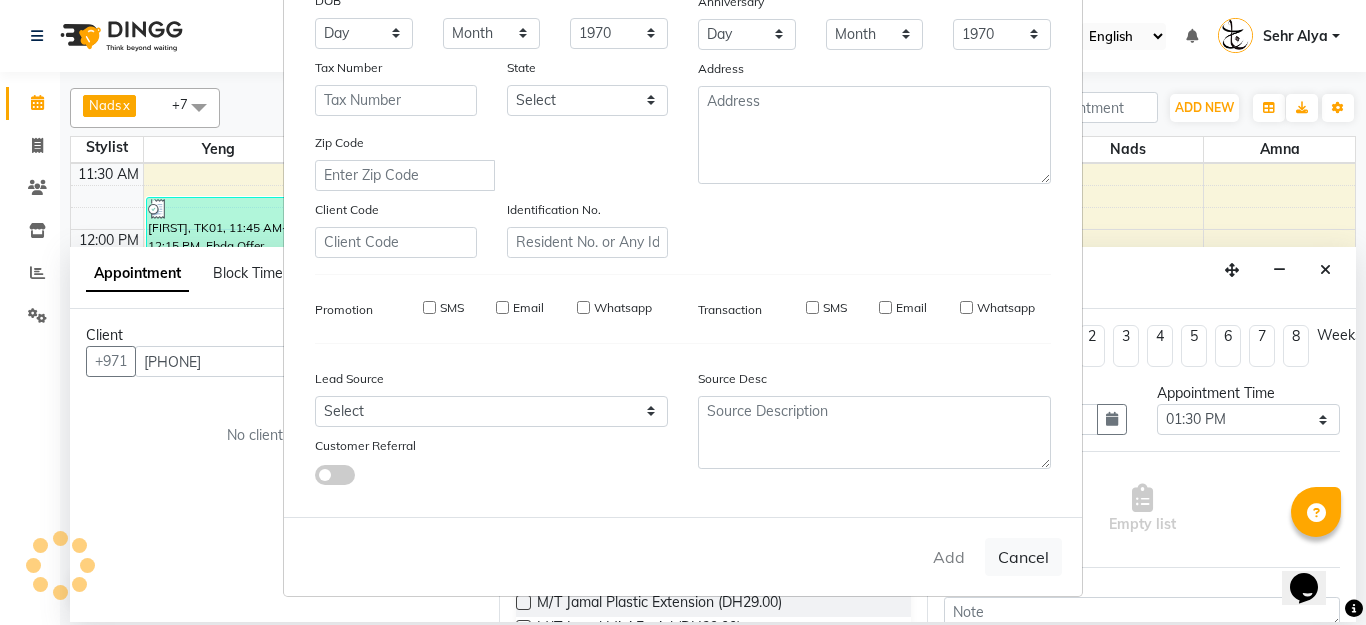type on "56****56" 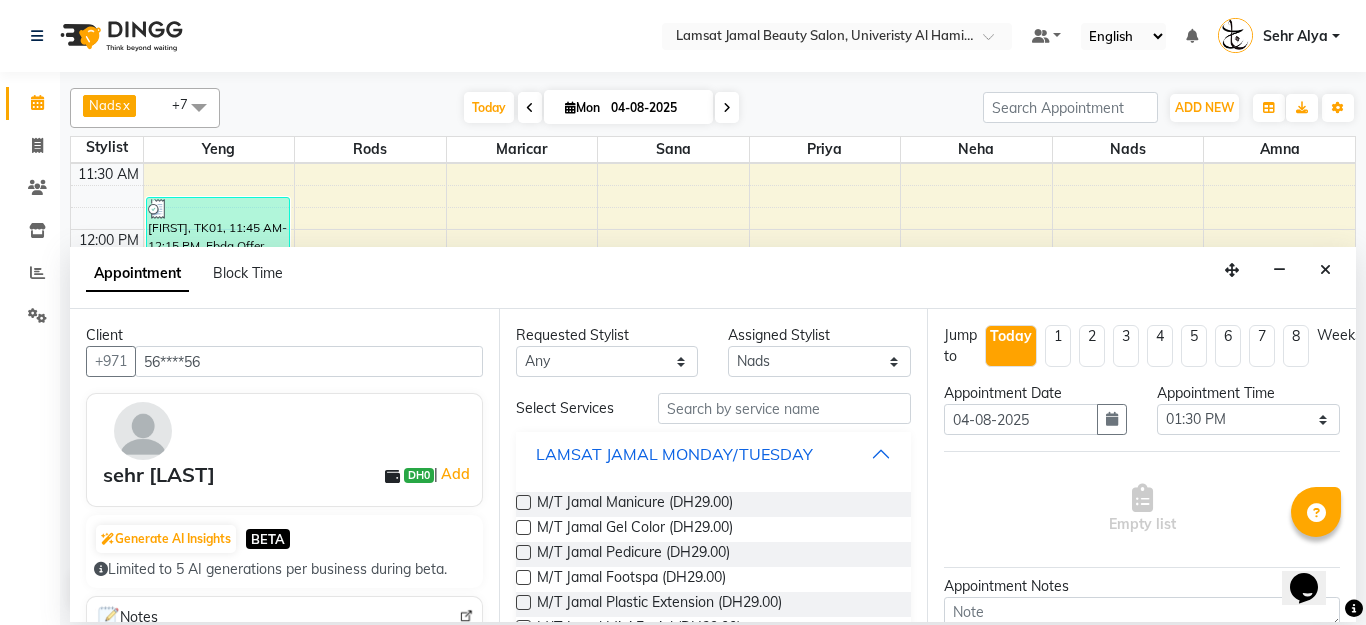 click on "LAMSAT JAMAL MONDAY/TUESDAY" at bounding box center (714, 454) 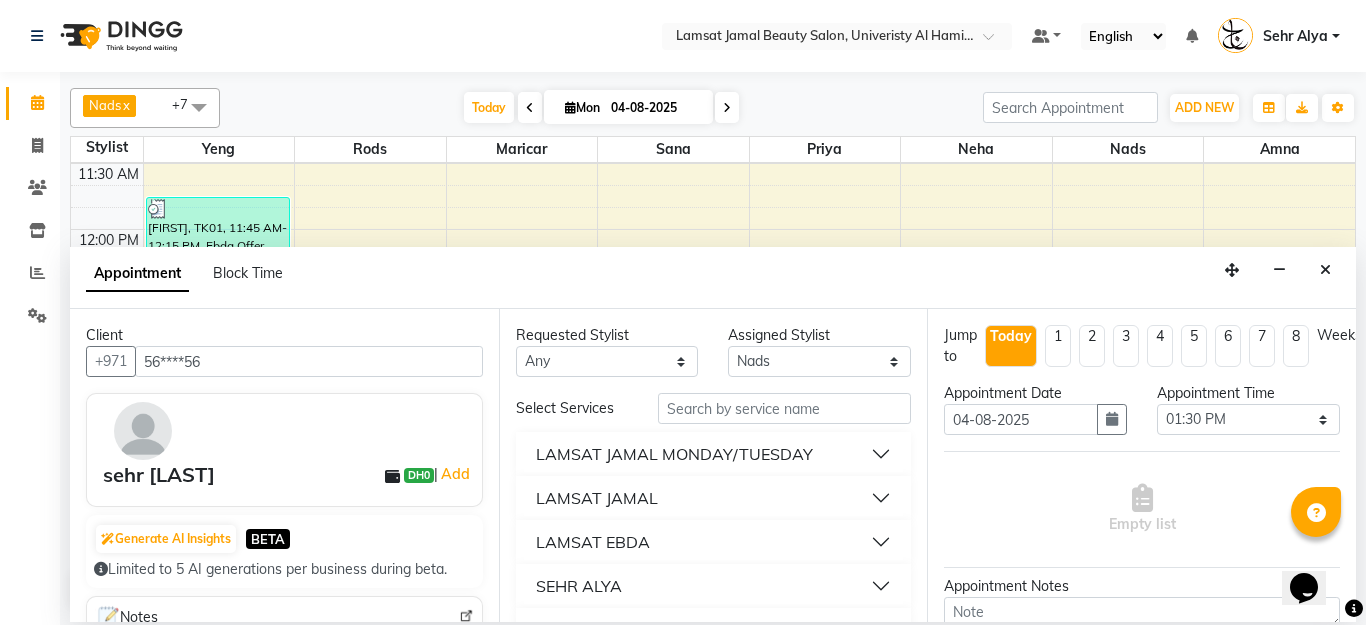 click on "SEHR ALYA" at bounding box center [714, 586] 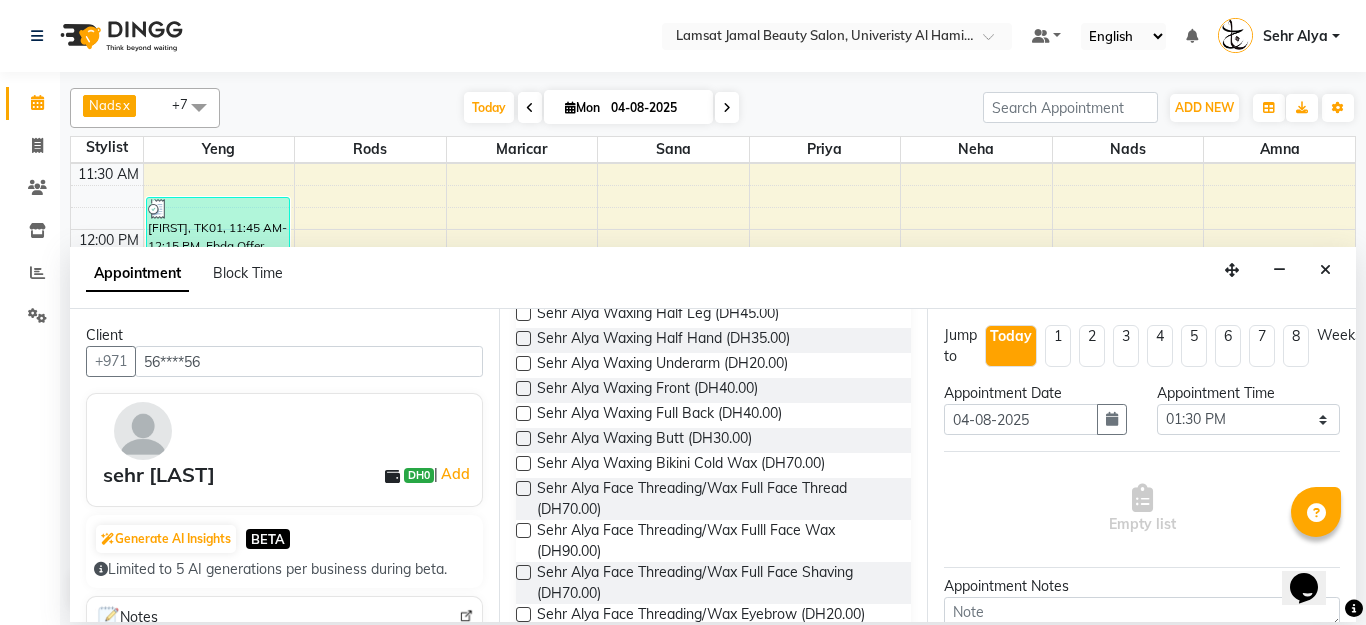 scroll, scrollTop: 3251, scrollLeft: 0, axis: vertical 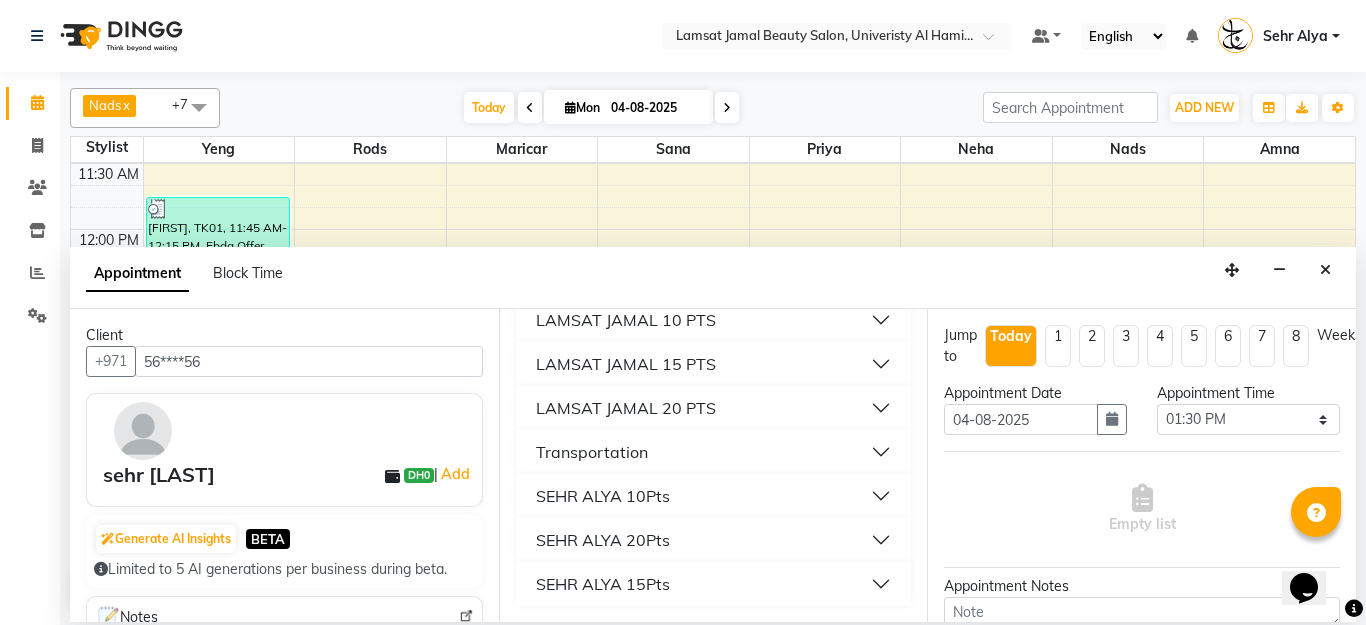 click on "SEHR ALYA 15Pts" at bounding box center [714, 584] 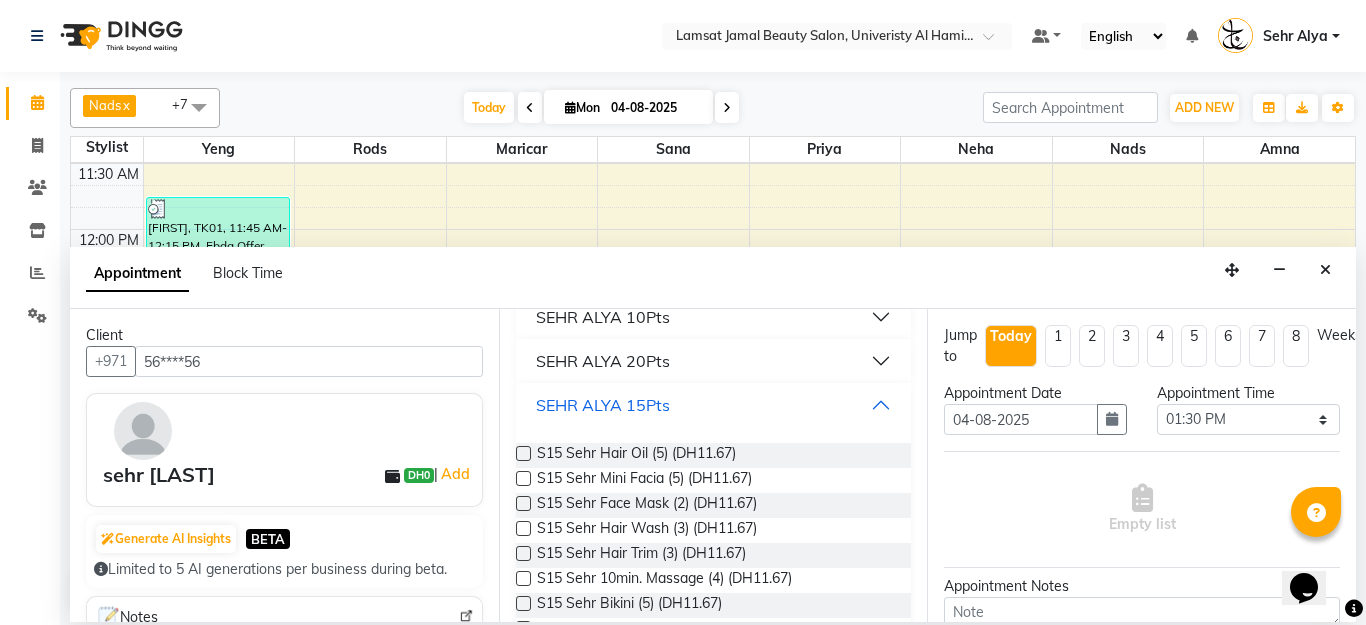 scroll, scrollTop: 4208, scrollLeft: 0, axis: vertical 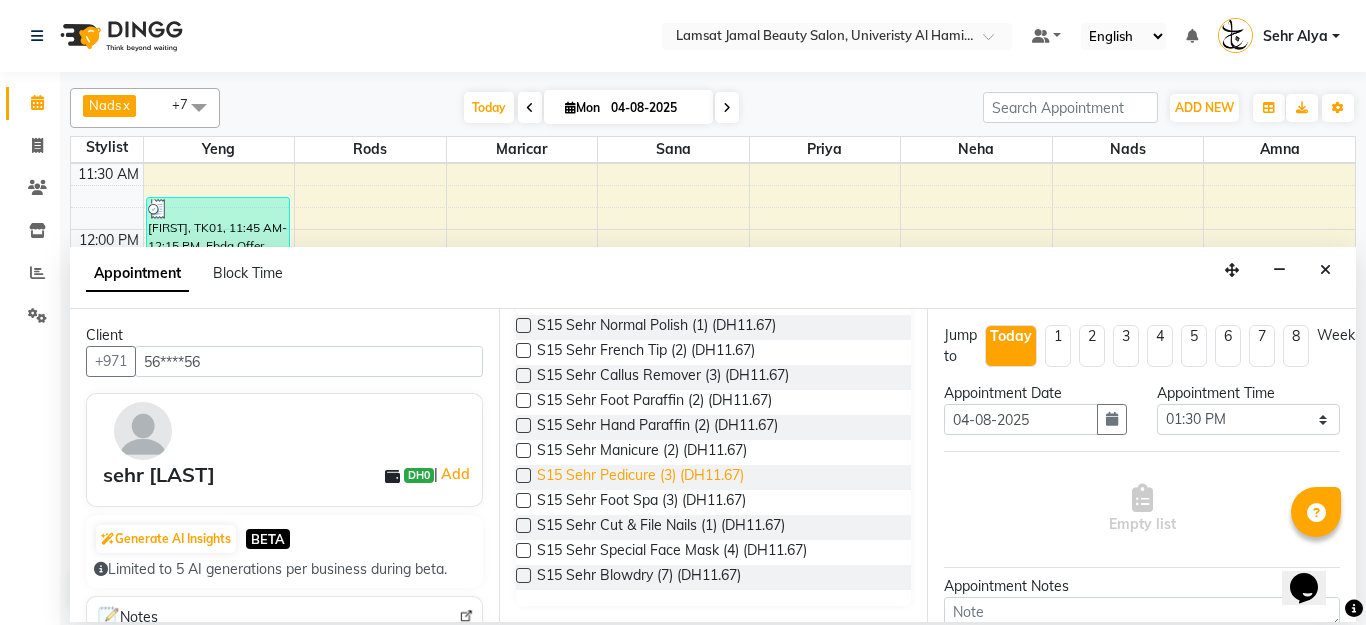 click on "S15 Sehr Pedicure (3) (DH11.67)" at bounding box center (640, 477) 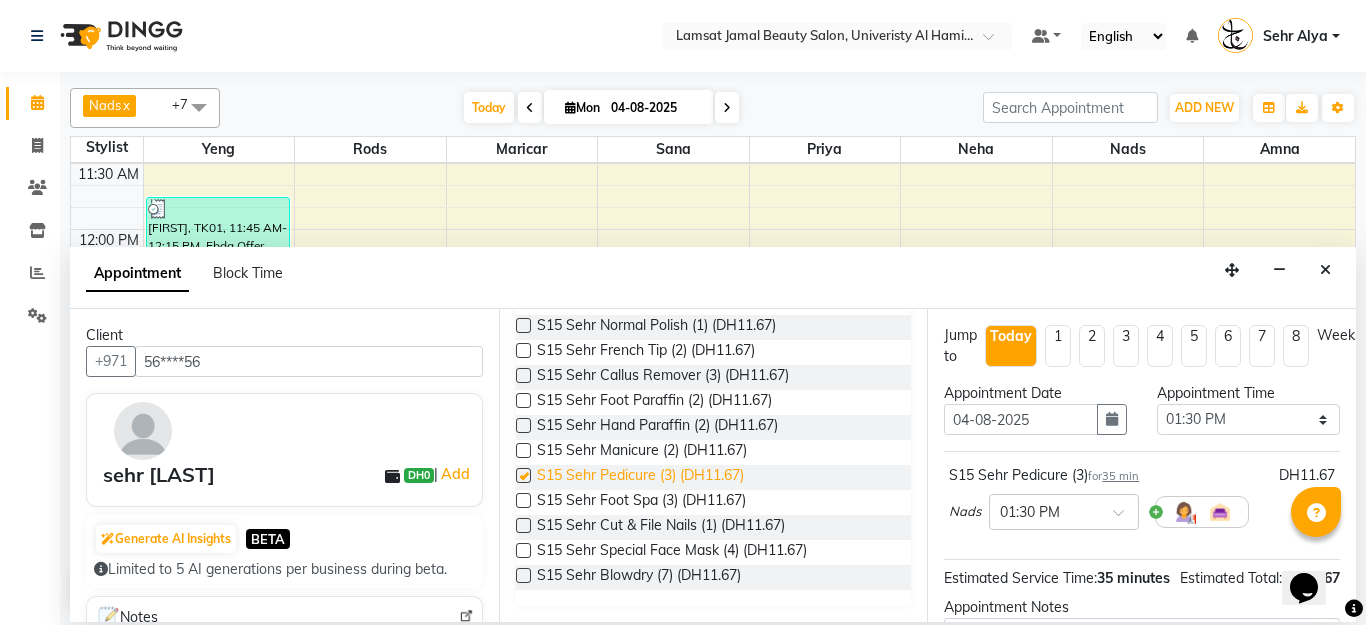 checkbox on "false" 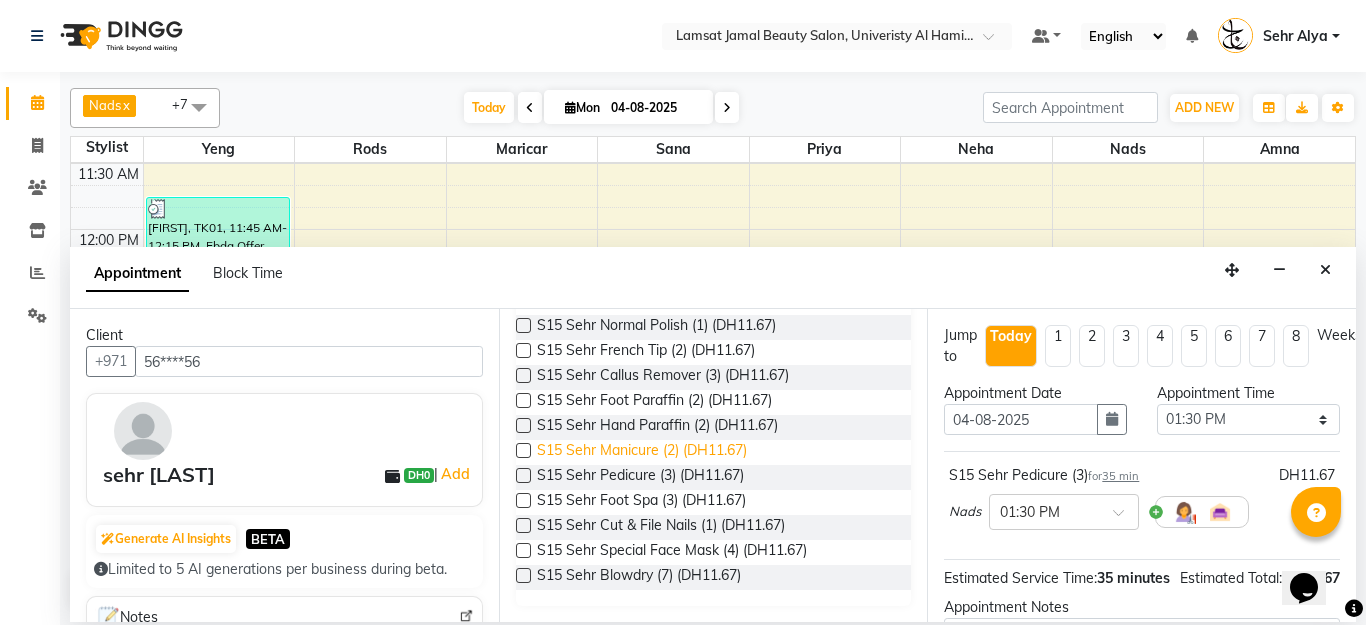 click on "S15 Sehr Manicure (2) (DH11.67)" at bounding box center (642, 452) 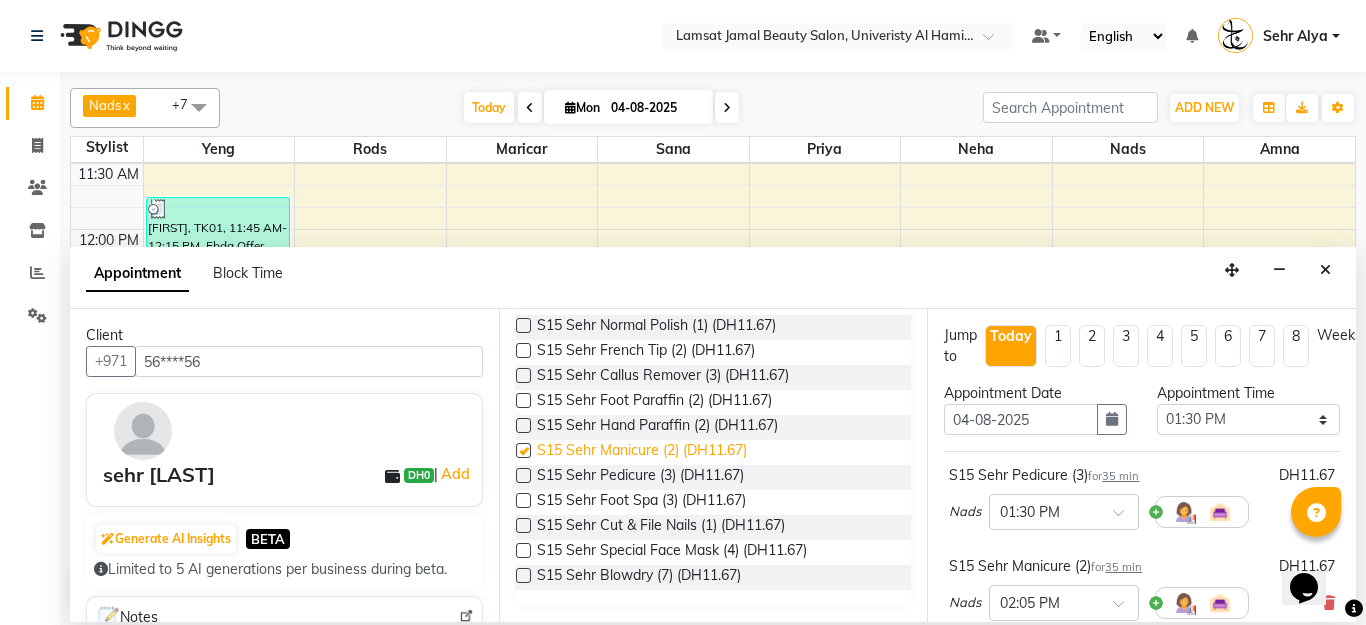 checkbox on "false" 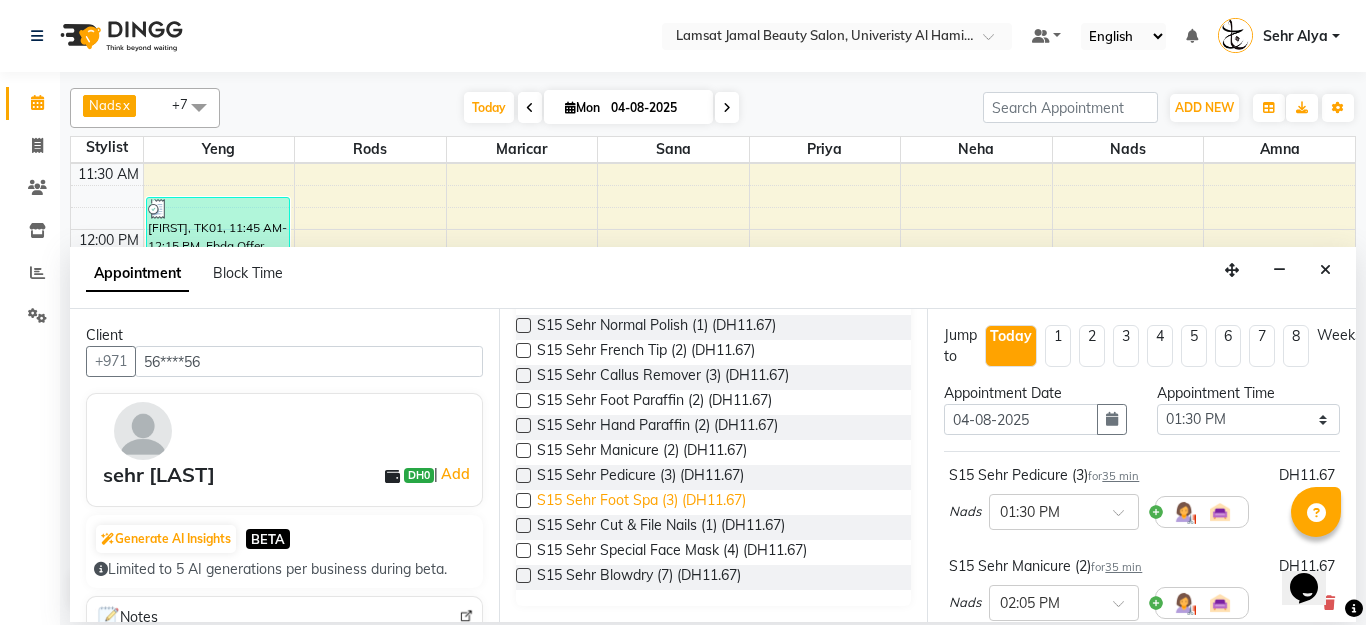 click on "S15 Sehr Foot Spa (3) (DH11.67)" at bounding box center [641, 502] 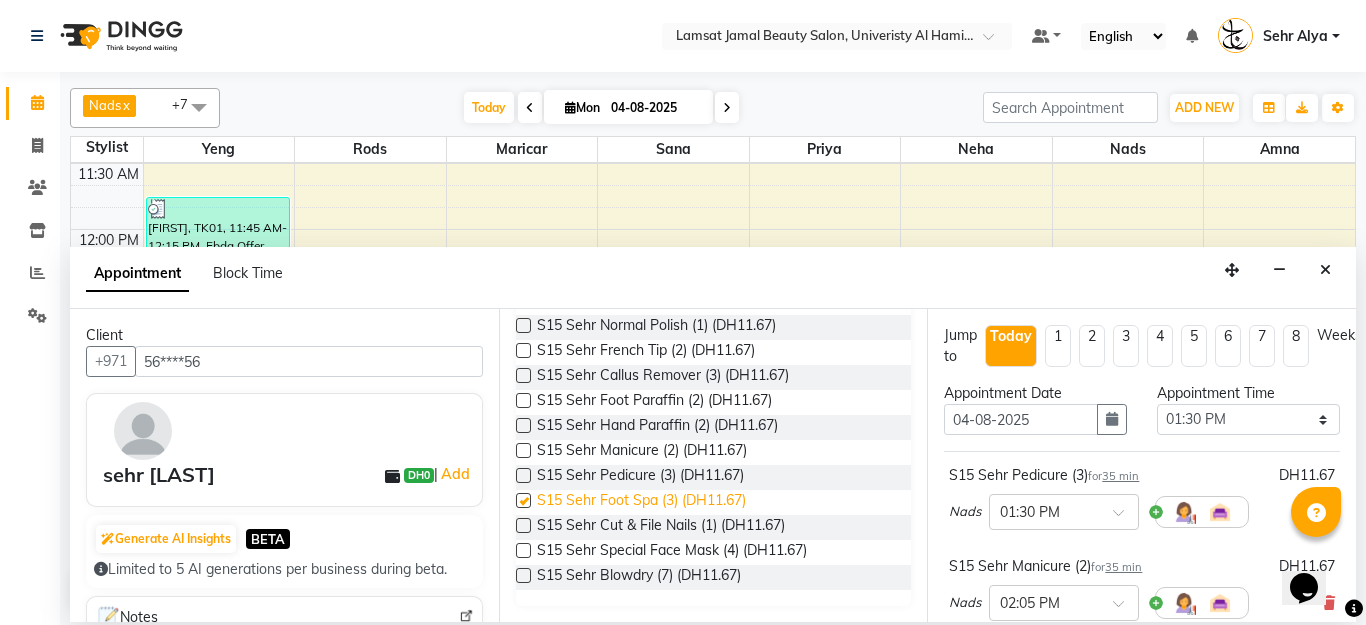 checkbox on "false" 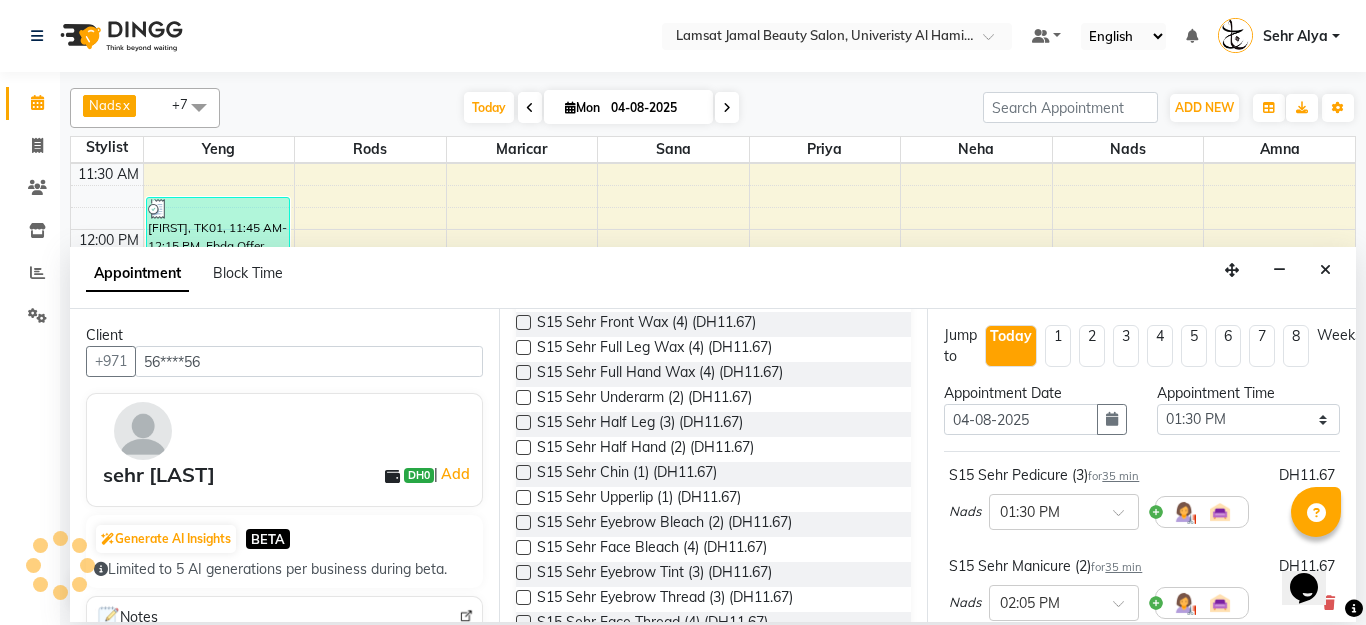 scroll, scrollTop: 3806, scrollLeft: 0, axis: vertical 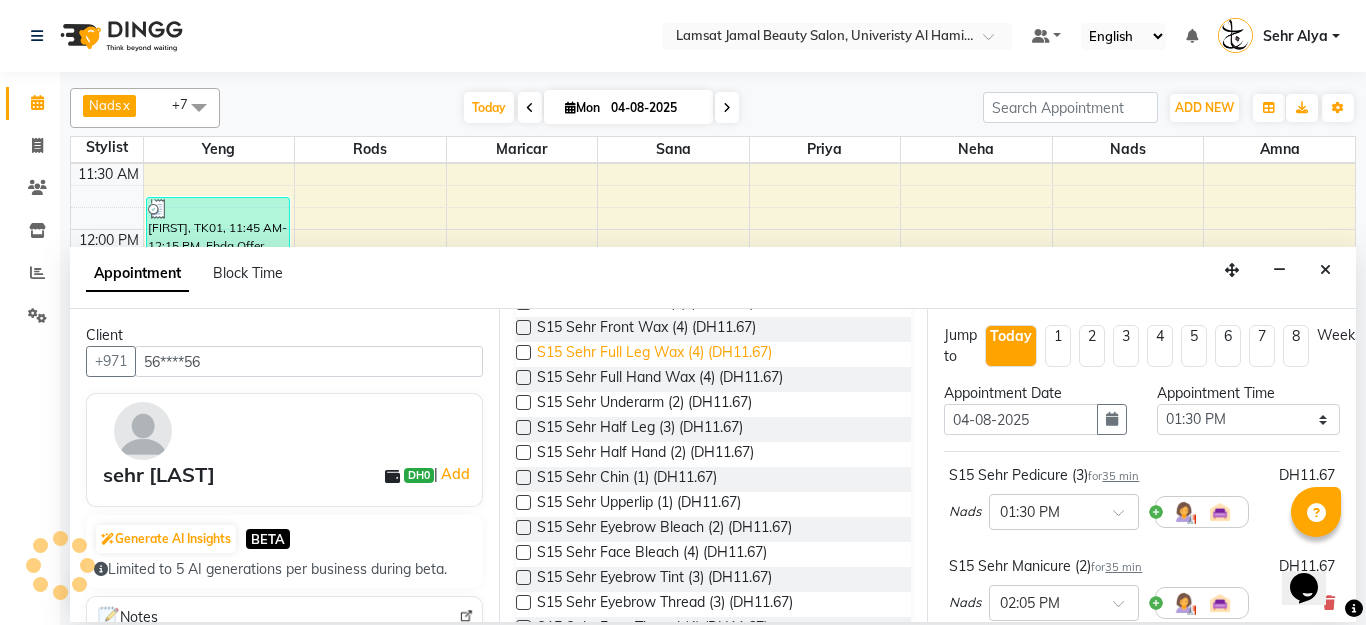 click on "S15 Sehr Full Leg Wax (4) (DH11.67)" at bounding box center (654, 354) 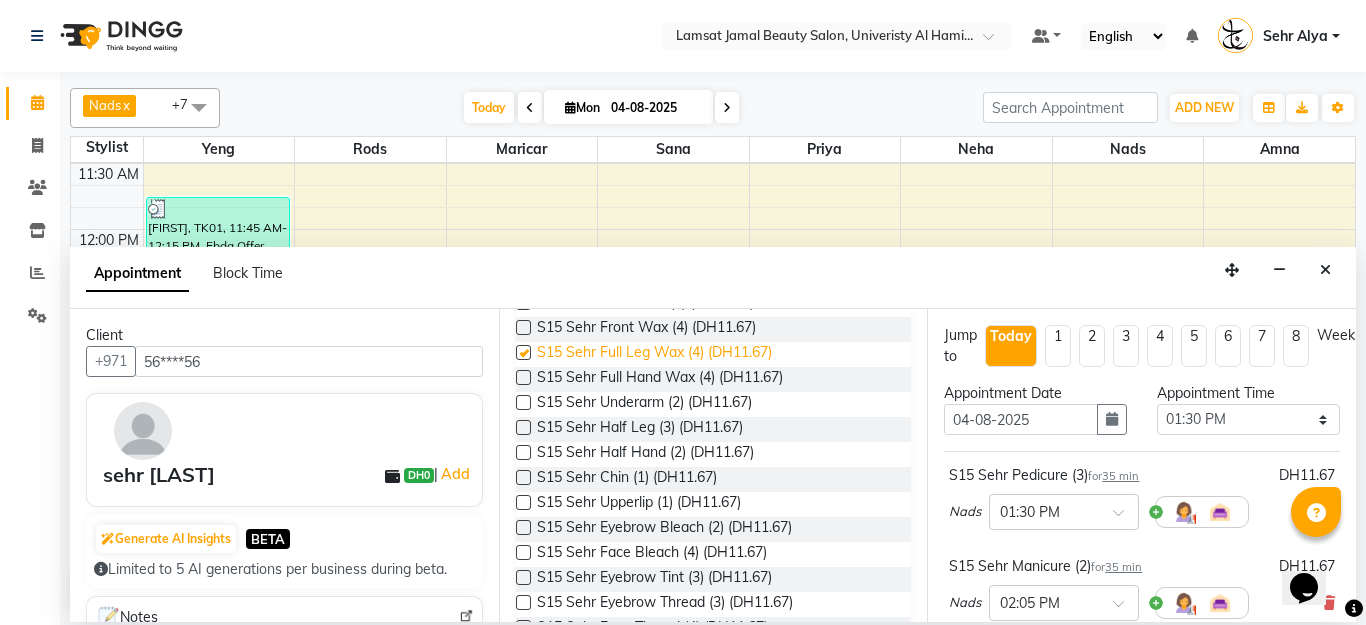 checkbox on "false" 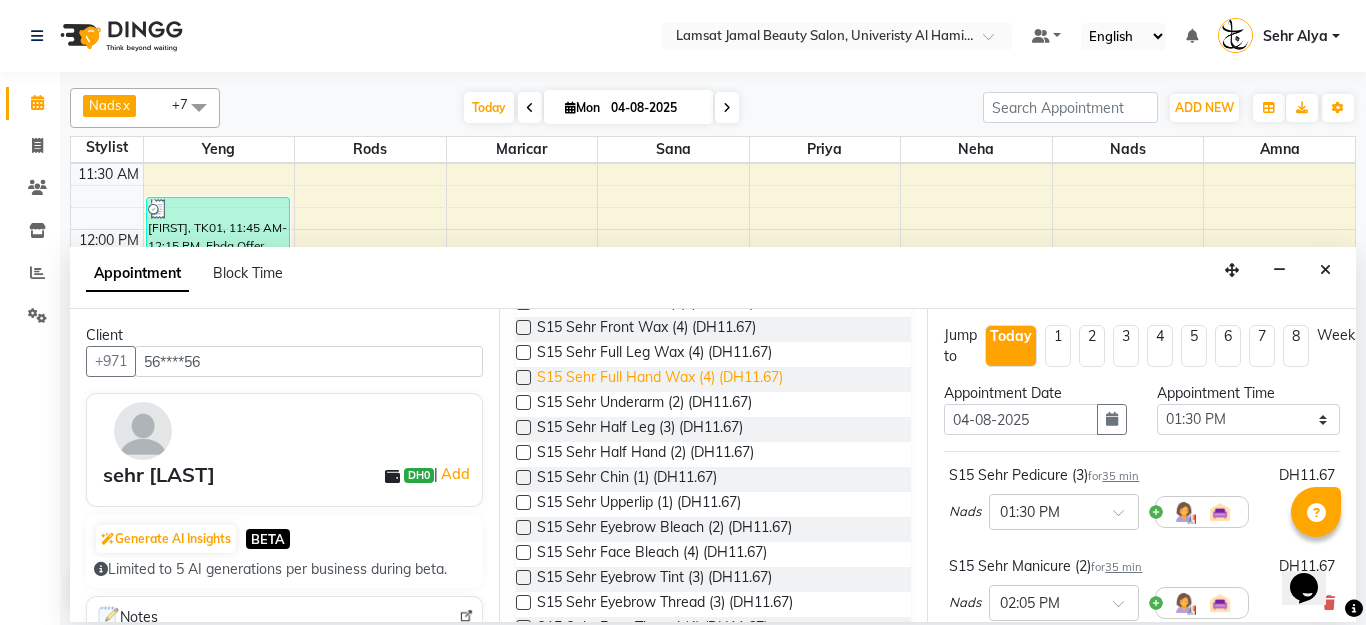click on "S15 Sehr Full Hand Wax (4) (DH11.67)" at bounding box center (660, 379) 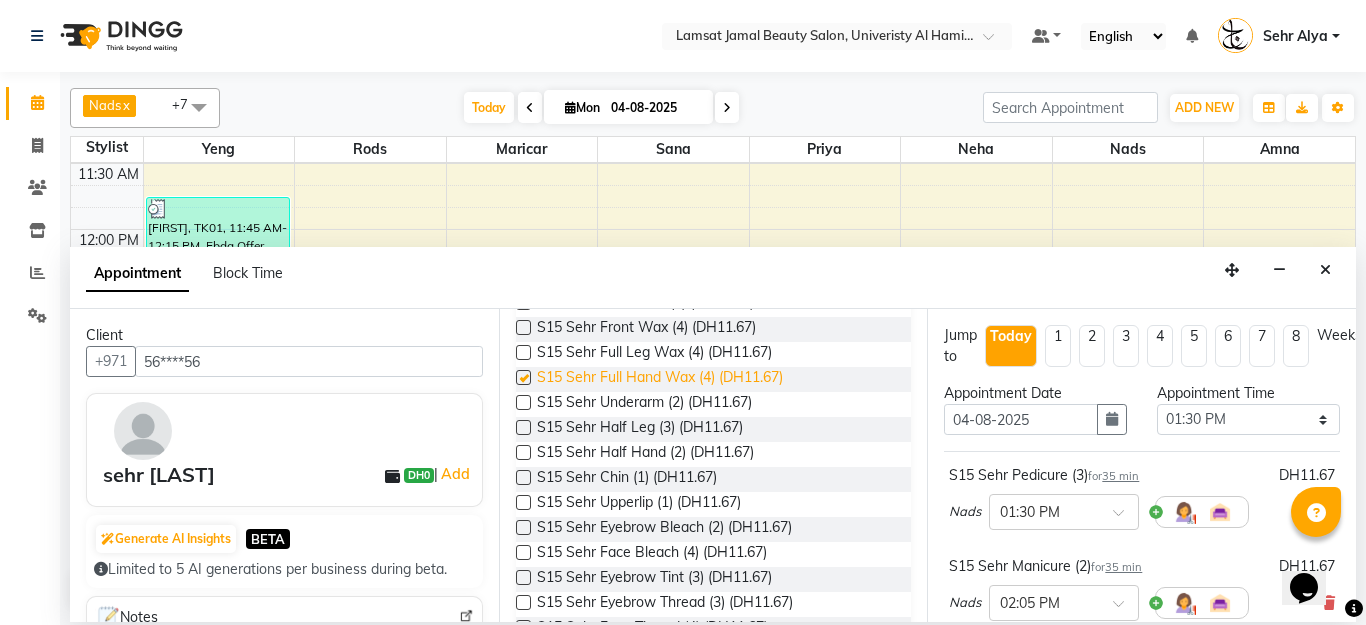 checkbox on "false" 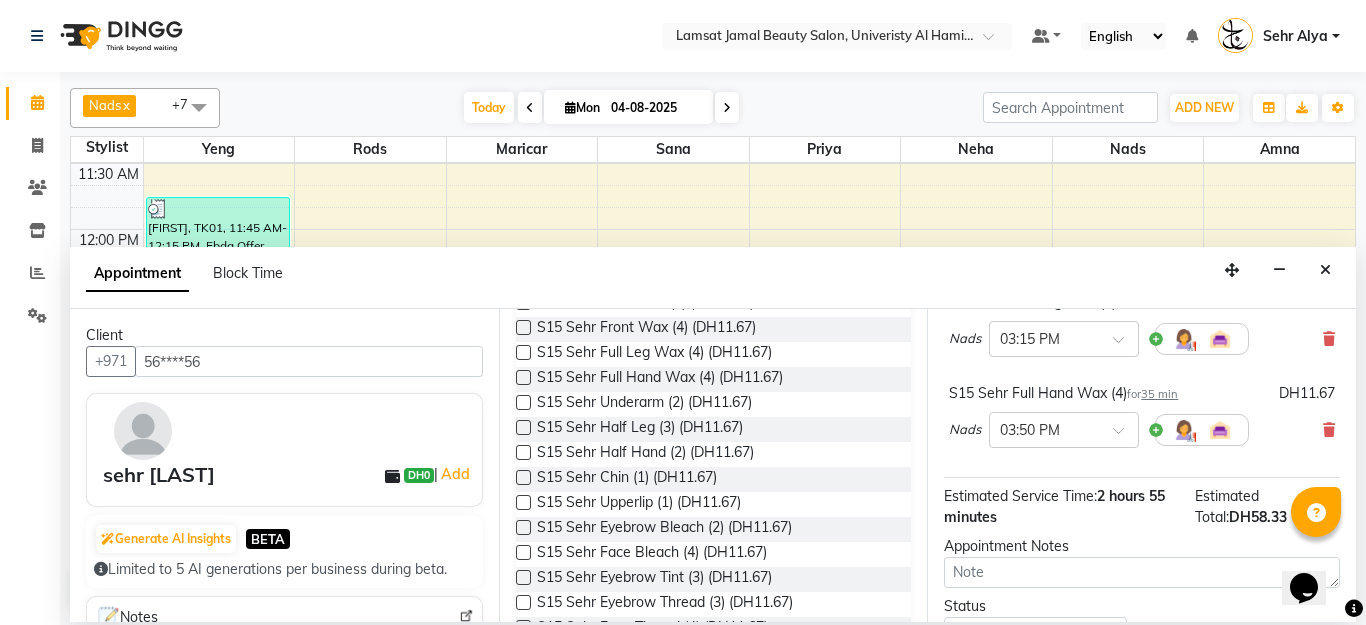 scroll, scrollTop: 598, scrollLeft: 0, axis: vertical 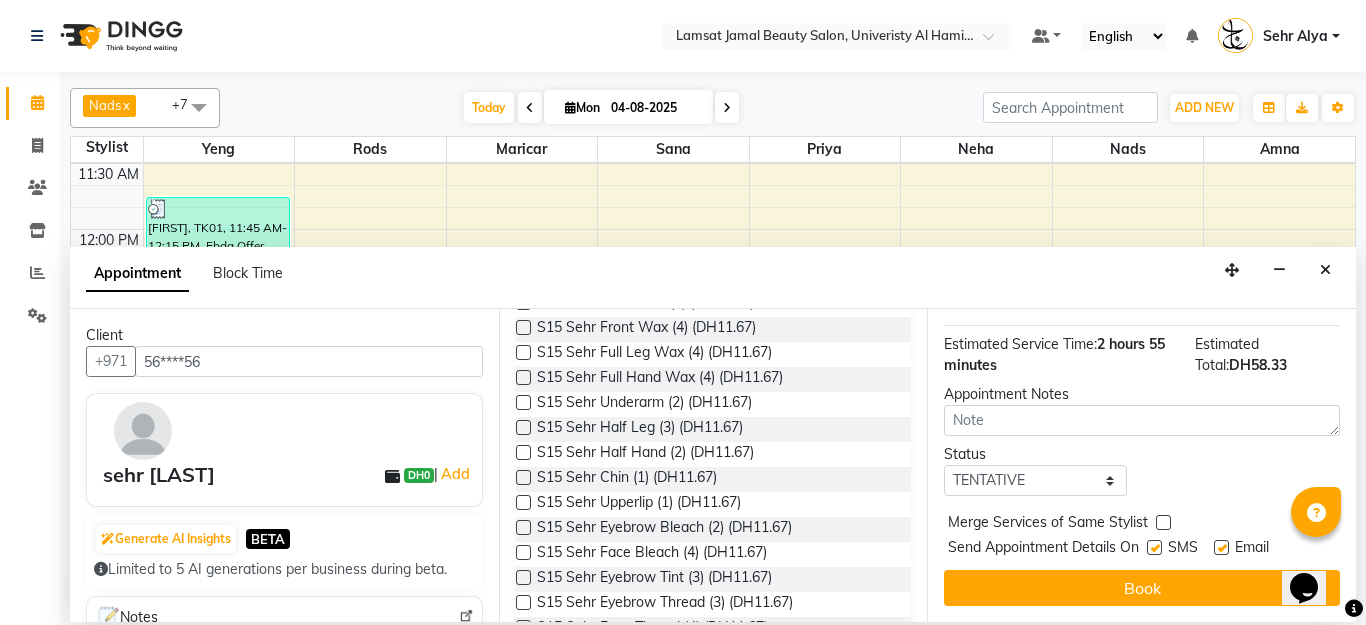 click at bounding box center [1163, 522] 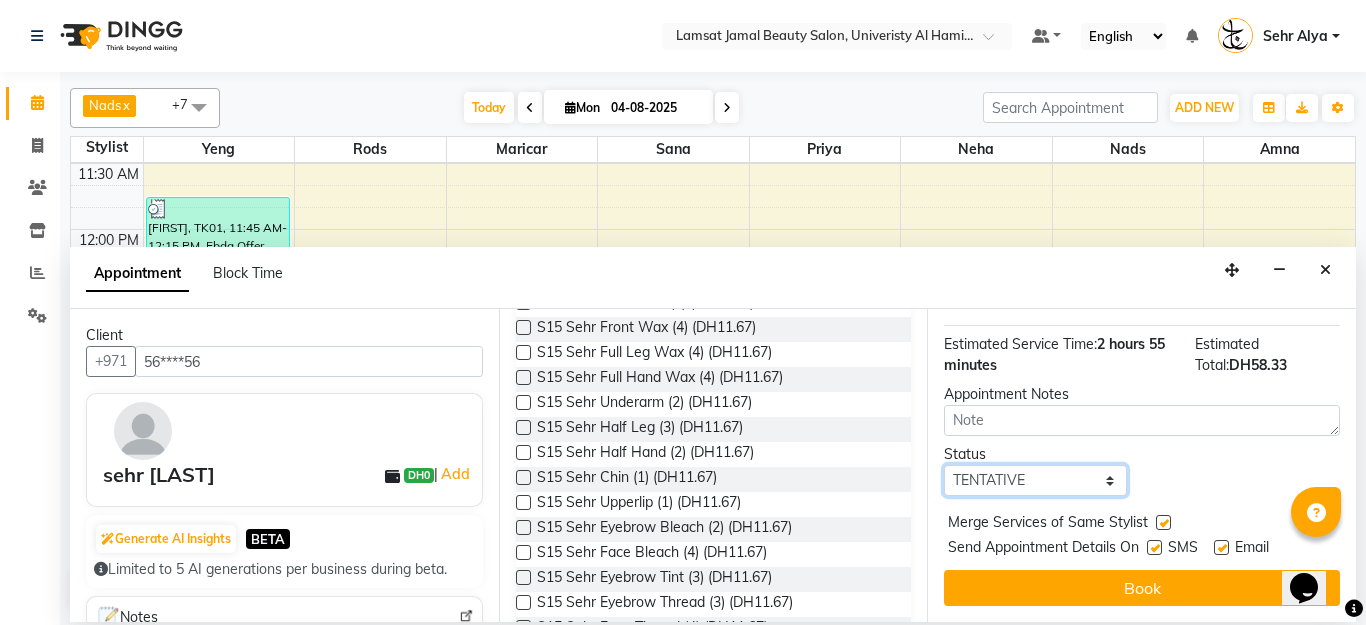 click on "Select TENTATIVE CONFIRM CHECK-IN UPCOMING" at bounding box center (1035, 480) 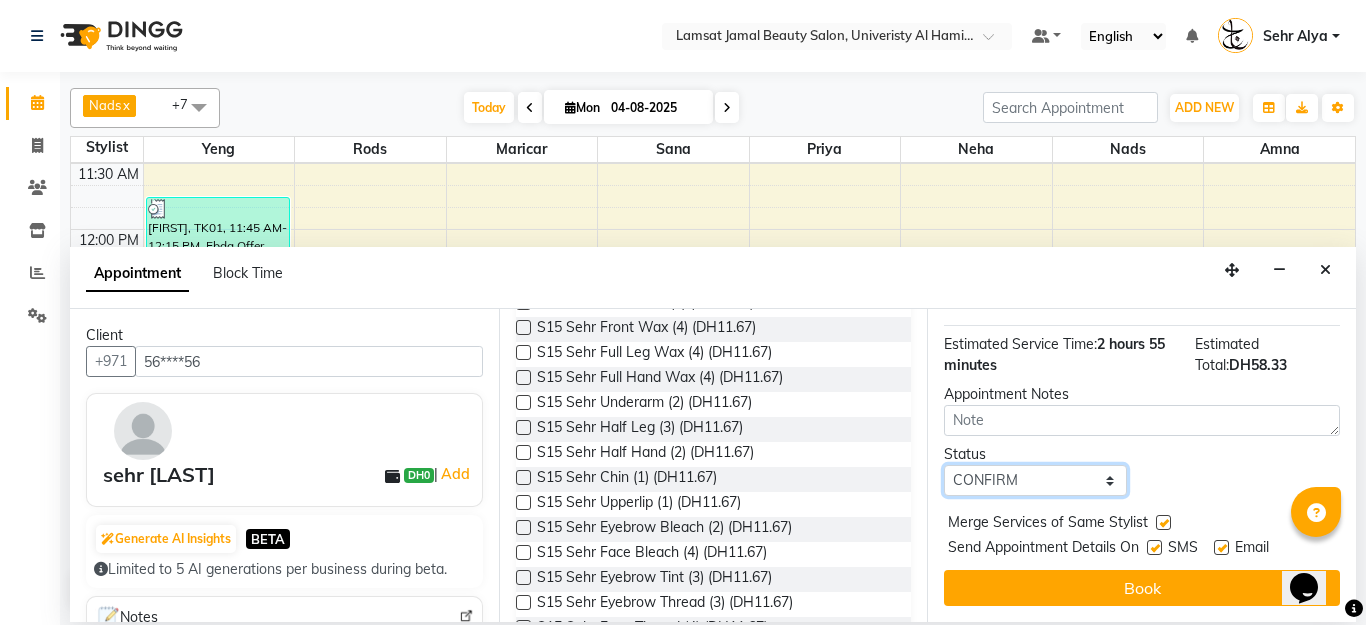 click on "Select TENTATIVE CONFIRM CHECK-IN UPCOMING" at bounding box center [1035, 480] 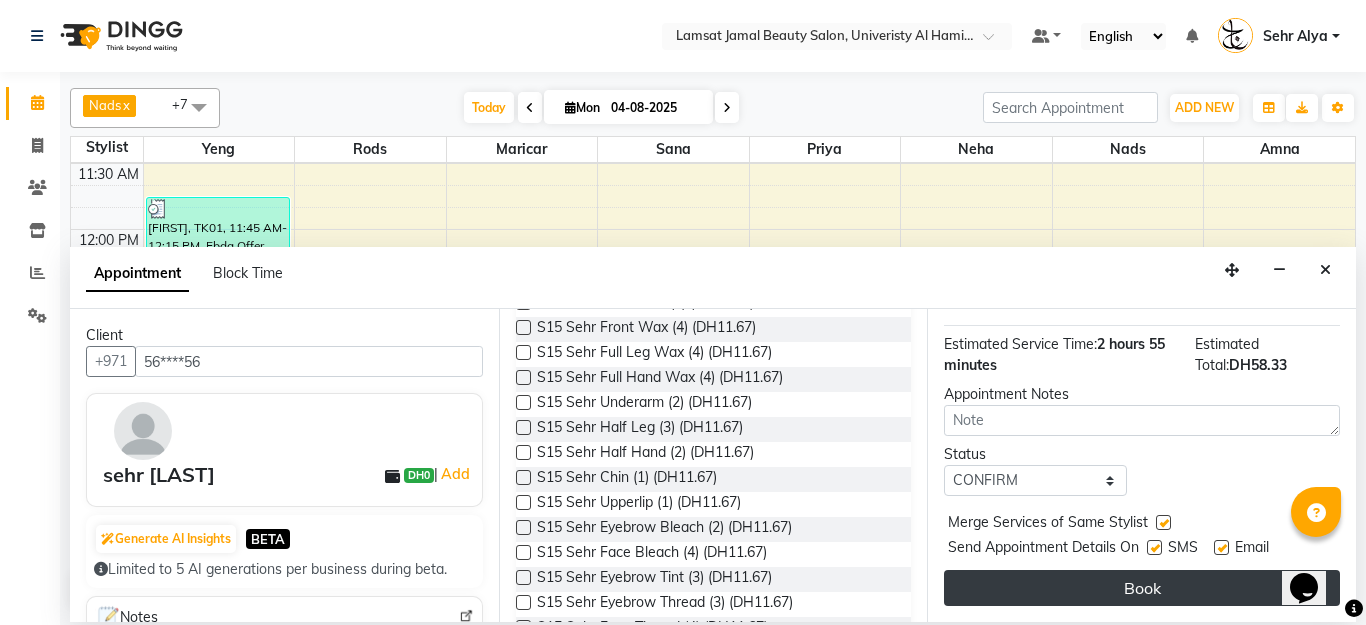 click on "Book" at bounding box center (1142, 588) 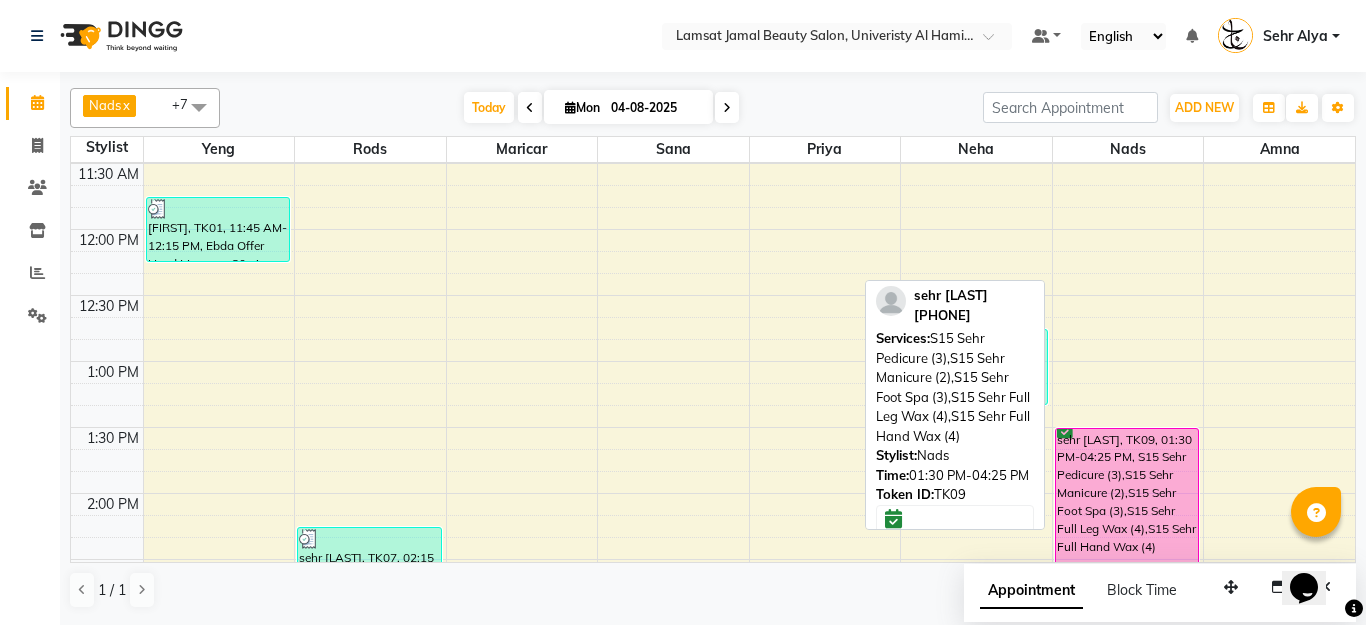 click on "sehr [LAST], TK09, 01:30 PM-04:25 PM, S15 Sehr Pedicure (3),S15 Sehr Manicure (2),S15 Sehr Foot Spa (3),S15 Sehr Full Leg Wax (4),S15 Sehr Full Hand Wax (4)" at bounding box center [1127, 620] 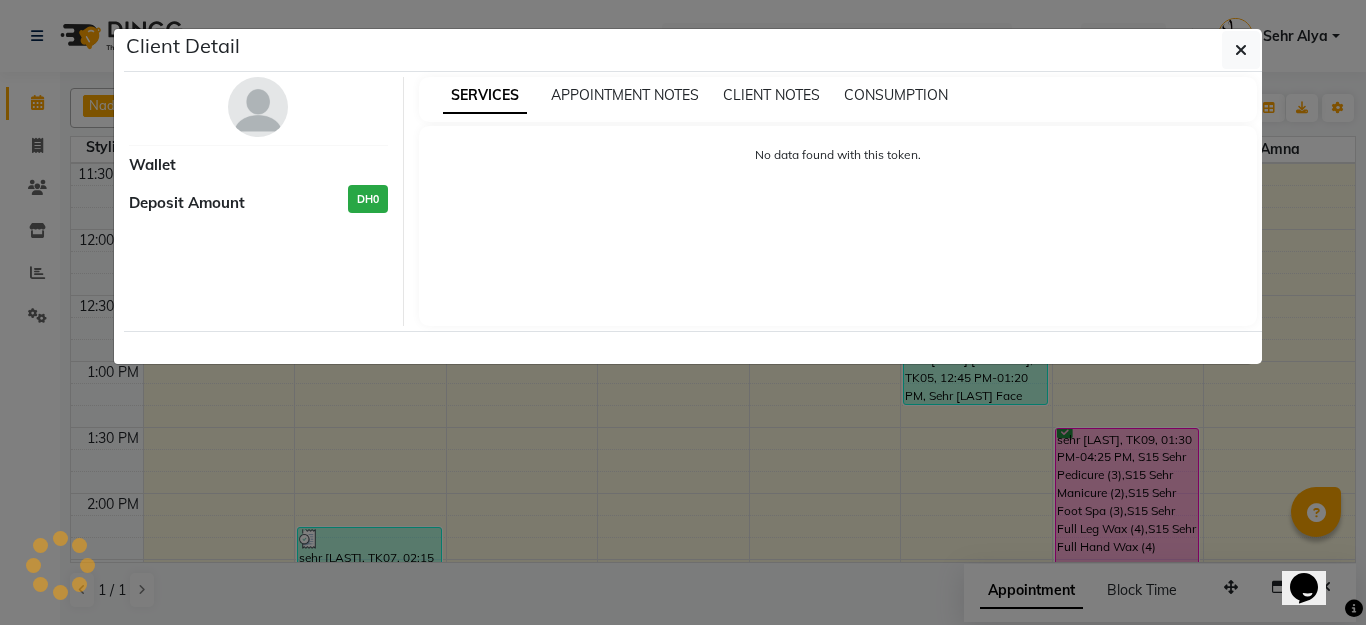 select on "6" 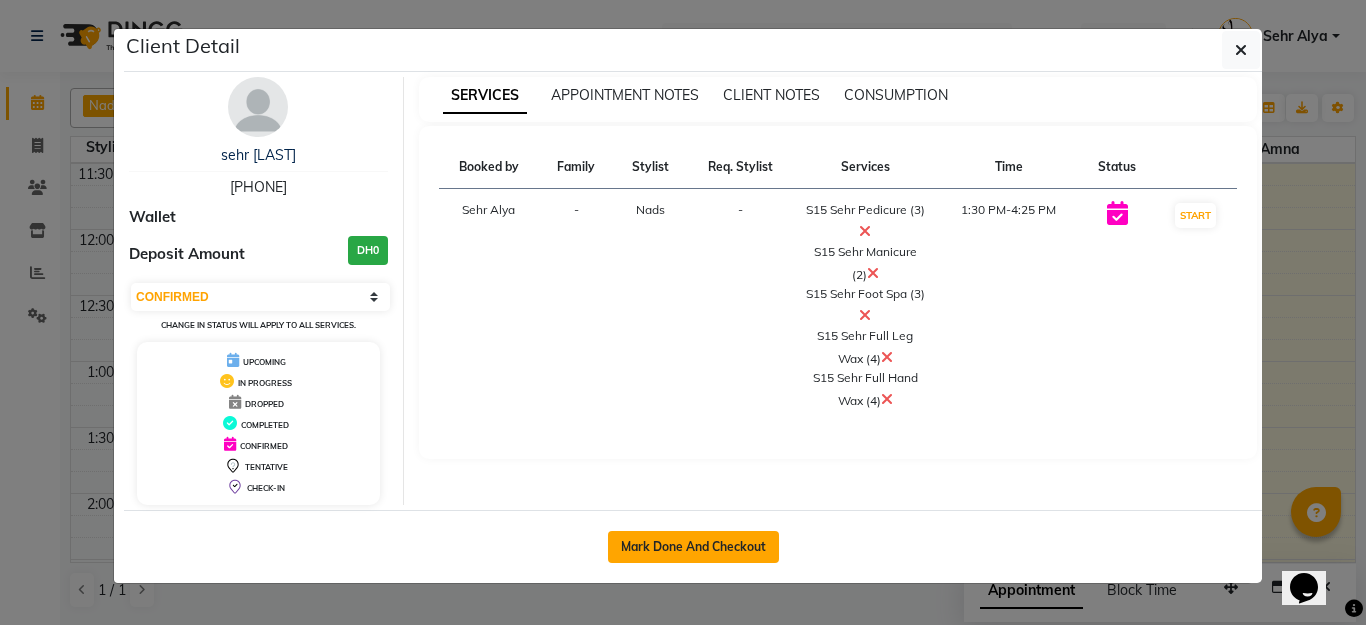 click on "Mark Done And Checkout" 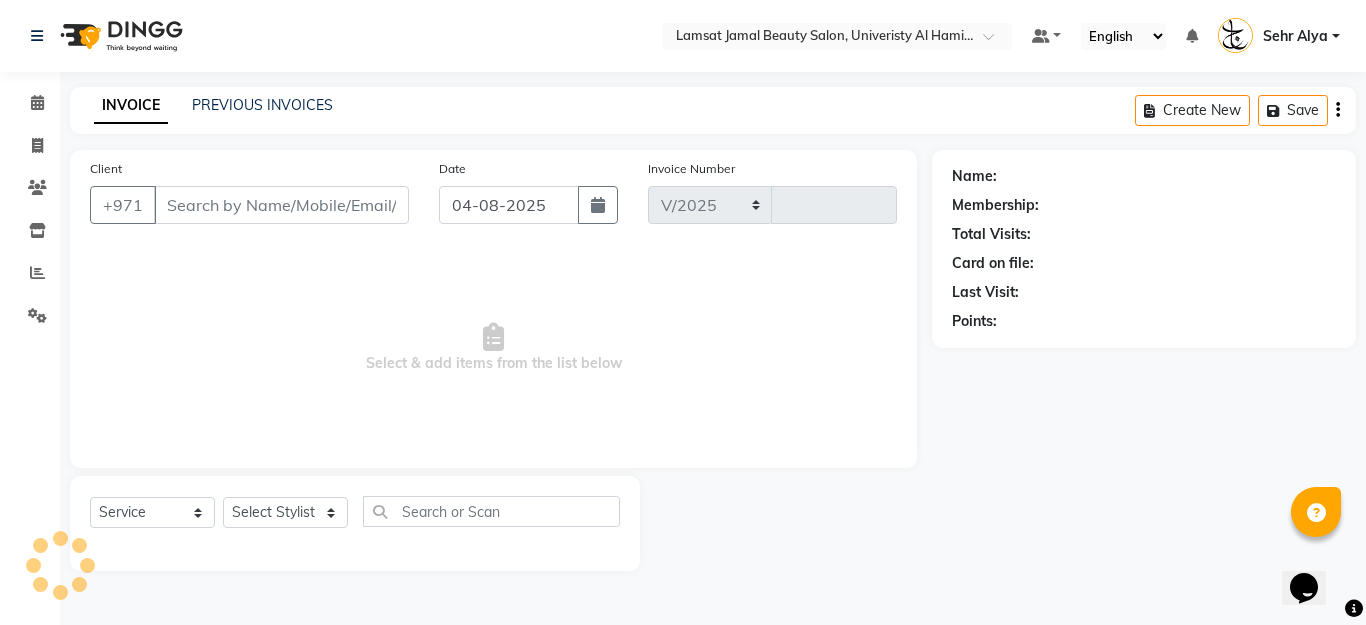 select on "8294" 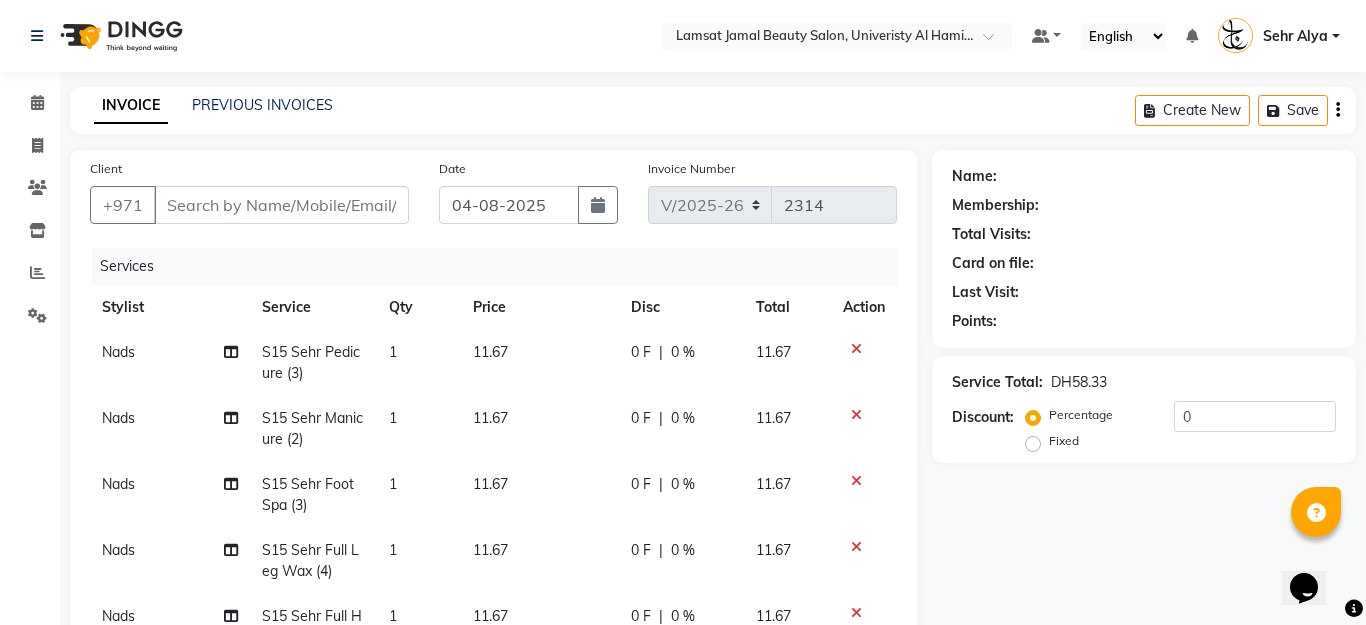 type on "56****56" 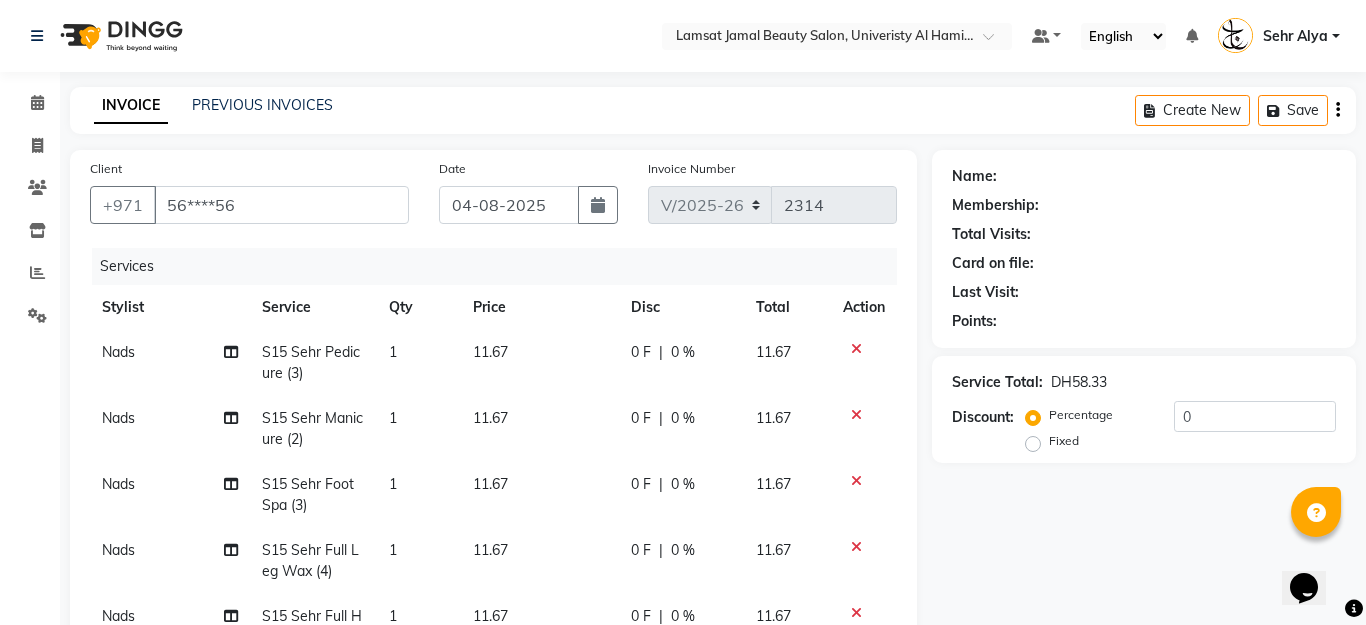 select on "79915" 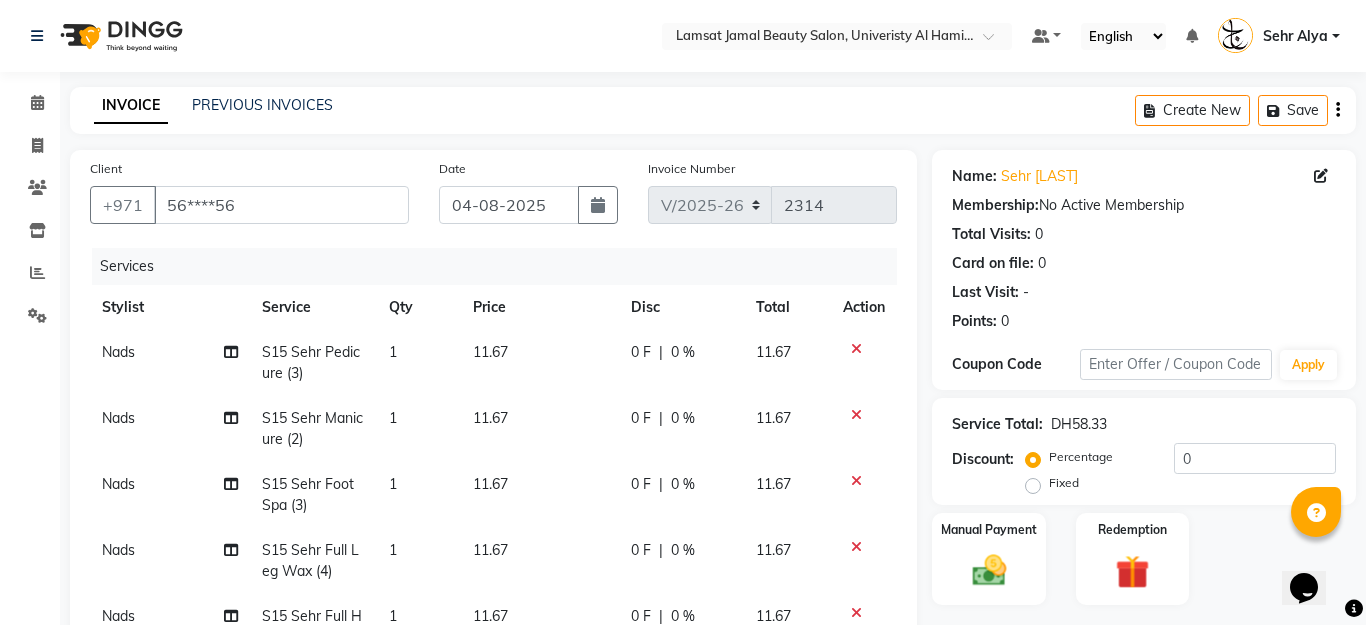 click on "Nads" 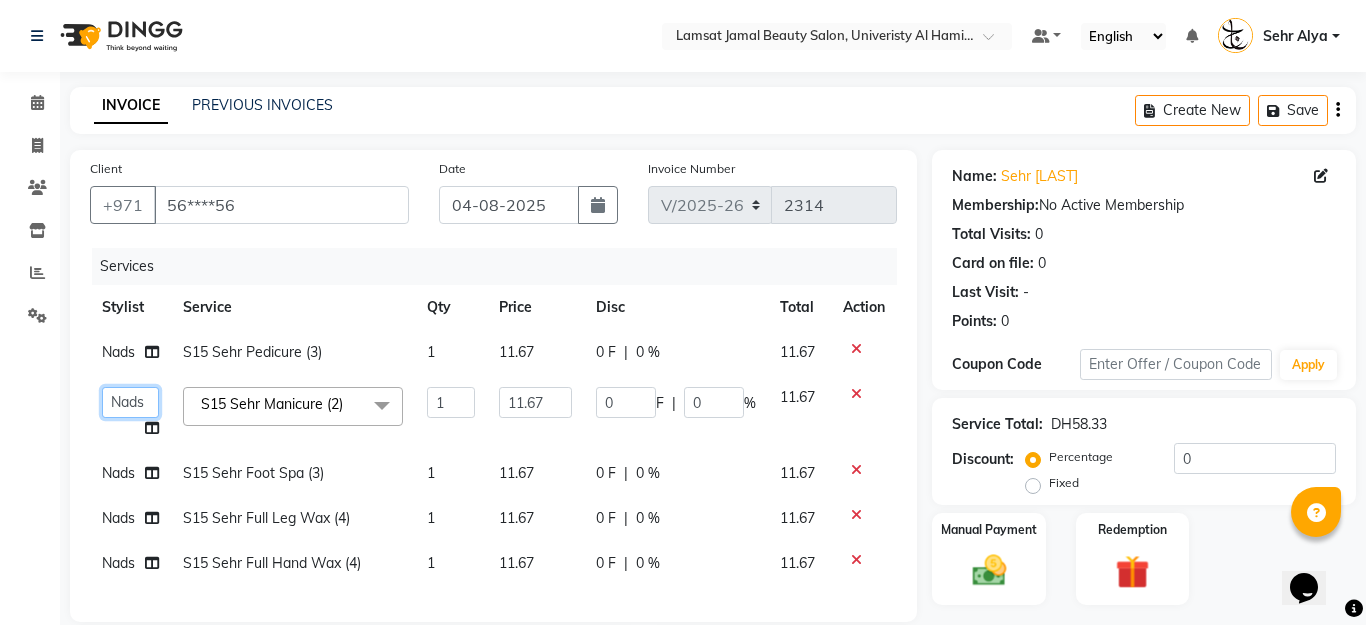 click on "Aldie   Aliya   Amna   Gennie   Joytie   Jude   Lamsat Ebda   Lamsat Jamal   Liezel   Maricar   Maychel   Michelle   Nads   Neha   Nhor   Owner Aliya   Priya   Rods   Sana   Sehr Alya   Yeng" 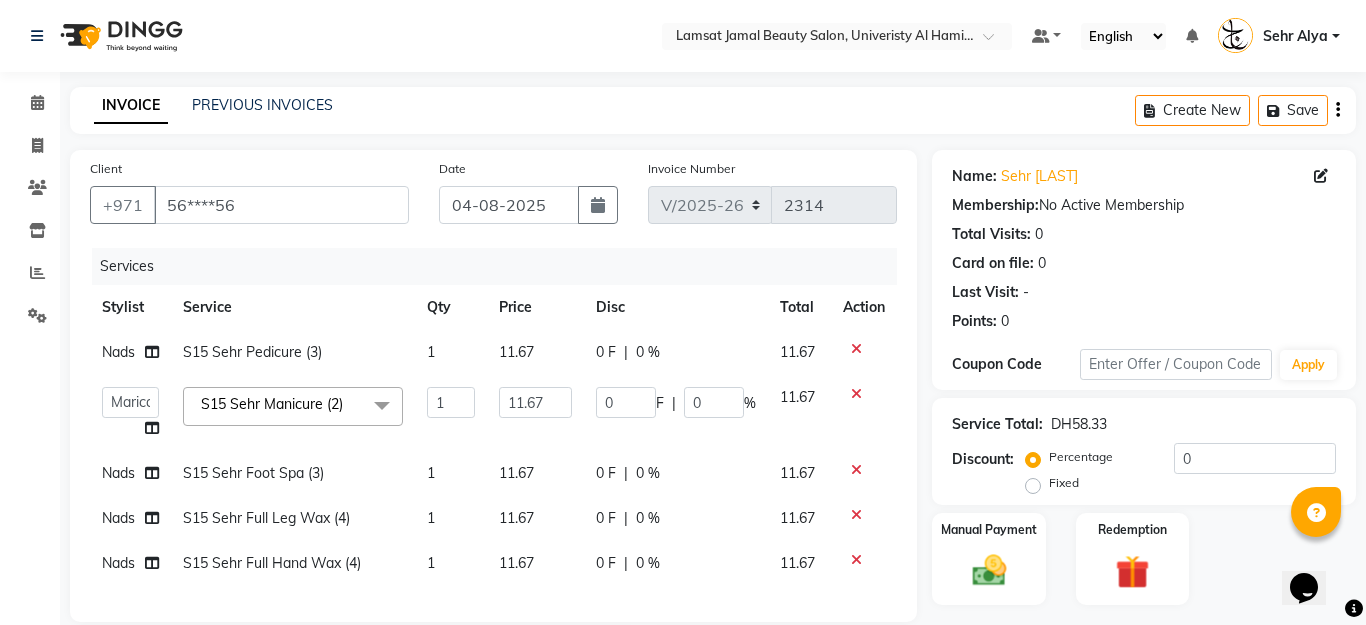 select on "79911" 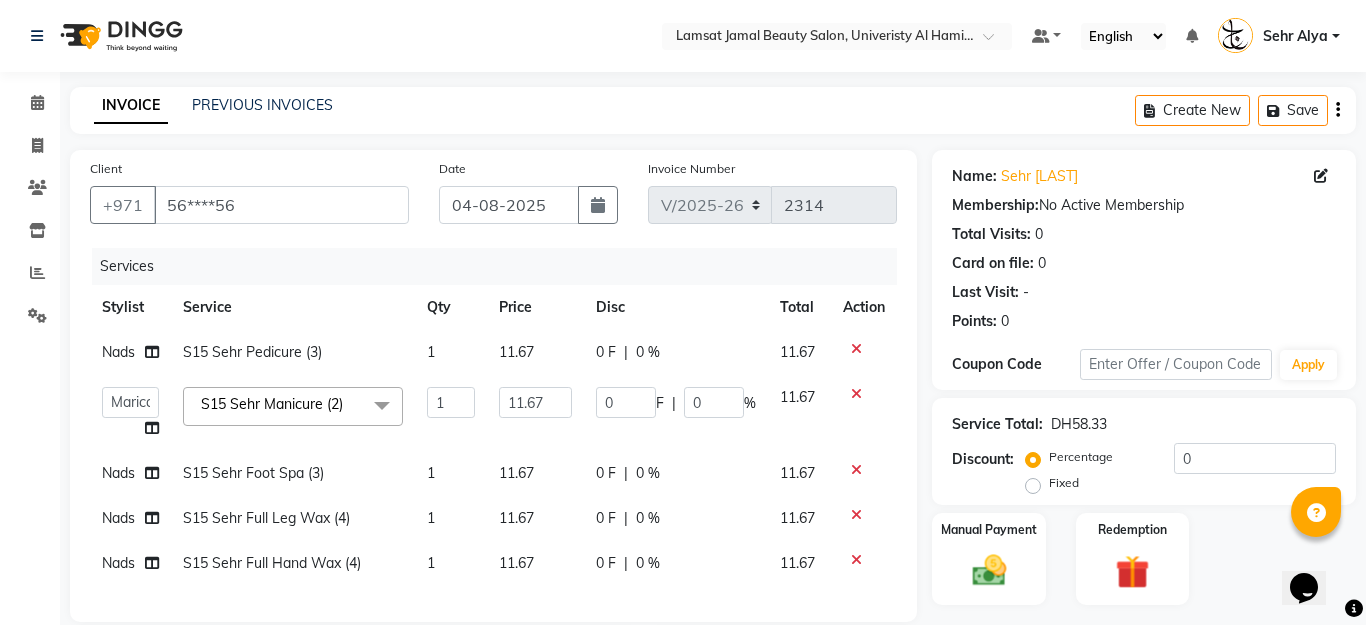 click on "Nads" 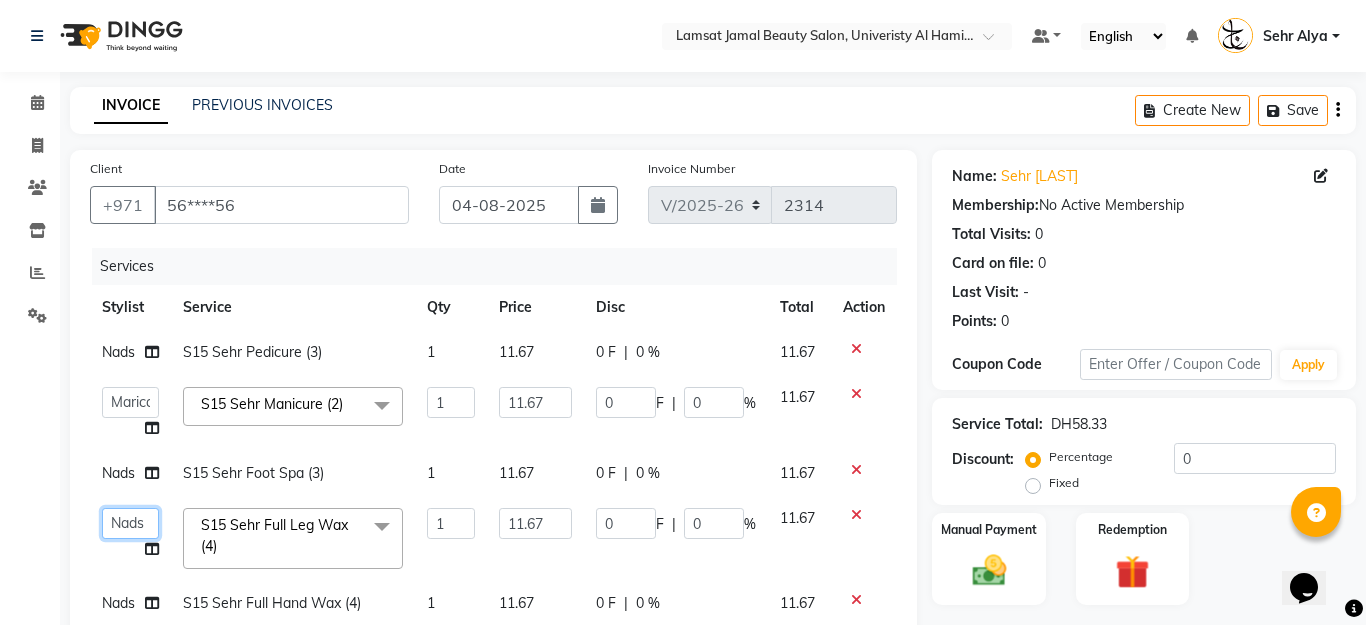 click on "Aldie   Aliya   Amna   Gennie   Joytie   Jude   Lamsat Ebda   Lamsat Jamal   Liezel   Maricar   Maychel   Michelle   Nads   Neha   Nhor   Owner Aliya   Priya   Rods   Sana   Sehr Alya   Yeng" 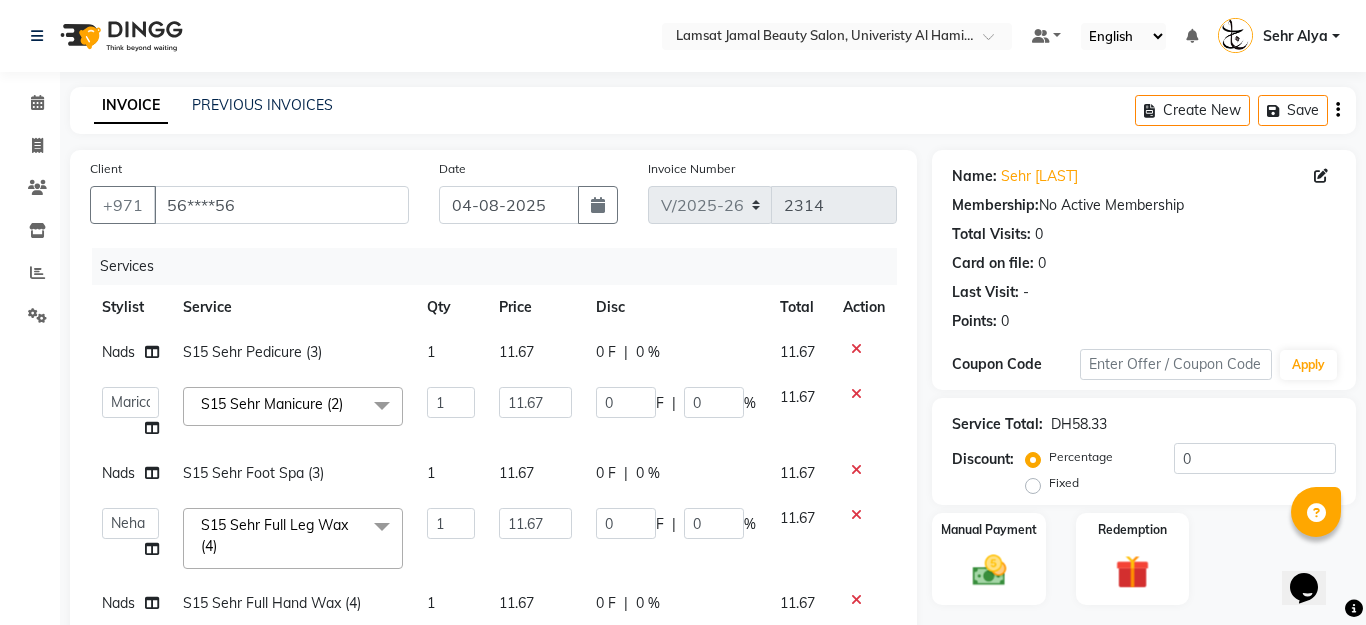 select on "79914" 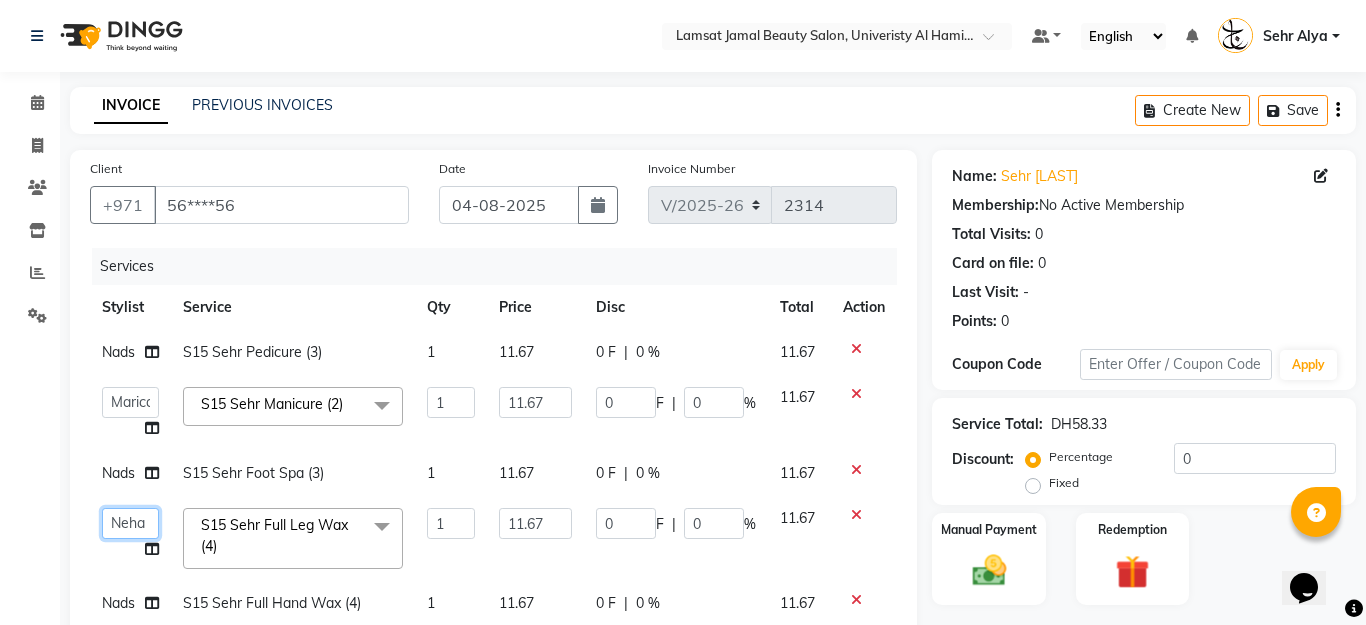 click on "Aldie   Aliya   Amna   Gennie   Joytie   Jude   Lamsat Ebda   Lamsat Jamal   Liezel   Maricar   Maychel   Michelle   Nads   Neha   Nhor   Owner Aliya   Priya   Rods   Sana   Sehr Alya   Yeng" 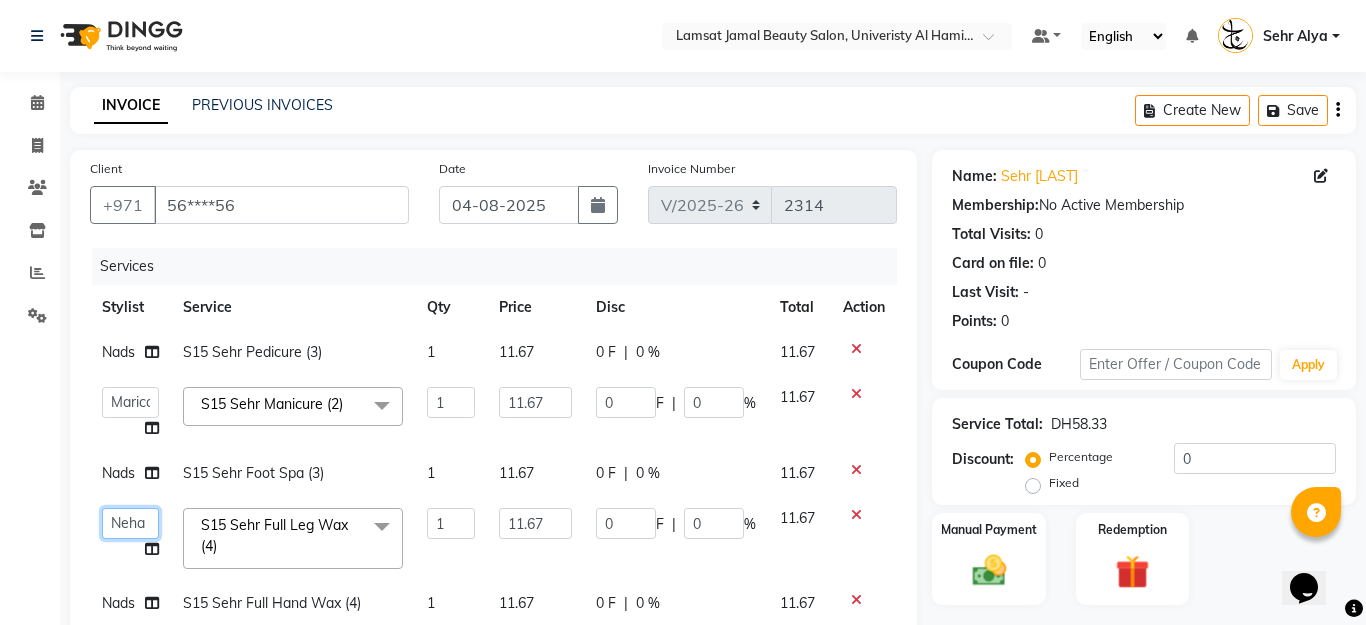 scroll, scrollTop: 79, scrollLeft: 0, axis: vertical 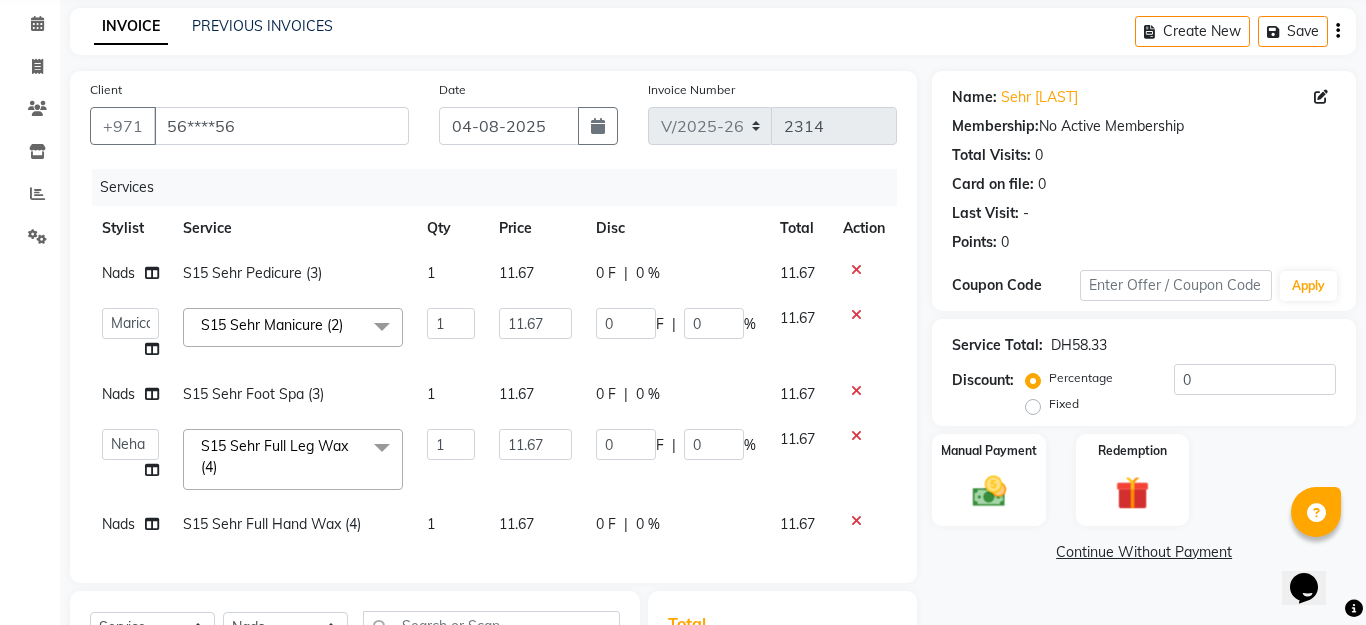 click on "Client +971 [PHONE] Date 04-08-2025 Invoice Number V/2025 V/2025-26 2314 Services Stylist Service Qty Price Disc Total Action Nads S15 Sehr Pedicure (3) 1 11.67 0 F | 0 % 11.67  Aldie   Aliya   Amna   Gennie   Joytie   Jude   Lamsat Ebda   Lamsat Jamal   Liezel   Maricar   Maychel   Michelle   Nads   Neha   Nhor   Owner Aliya   Priya   Rods   Sana   Sehr Alya   Yeng  S15 Sehr Manicure (2)  x M/T [LAST] Manicure M/T [LAST] Gel Color M/T [LAST] Pedicure M/T [LAST] Footspa M/T [LAST] Plastic Extension M/T [LAST] Mini Facial M/T [LAST] Black Heads M/T [LAST]  Face Bleach M/T [LAST] Eyebrow Tint M/T [LAST] Hair Trim M/T [LAST] Morrocan Bath M/T [LAST] Soft Gel M/T [LAST] Roots Color With Hair Trim M/T [LAST] Hair Spa With Hair Trim M/T [LAST] Hot Oil With Hair Trim M/T [LAST] Manicure & Pedicure for 2 Pax M/T [LAST] Morrocan Bath + 30 Min Massage M/T [LAST] Normal Facial, Manicure, Pedicure M/T [LAST] Manicure, Pedicure, With Massage Lamsat [LAST] Nails Classic Manicure Lamsat [LAST] Nails Classic Pedicure Lamsat [LAST] Nails Footspa" 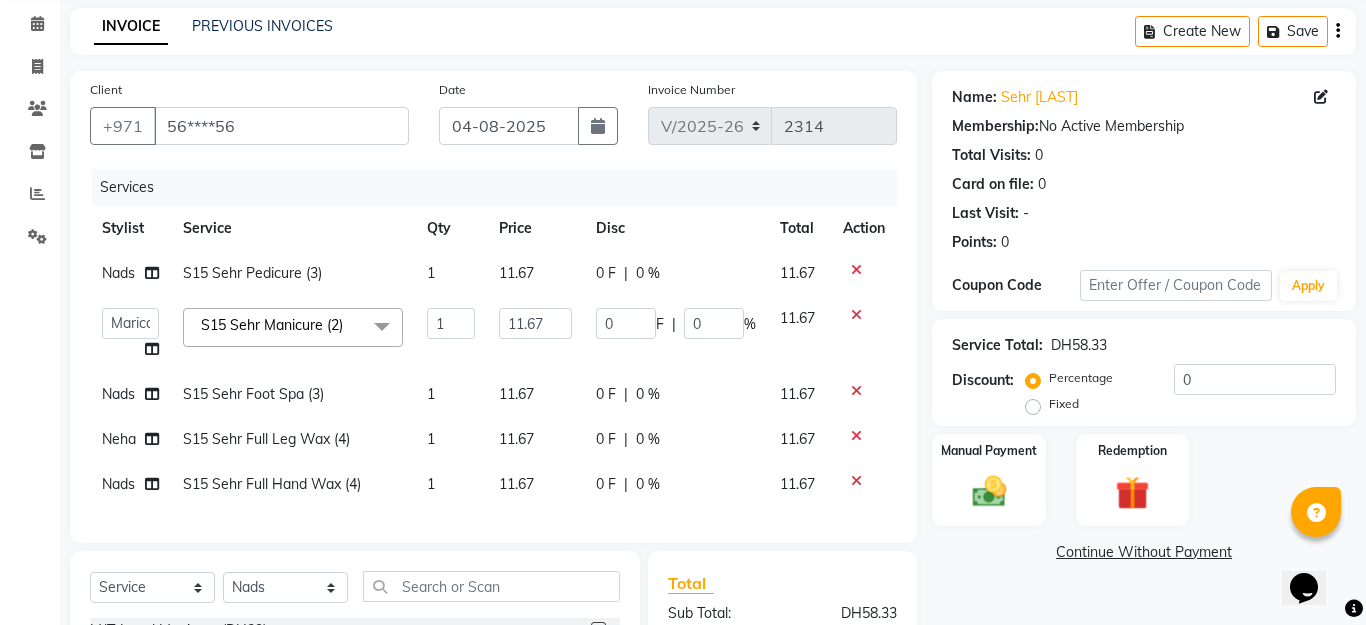 click on "Nads" 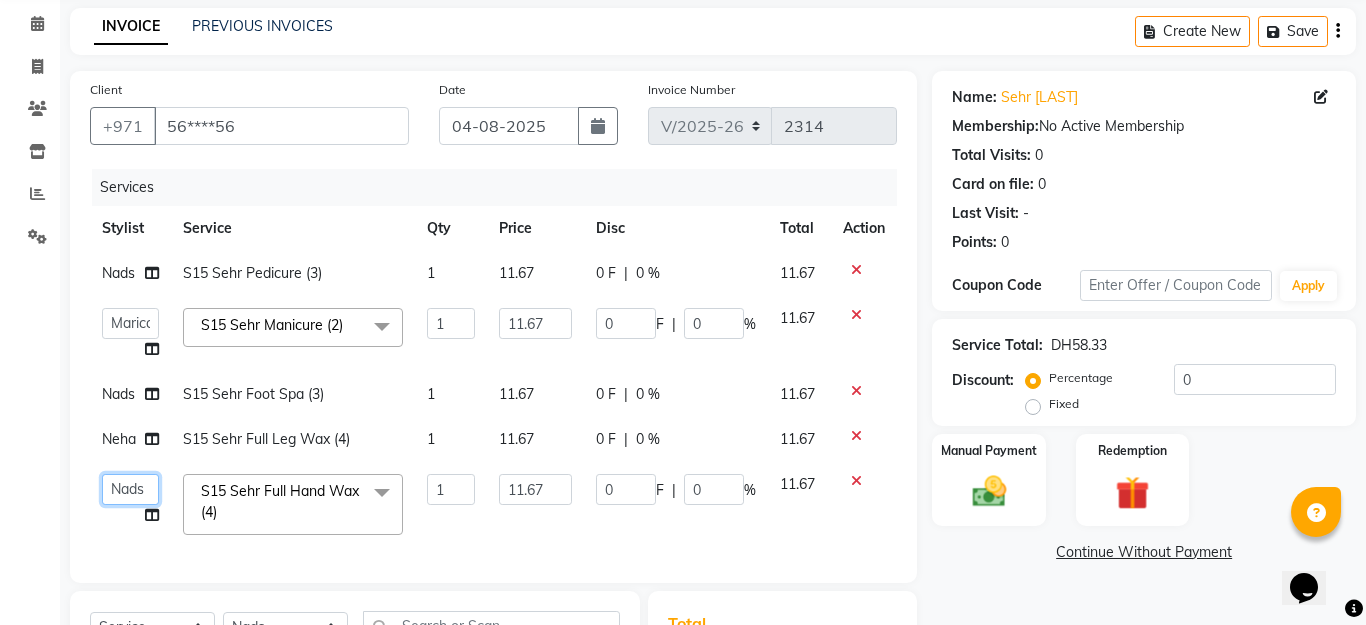 click on "Aldie   Aliya   Amna   Gennie   Joytie   Jude   Lamsat Ebda   Lamsat Jamal   Liezel   Maricar   Maychel   Michelle   Nads   Neha   Nhor   Owner Aliya   Priya   Rods   Sana   Sehr Alya   Yeng" 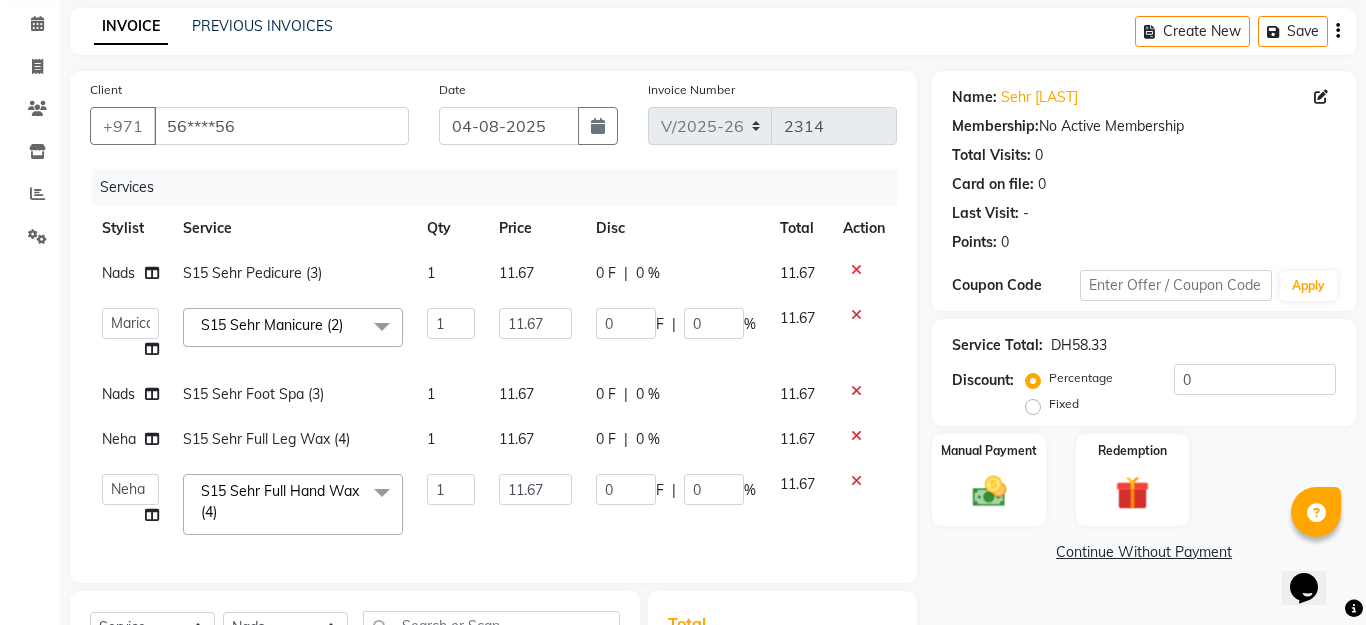 select on "79914" 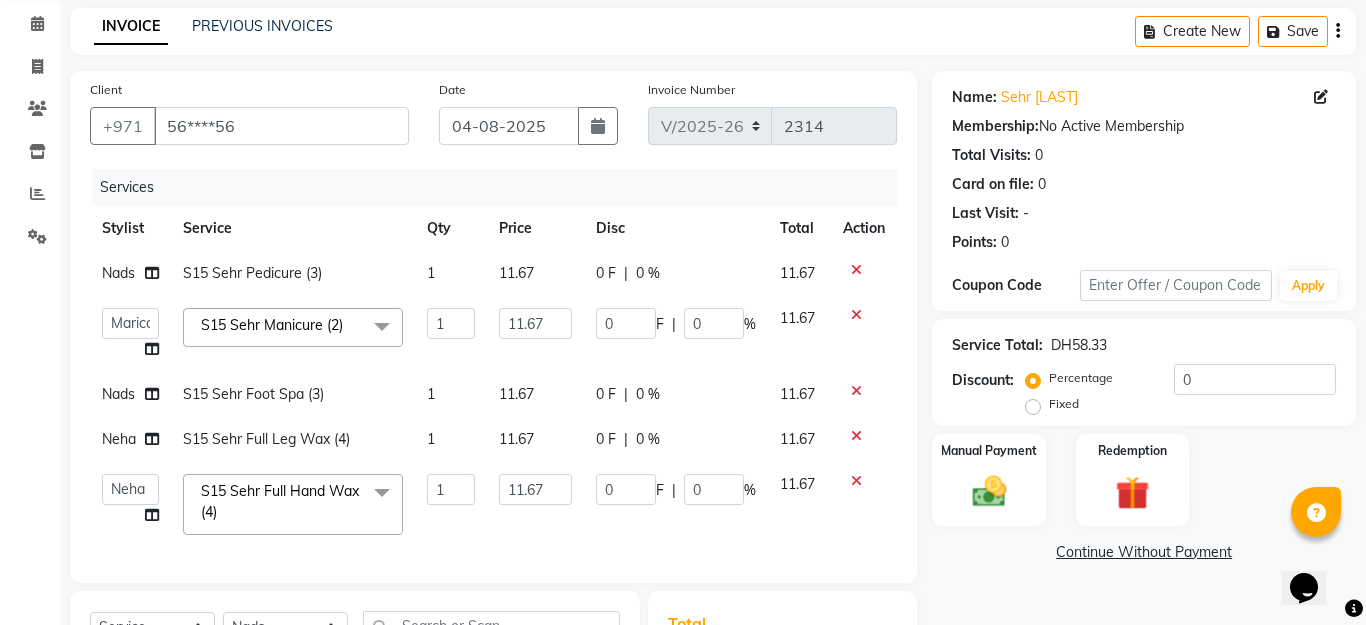 click on "1" 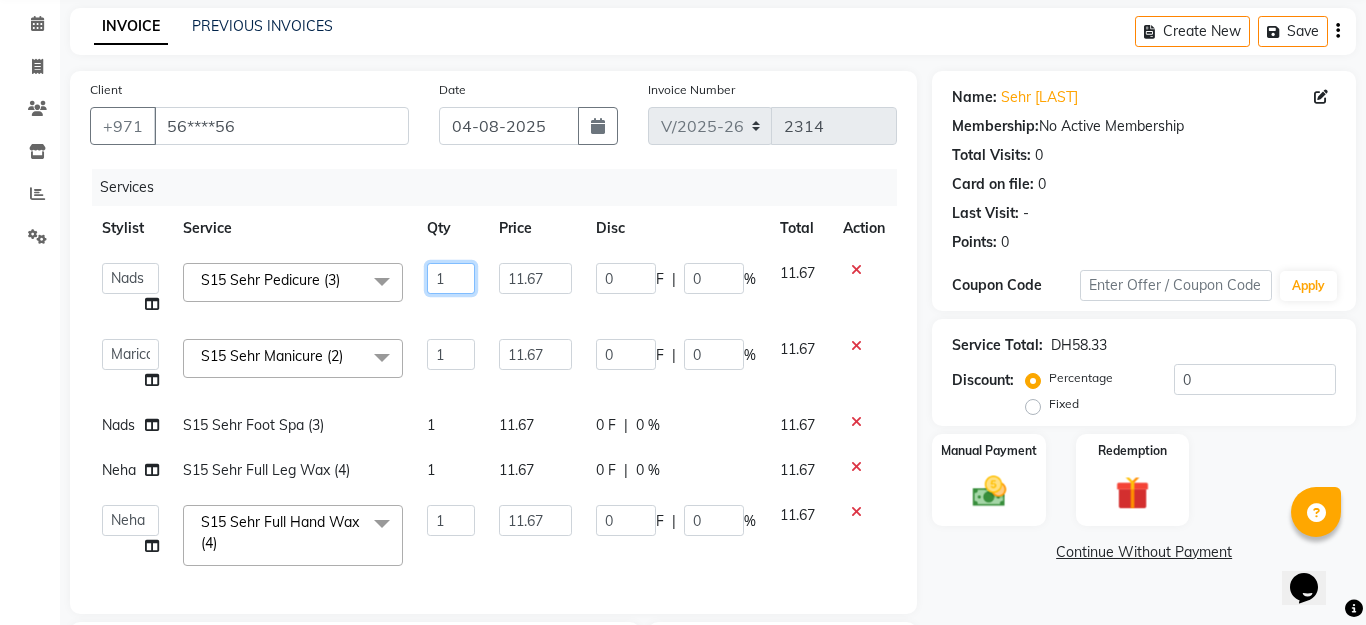 click on "1" 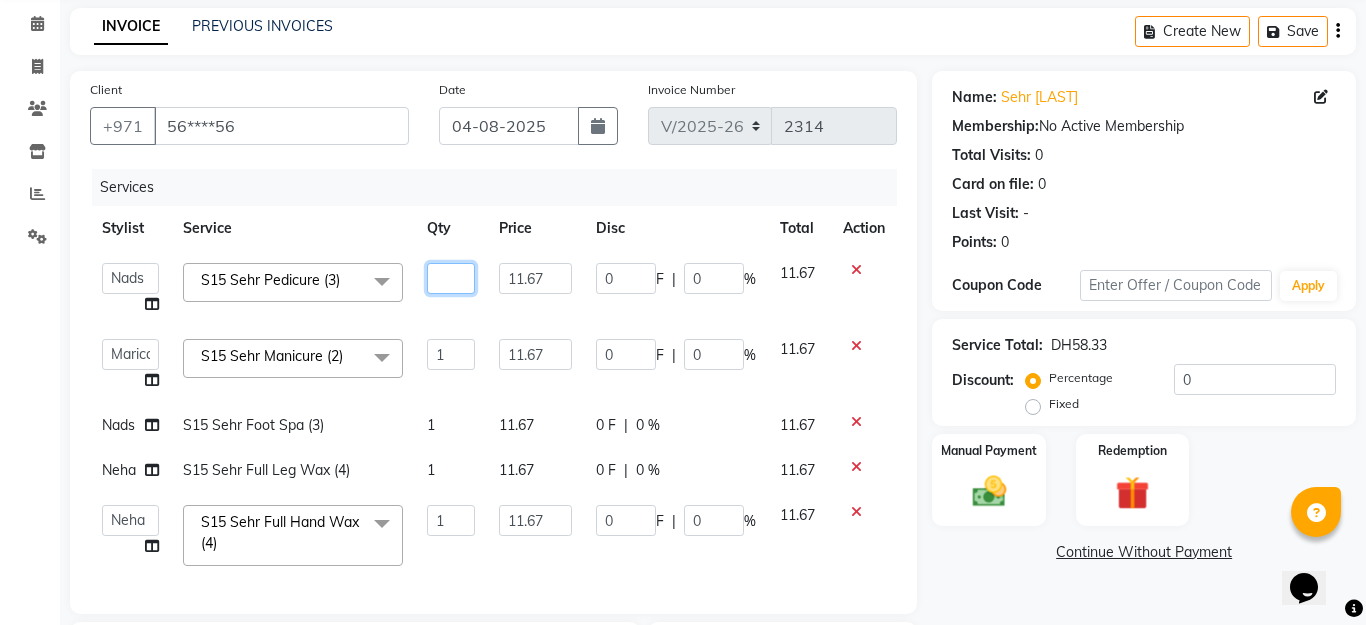 type on "3" 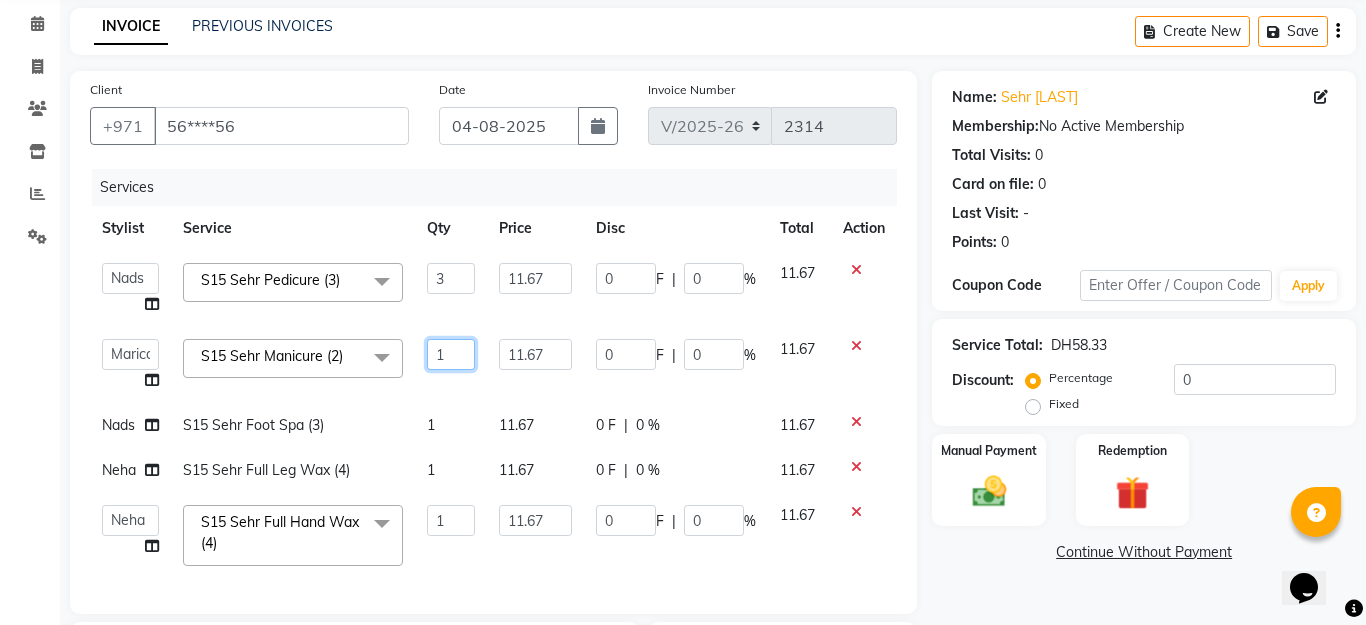 click on "1" 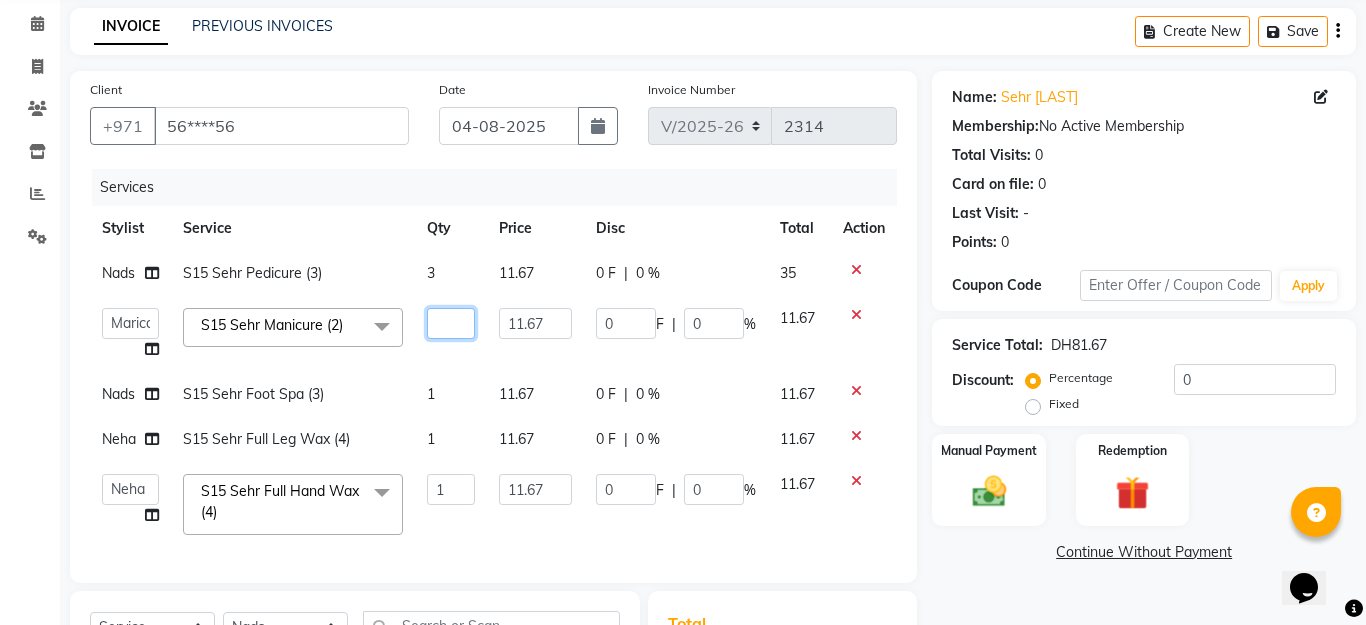 type on "2" 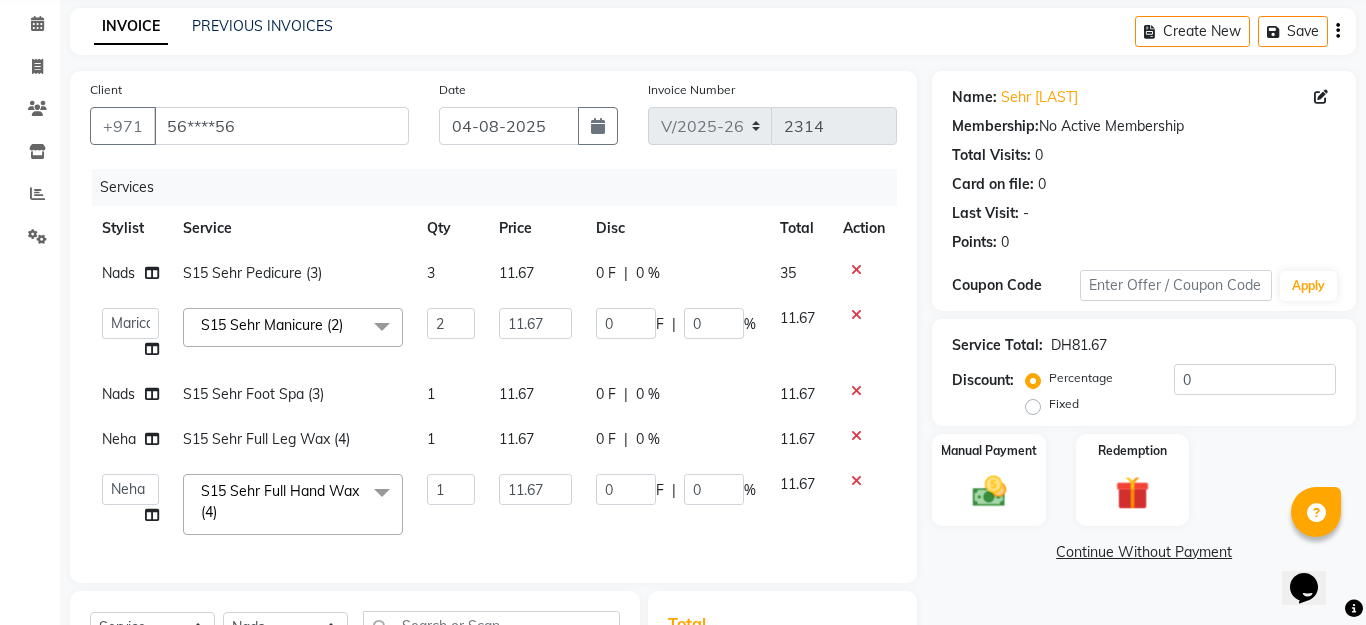 click on "1" 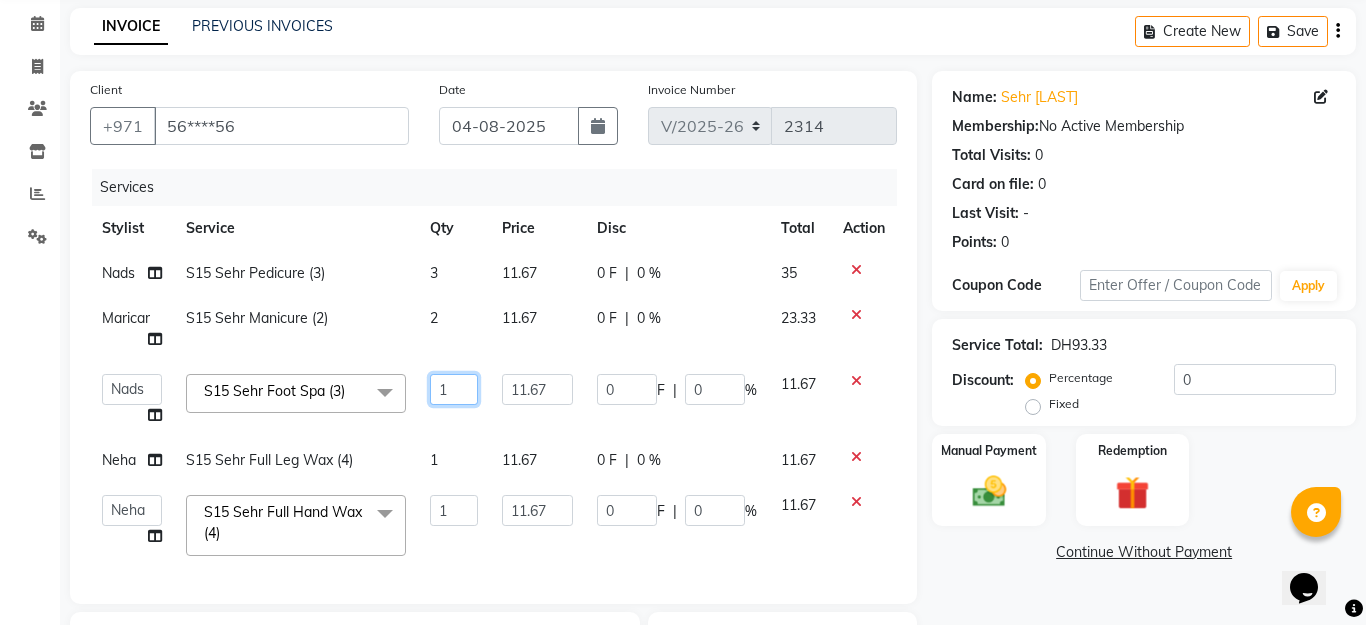 click on "1" 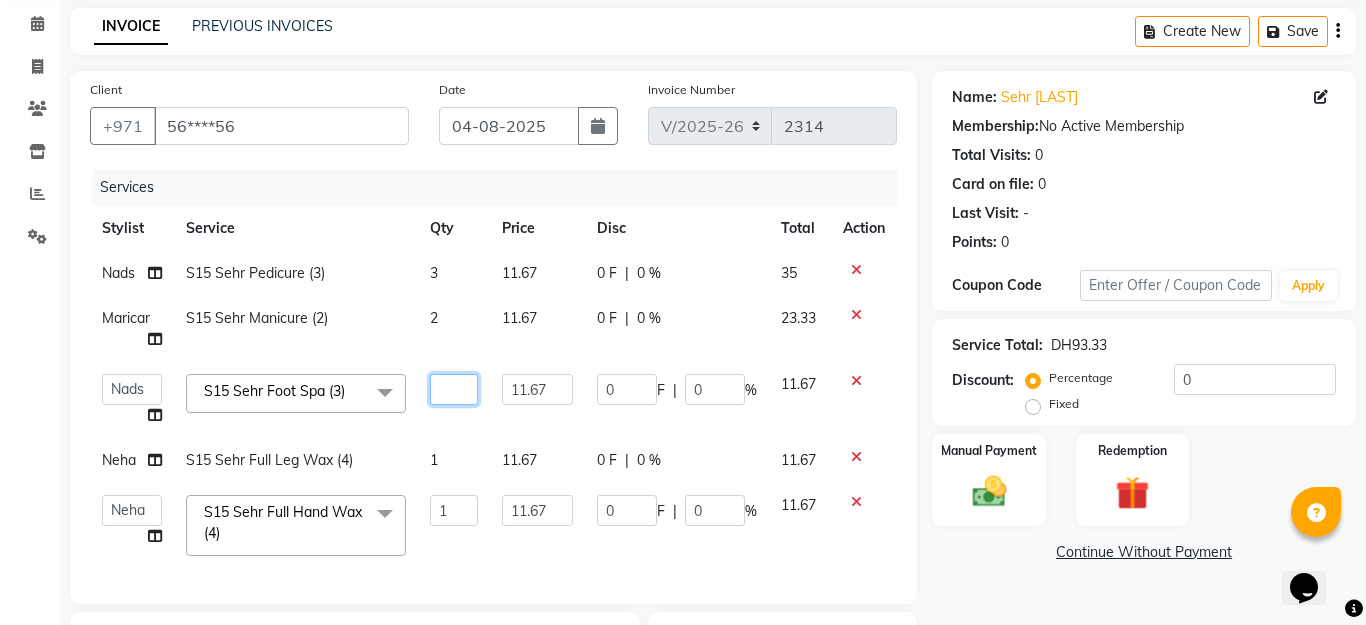 type on "3" 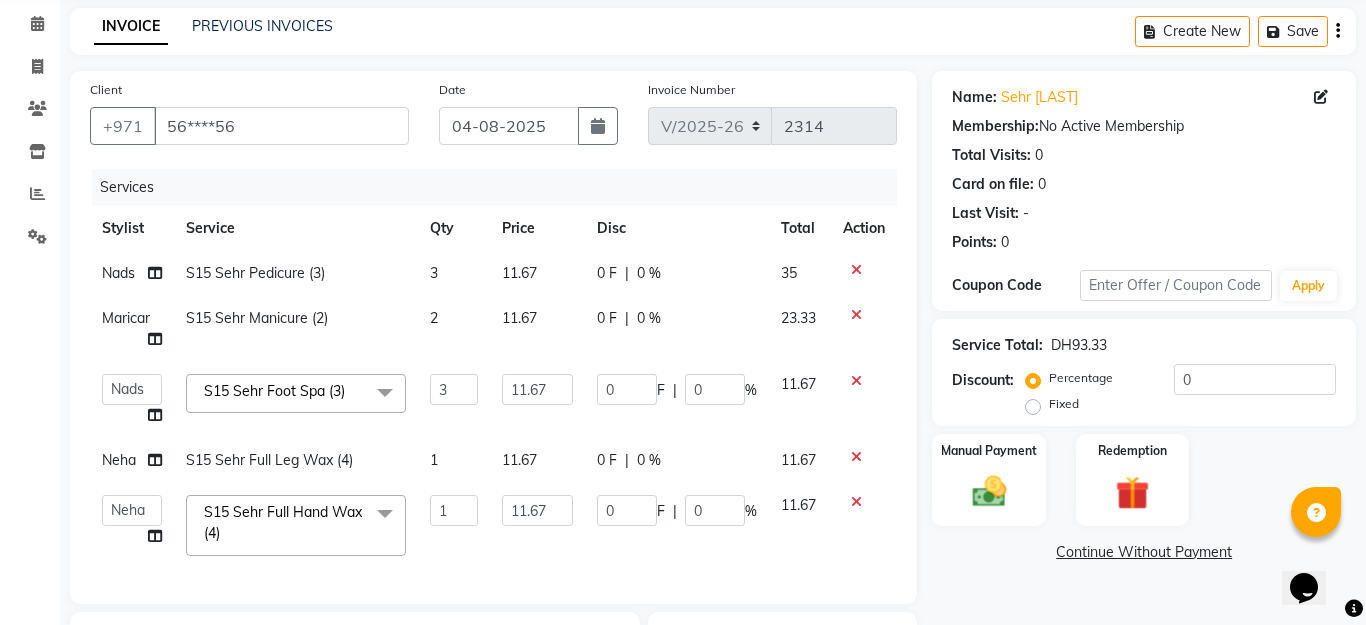click on "Nads S15 Sehr Pedicure (3) 3 11.67 0 F | 0 % 35 Maricar S15 Sehr Manicure (2) 2 11.67 0 F | 0 % 23.33  Aldie   Aliya   Amna   Gennie   Joytie   Jude   Lamsat Ebda   Lamsat Jamal   Liezel   Maricar   Maychel   Michelle   Nads   Neha   Nhor   Owner Aliya   Priya   Rods   Sana   Sehr Alya   Yeng  S15 Sehr Foot Spa (3)  x M/T [LAST] Manicure (DH29) M/T [LAST] Gel Color (DH29) M/T [LAST] Pedicure (DH29) M/T [LAST] Footspa (DH29) M/T [LAST] Plastic Extension (DH29) M/T [LAST] Mini Facial (DH29) M/T [LAST] Black Heads (DH29) M/T [LAST]  Face Bleach (DH29) M/T [LAST] Eyebrow Tint (DH29) M/T [LAST] Hair Trim (DH29) M/T [LAST] Morrocan Bath (DH69) M/T [LAST] Soft Gel (DH69) M/T [LAST] Roots Color With Hair Trim (DH69) M/T [LAST] Hair Spa With Hair Trim (DH69) M/T [LAST] Hot Oil With Hair Trim (DH69) M/T [LAST] Manicure & Pedicure for 2 Pax (DH199) M/T [LAST] Morrocan Bath + 30 Min Massage (DH199) M/T [LAST] Normal Facial, Manicure, Pedicure (DH199) M/T [LAST] Manicure, Pedicure, With Massage (DH199) Lamsat [LAST] Nails Gel Polish (DH50)" 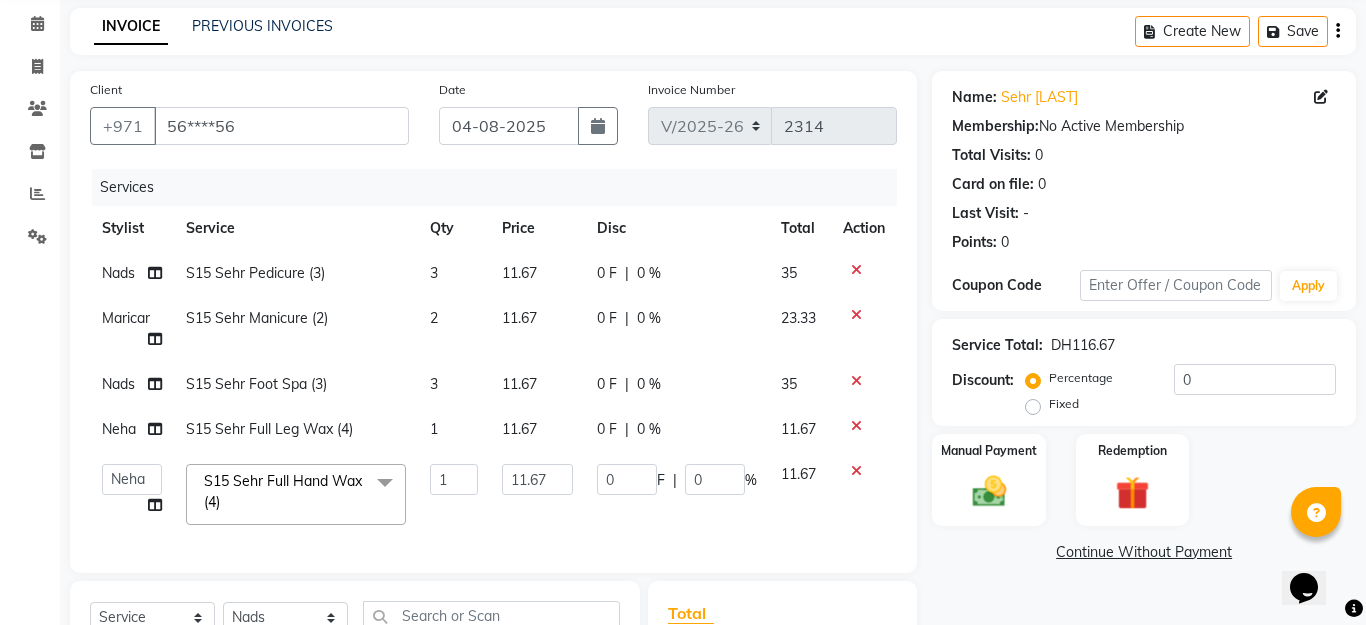 click on "1" 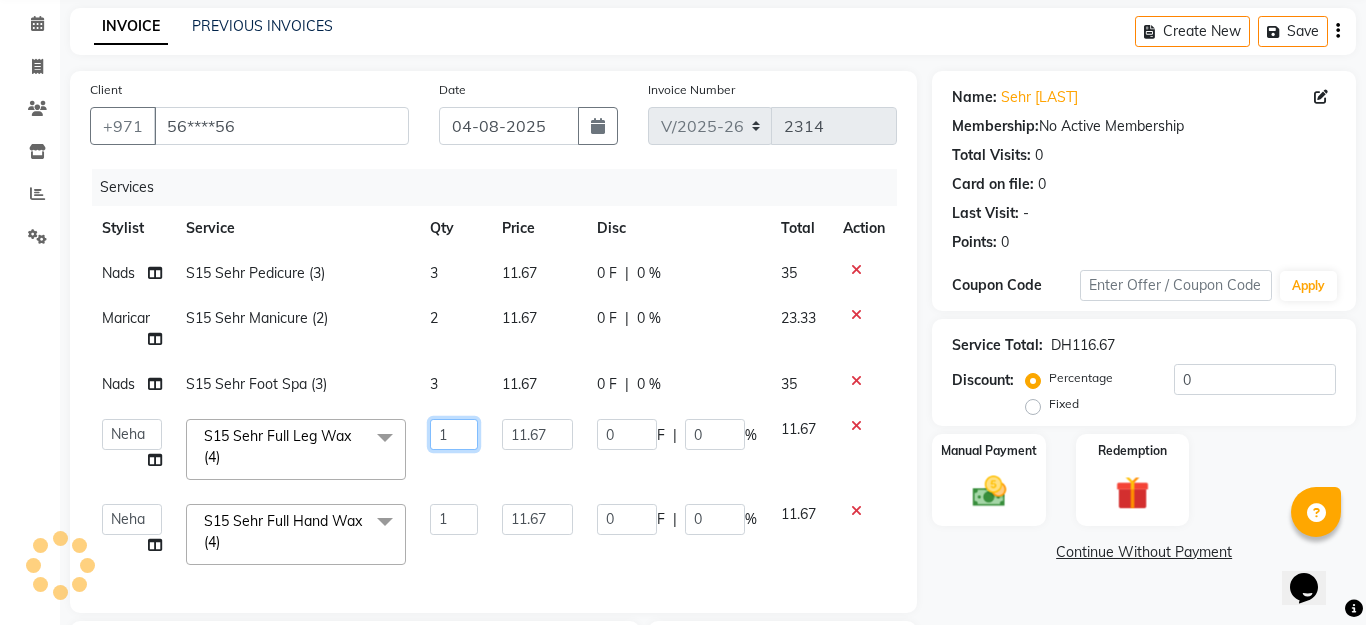 click on "1" 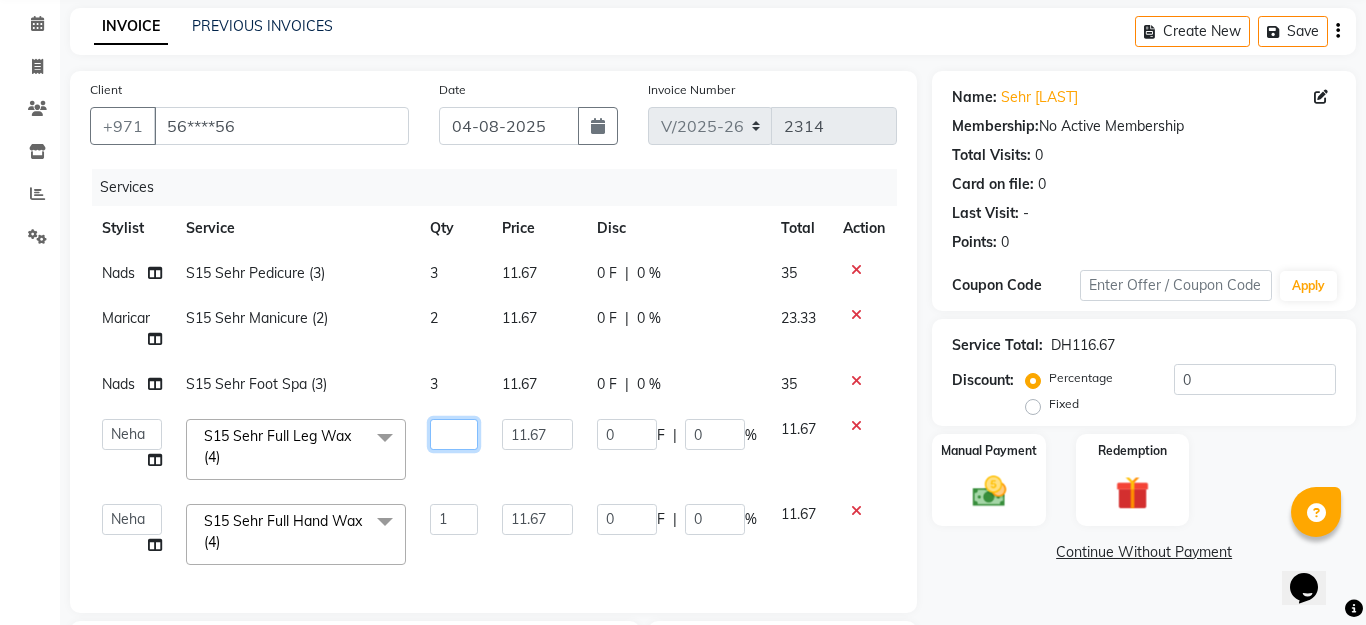 type on "4" 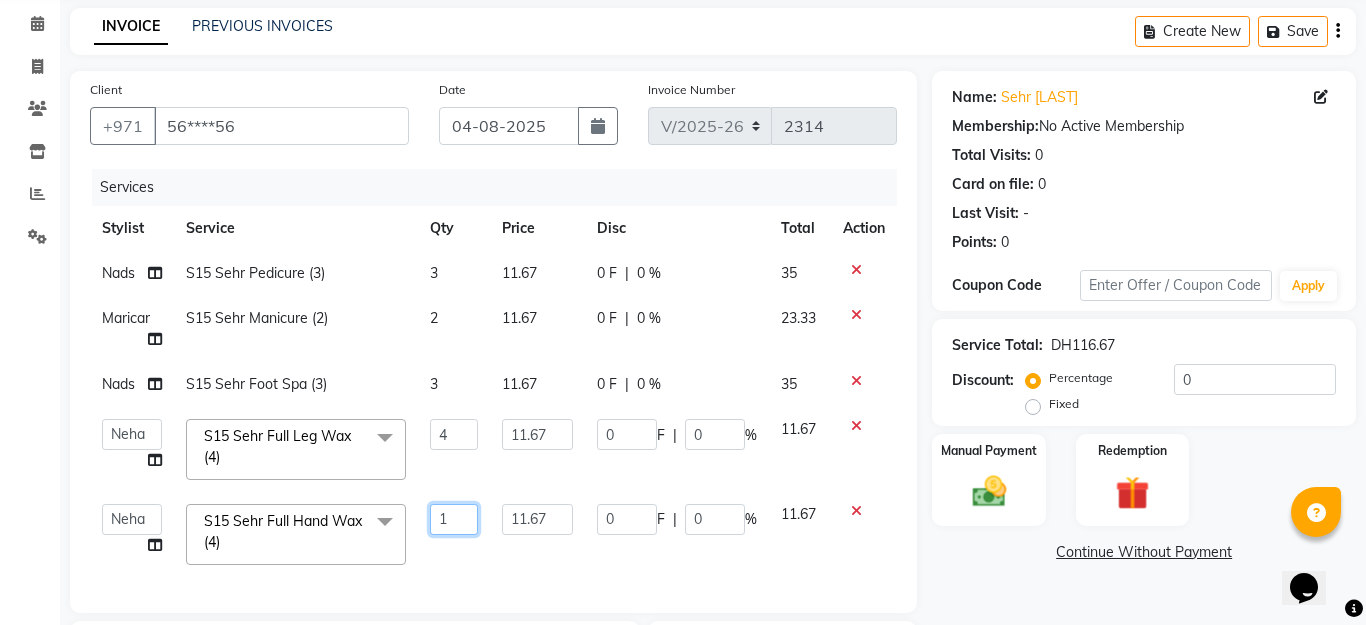 click on "1" 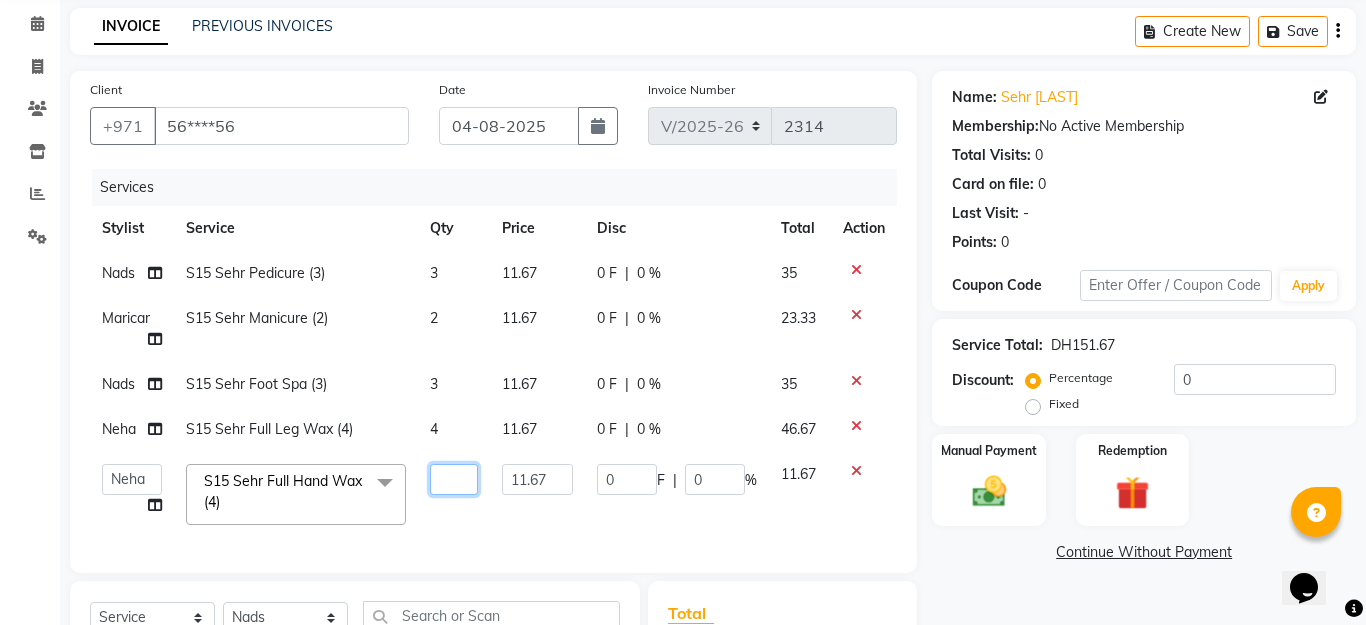 type on "4" 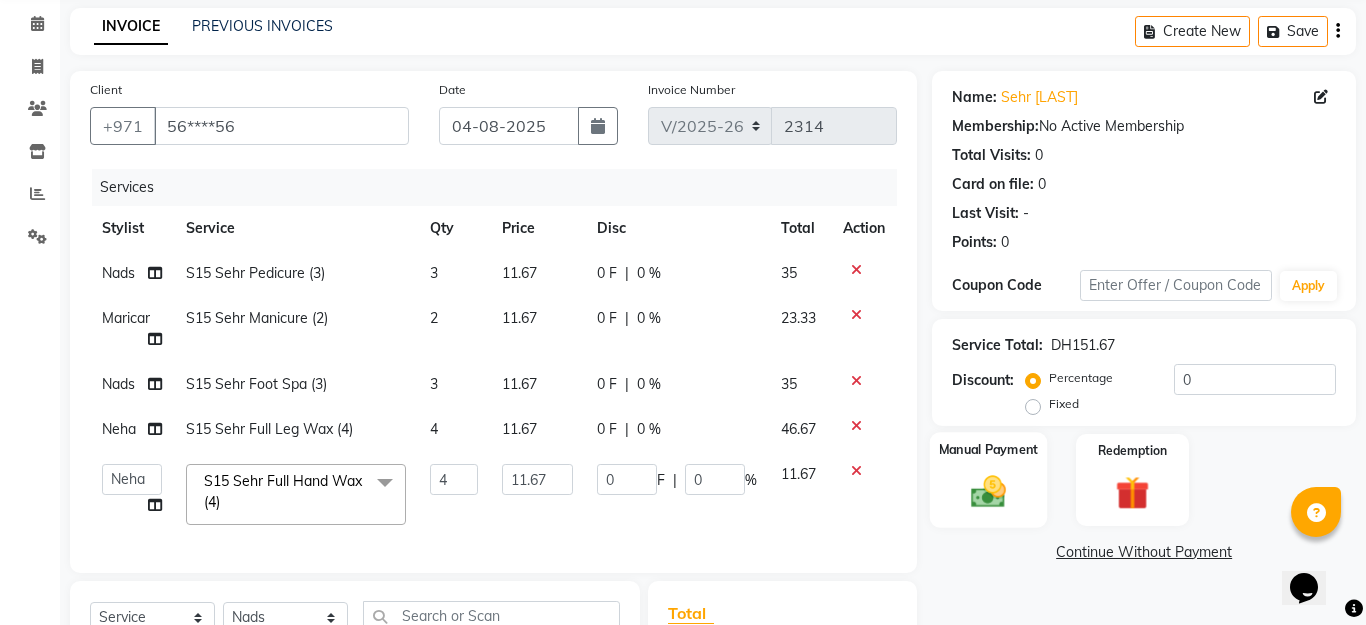 click on "Manual Payment" 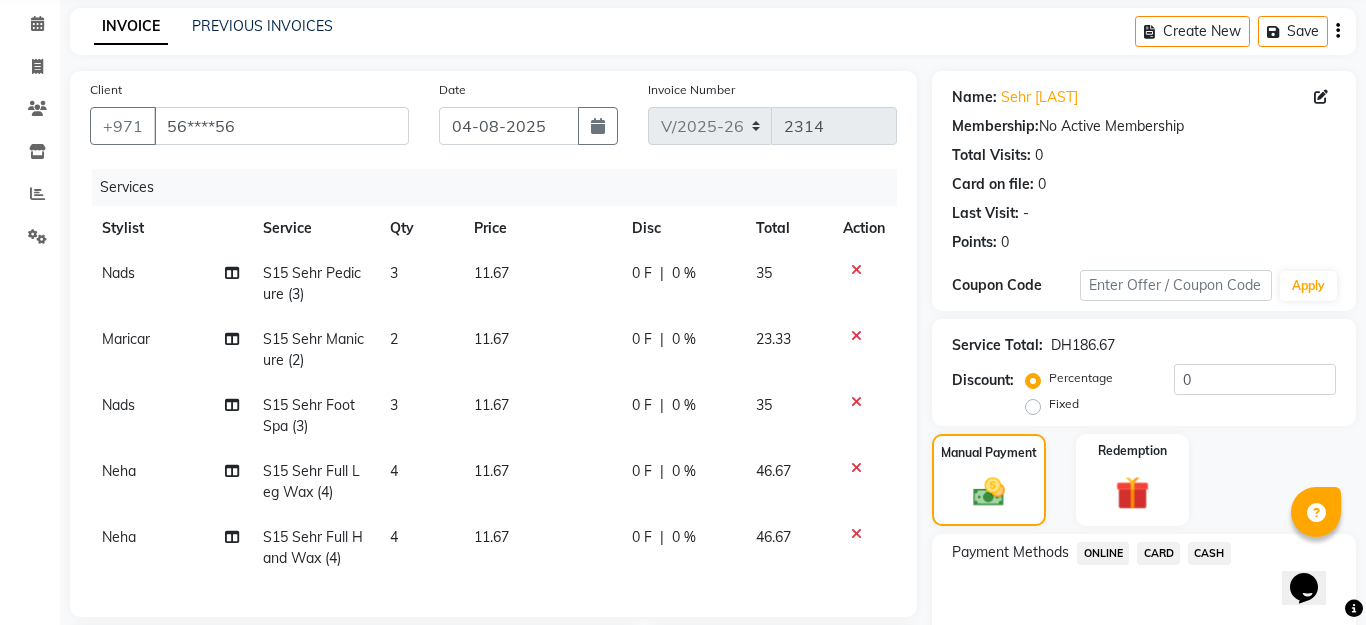 click on "2" 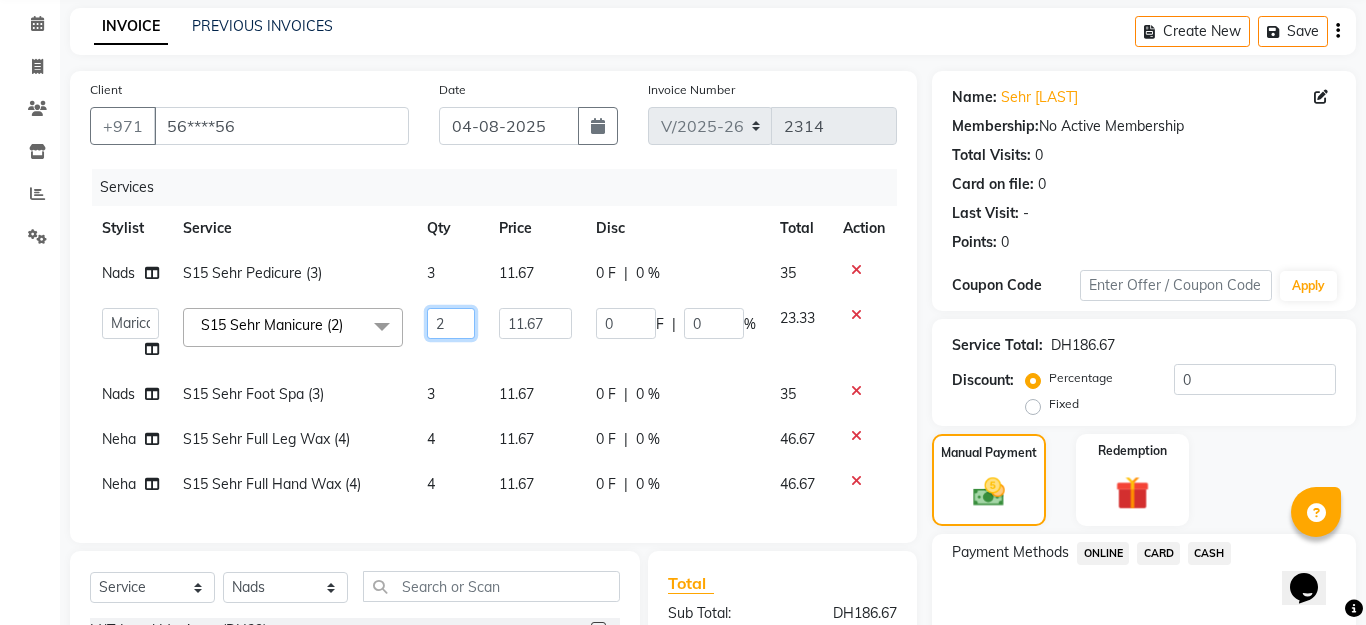 click on "2" 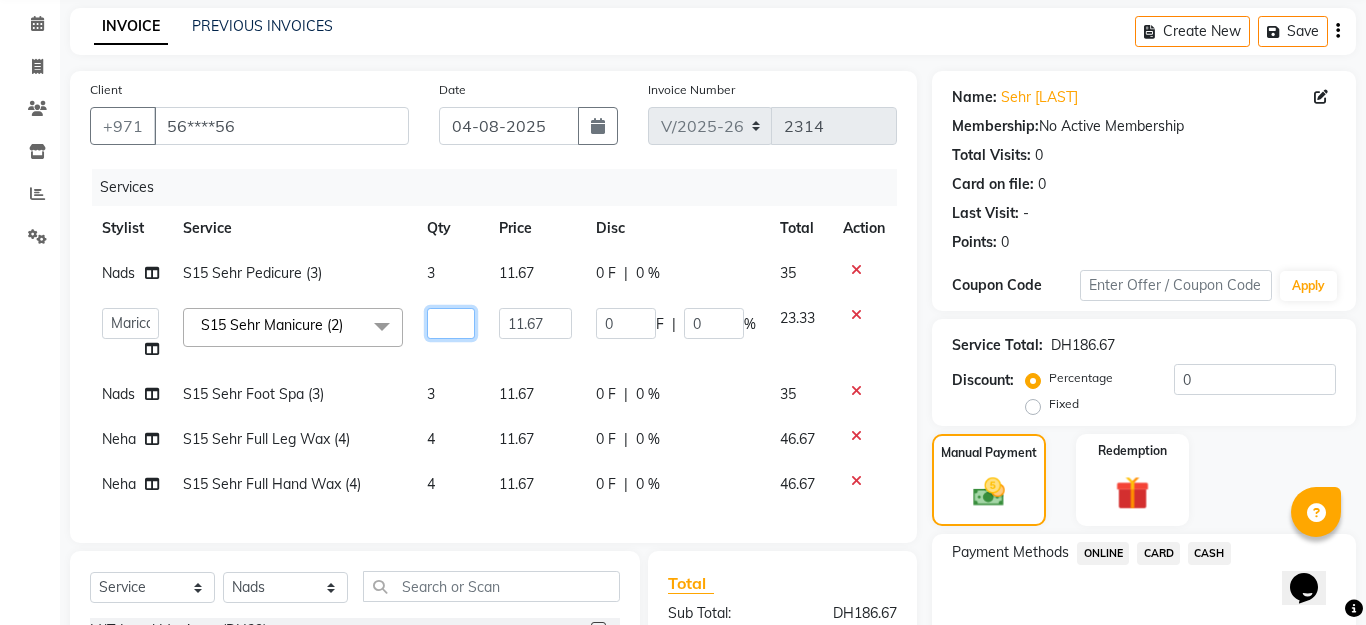 type on "3" 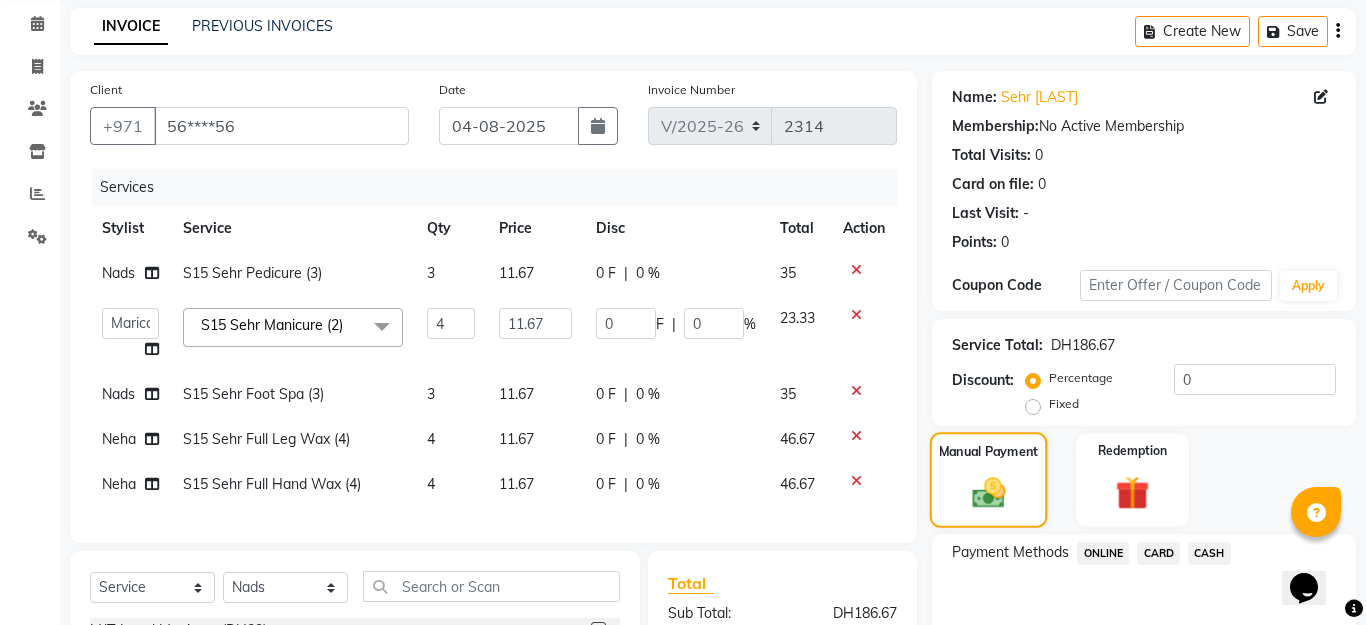 click on "Manual Payment" 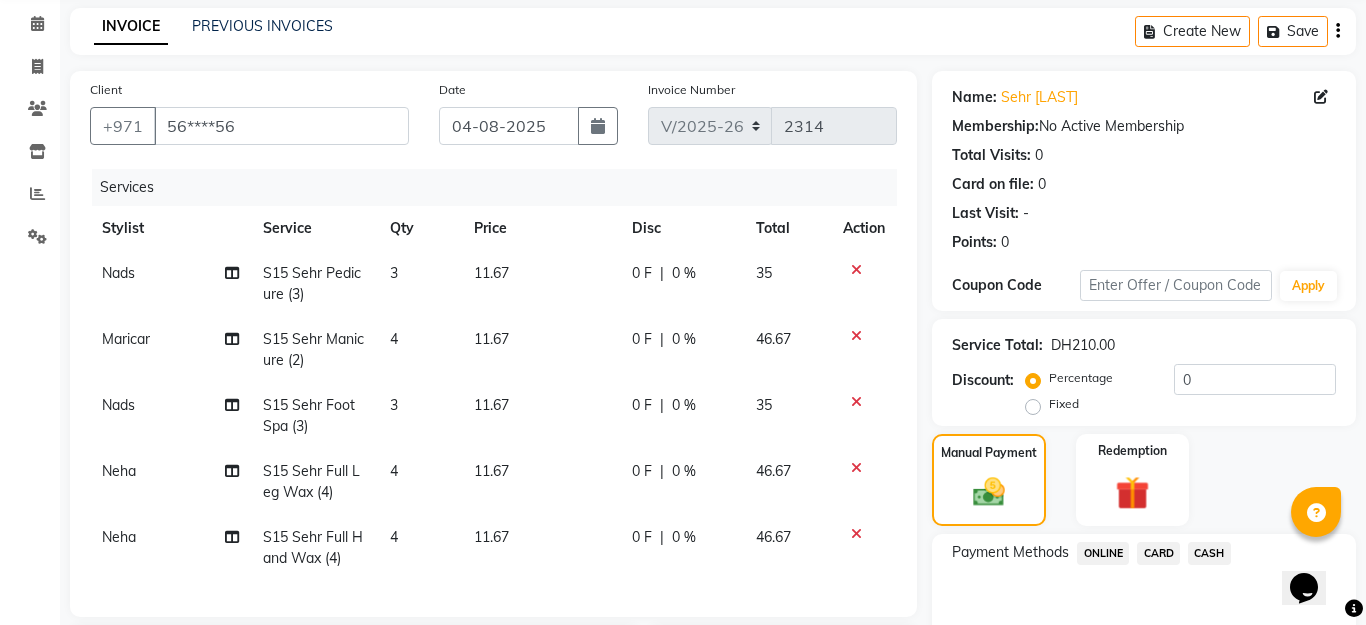 click on "4" 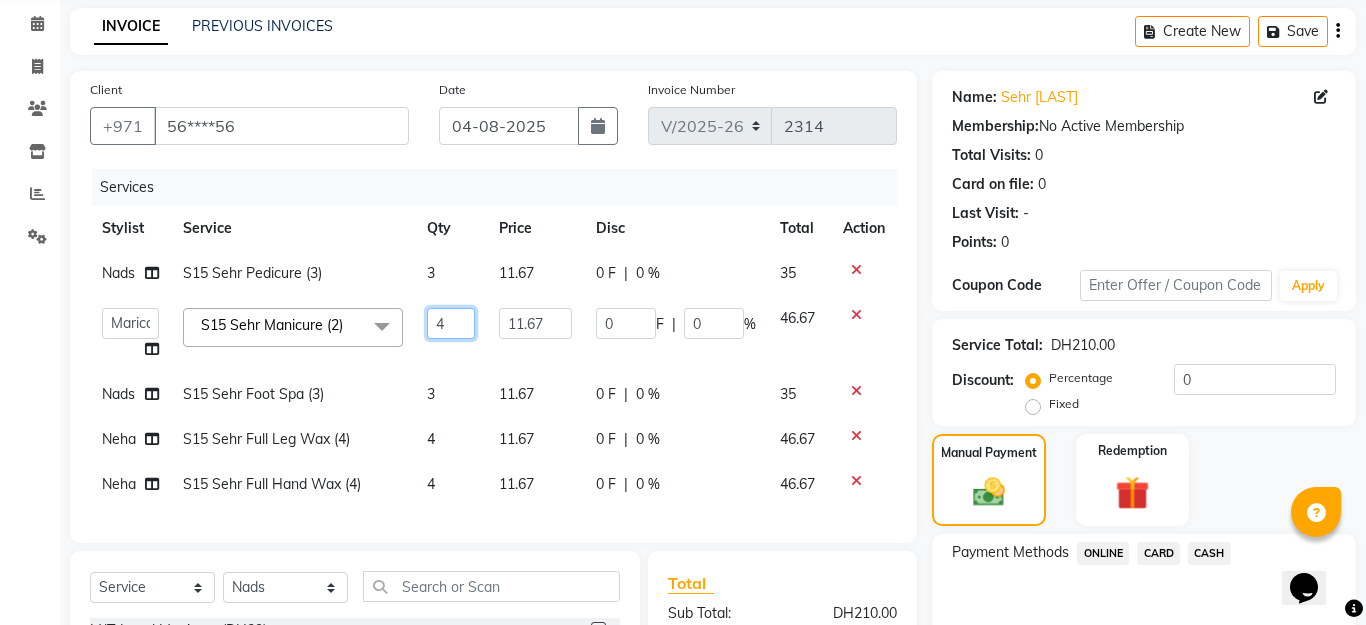click on "4" 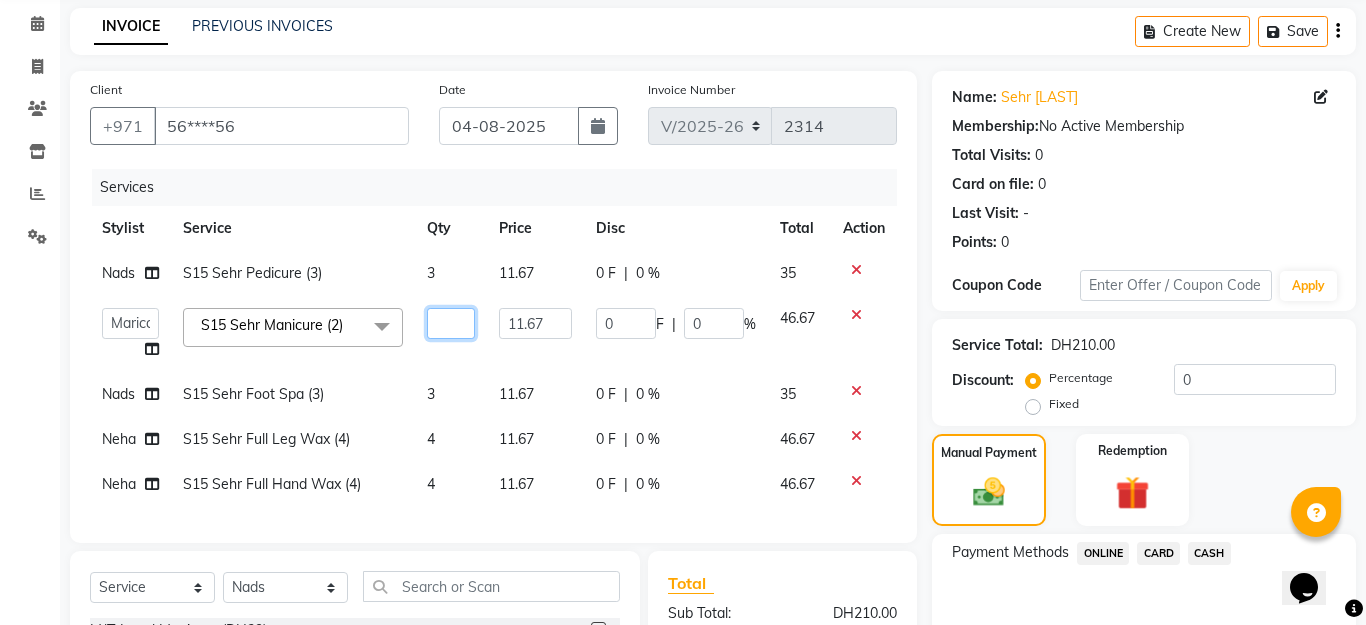type on "2" 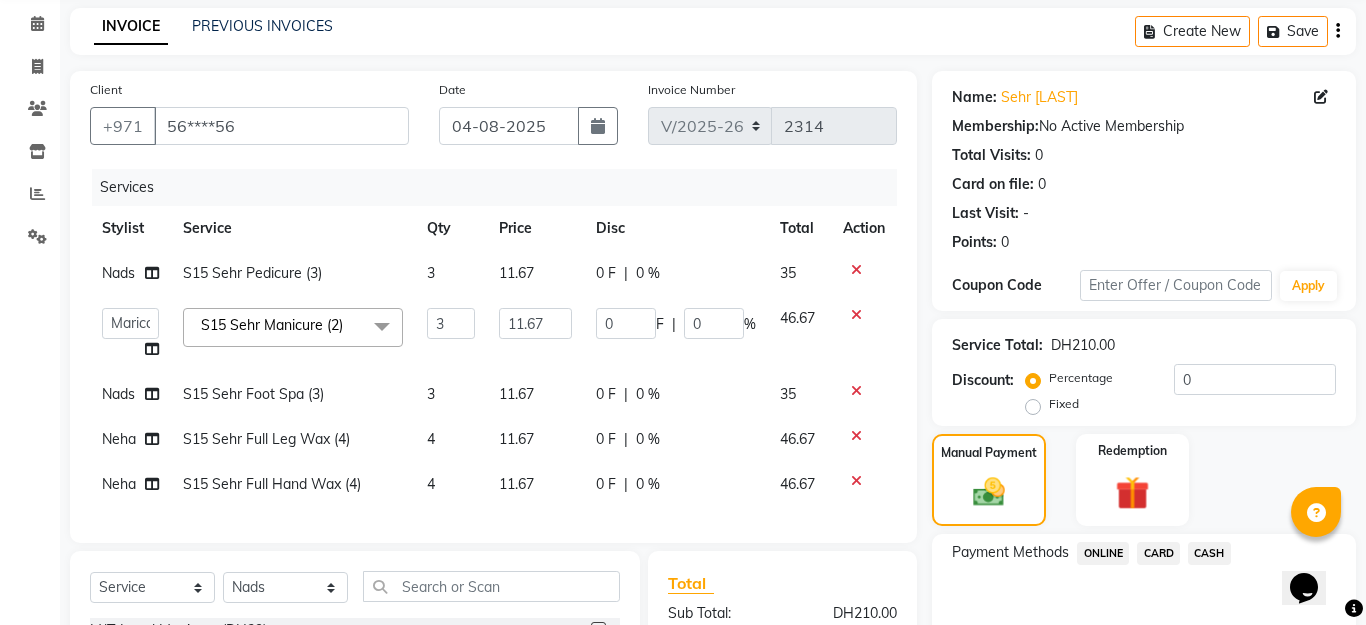 click on "3" 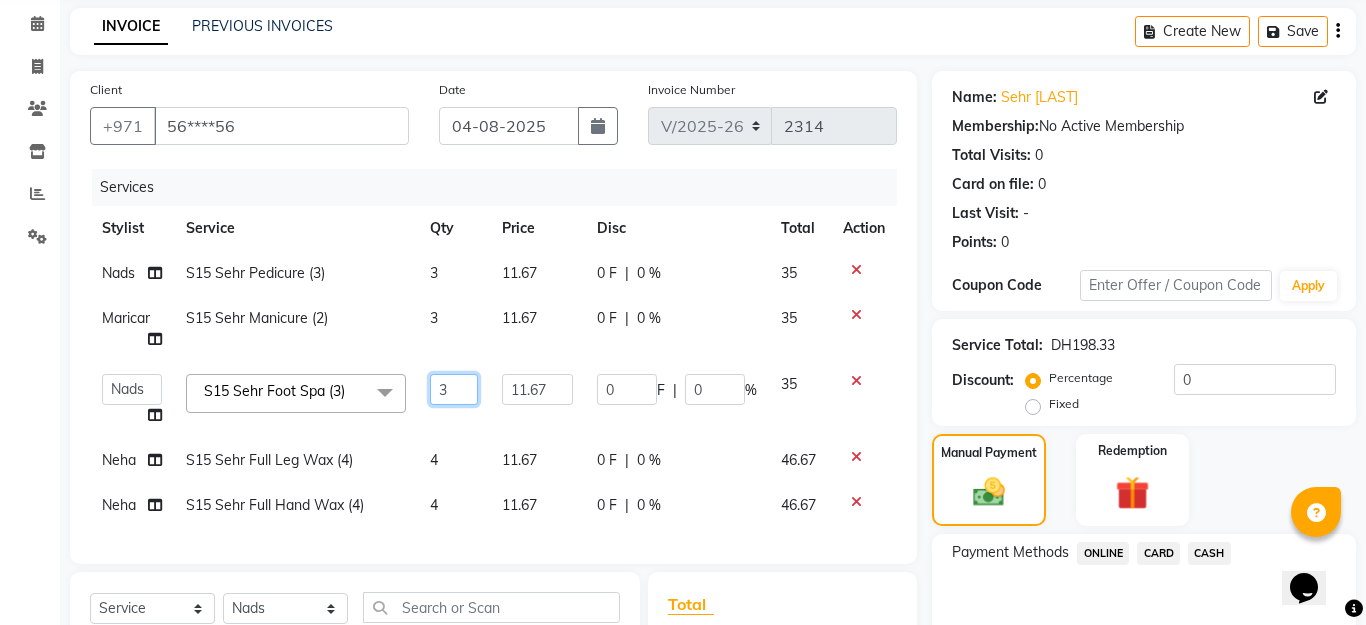 click on "3" 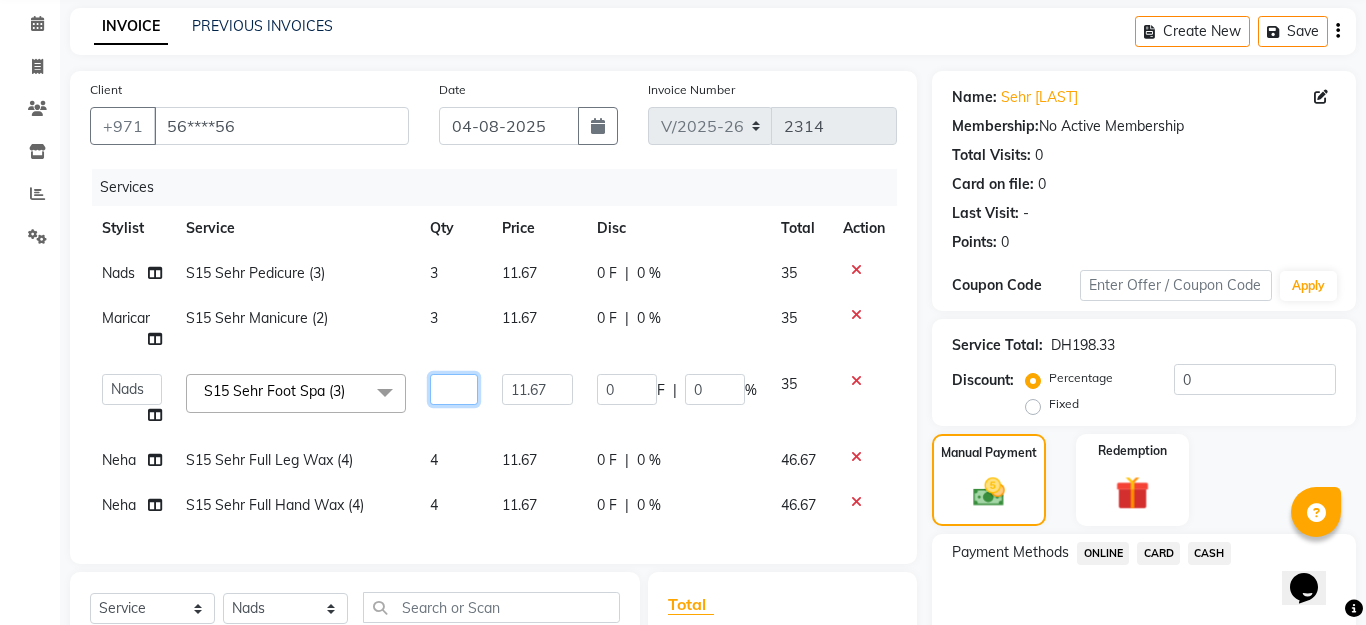 type on "4" 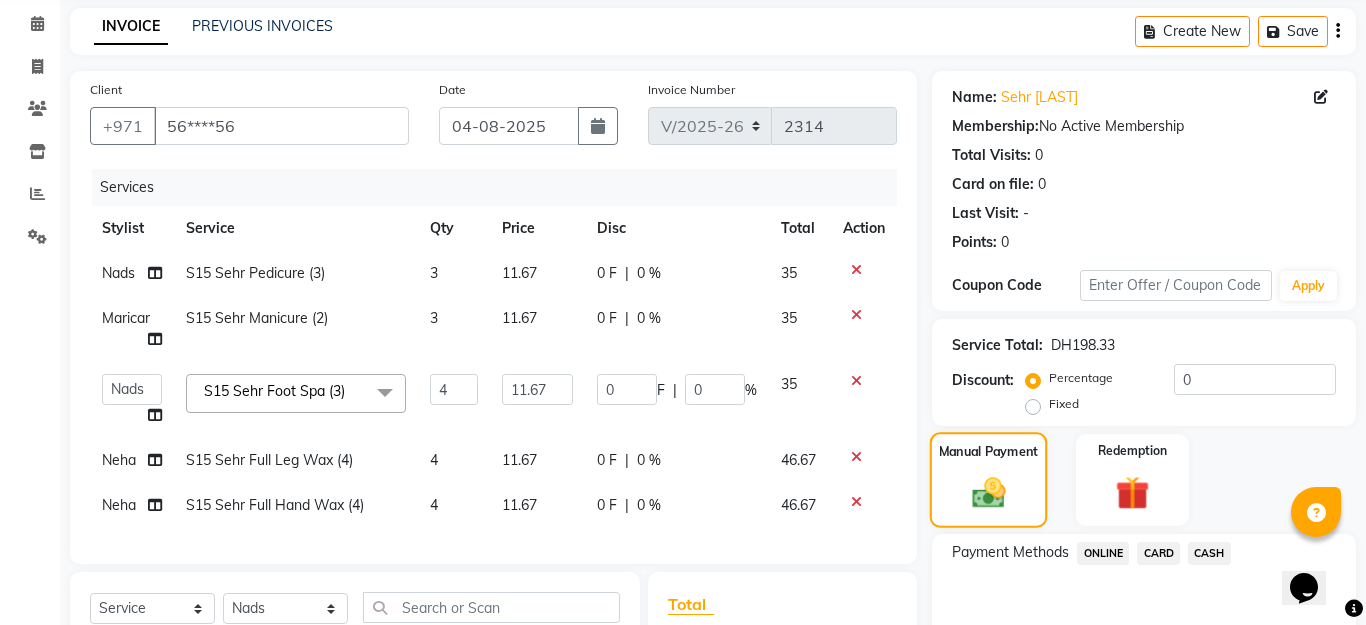 click 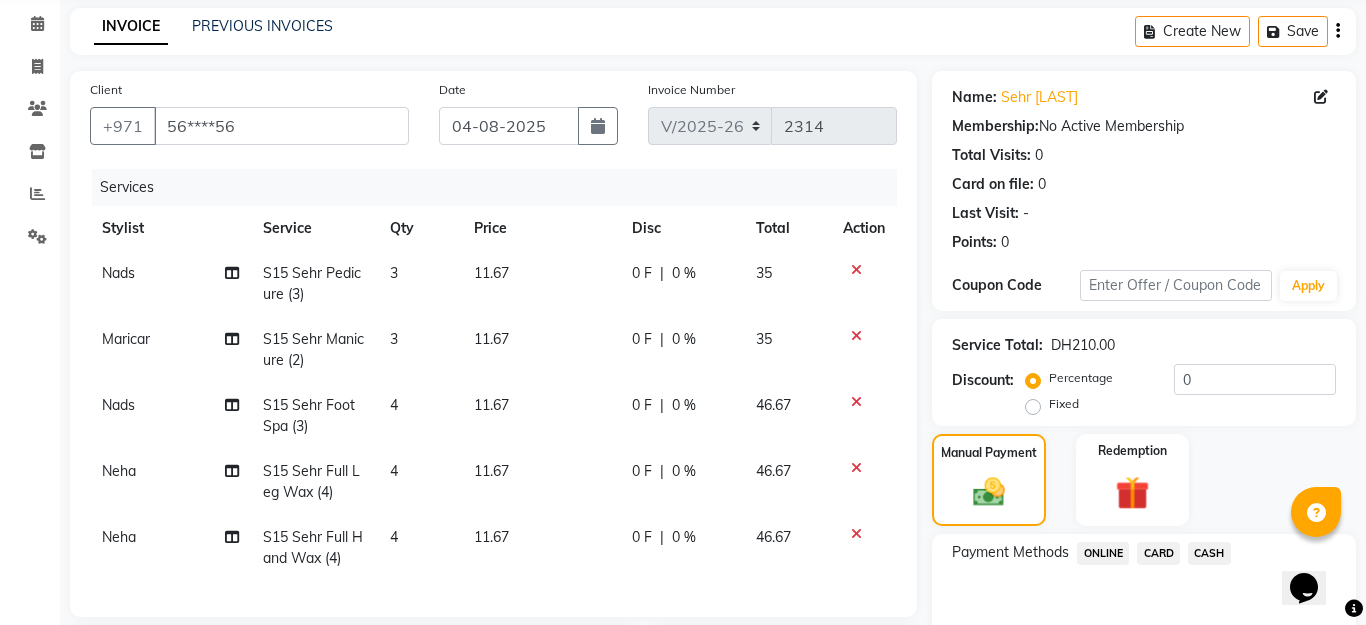 click on "4" 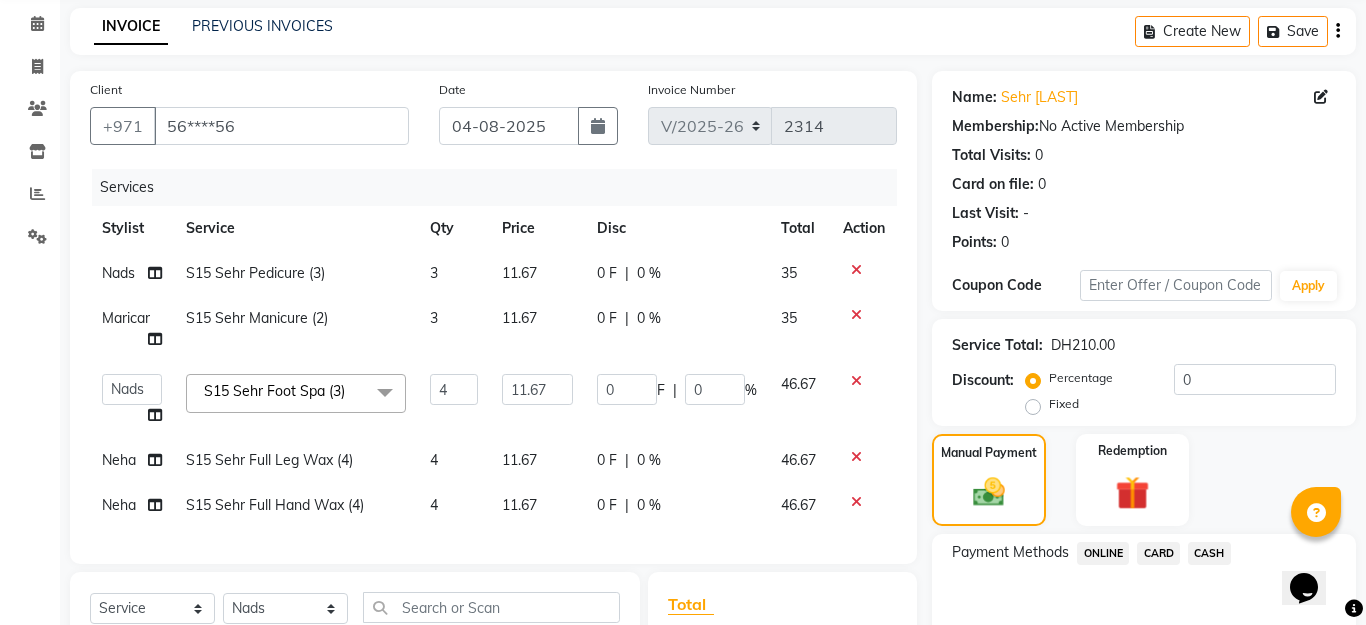 click on "4" 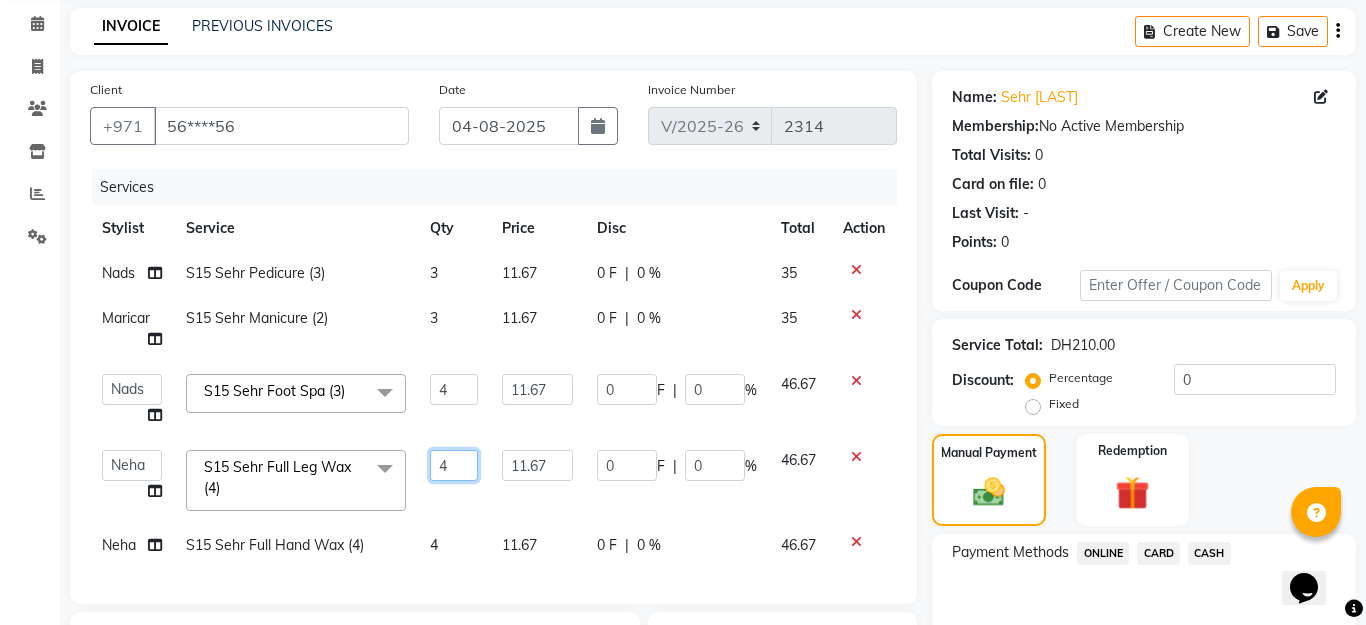click on "4" 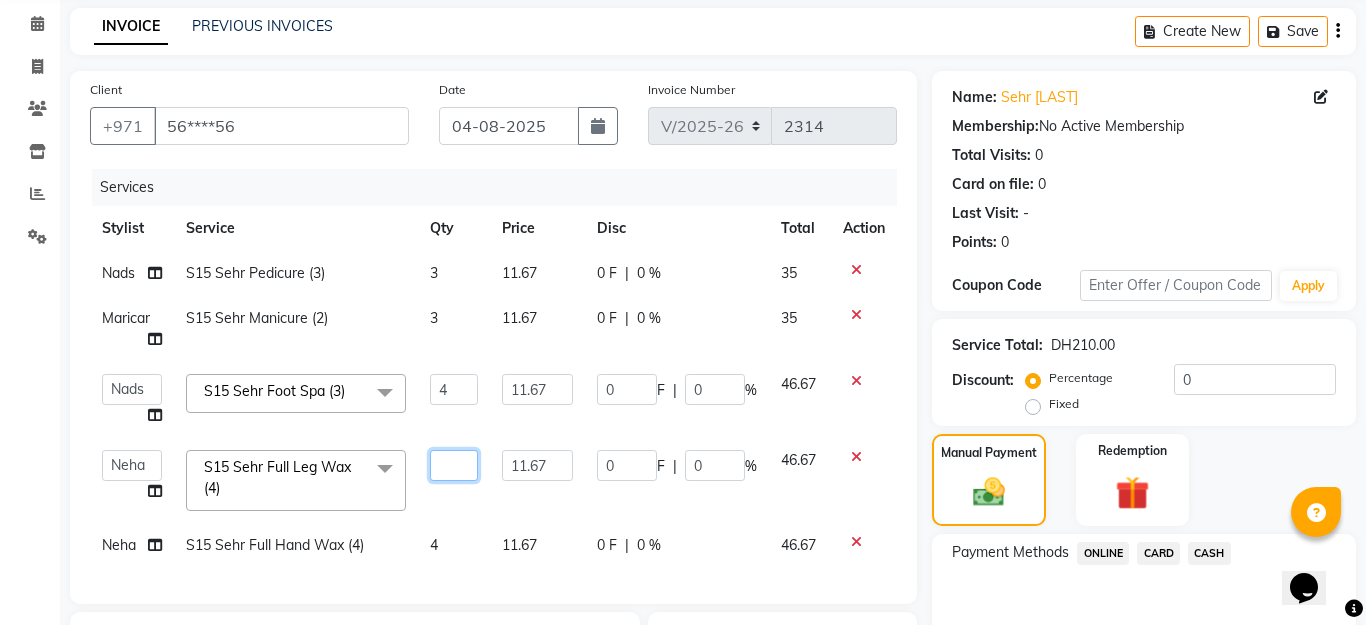 type on "5" 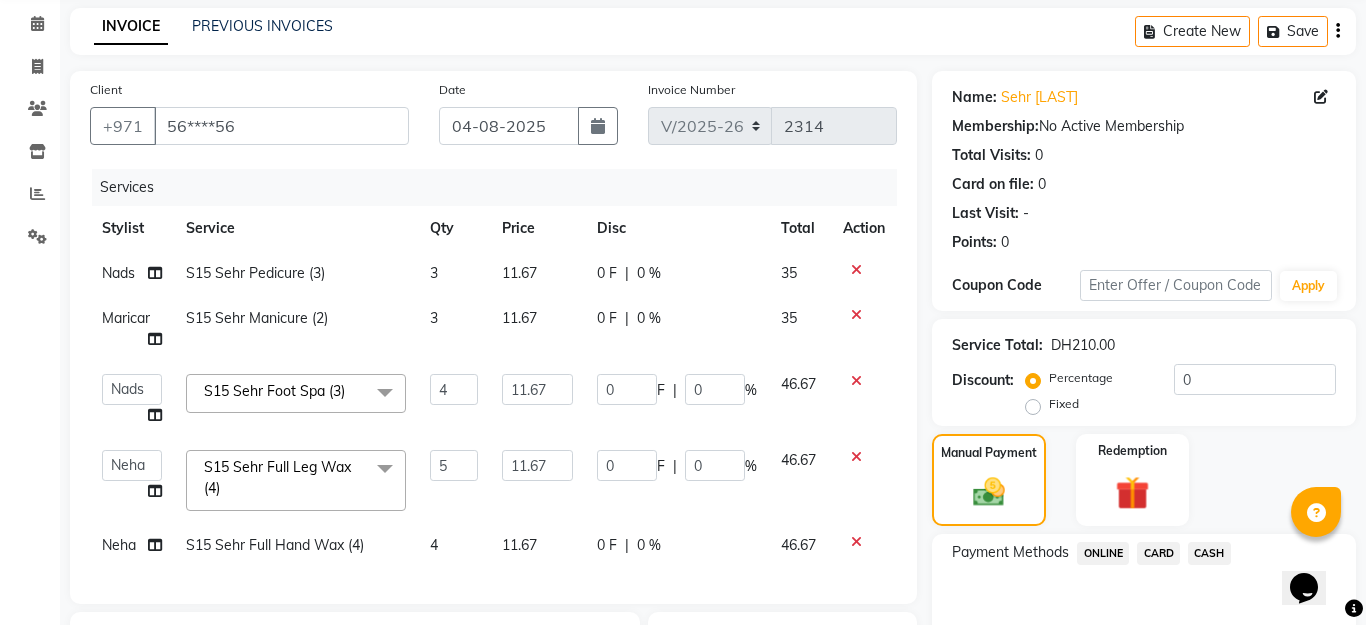 click on "46.67" 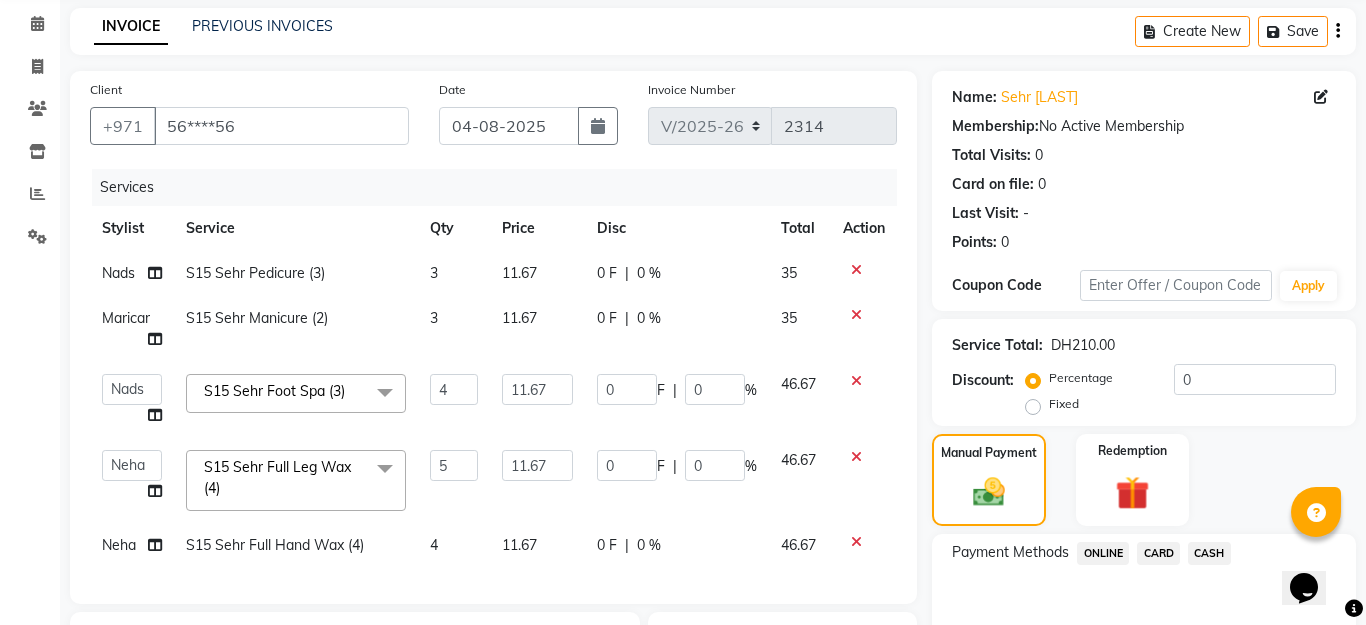 select on "79914" 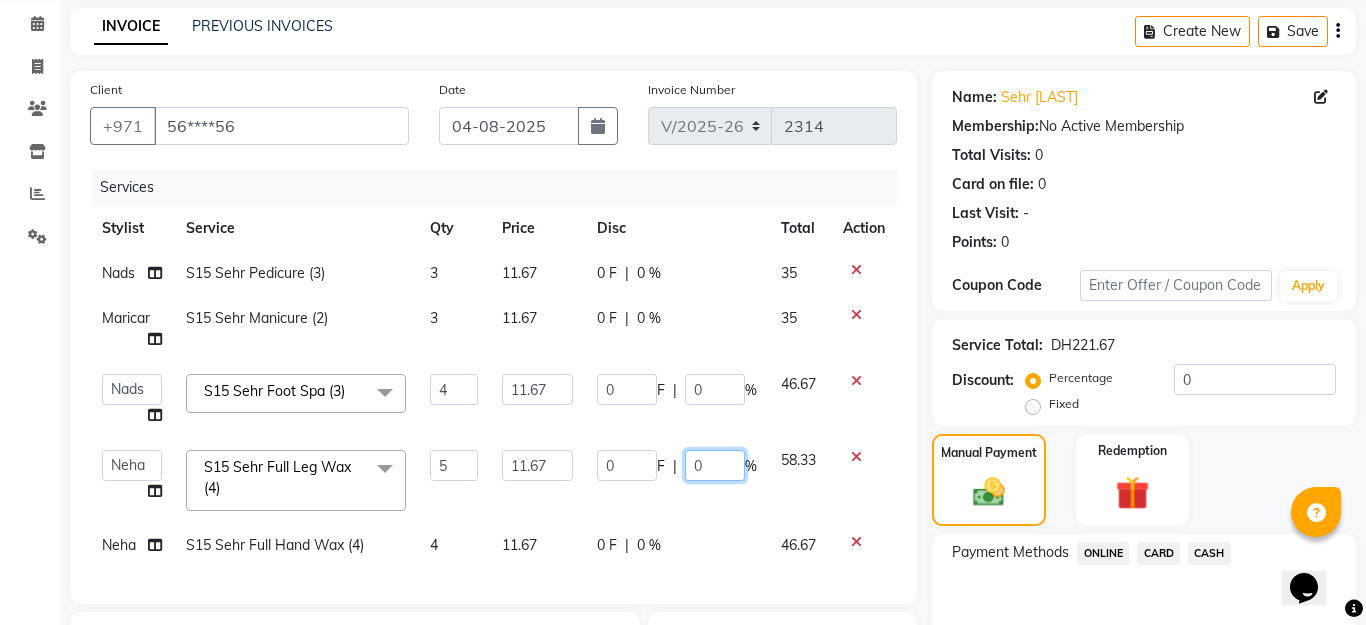 click on "0" 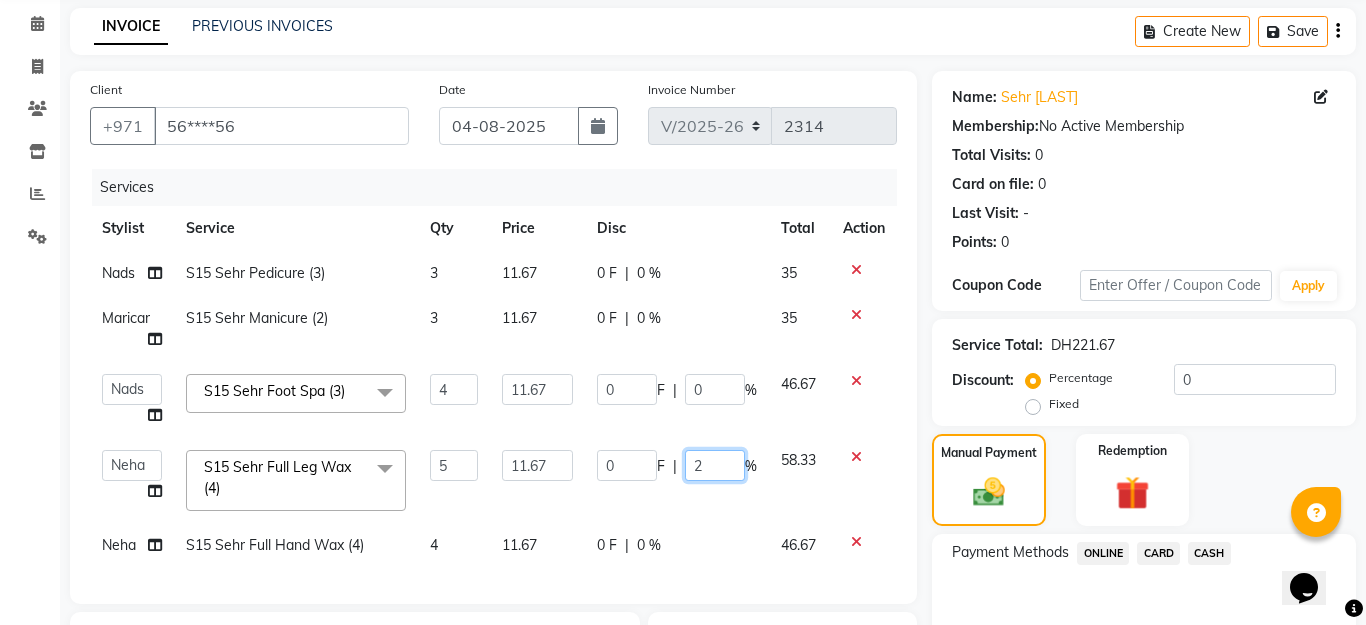 type on "20" 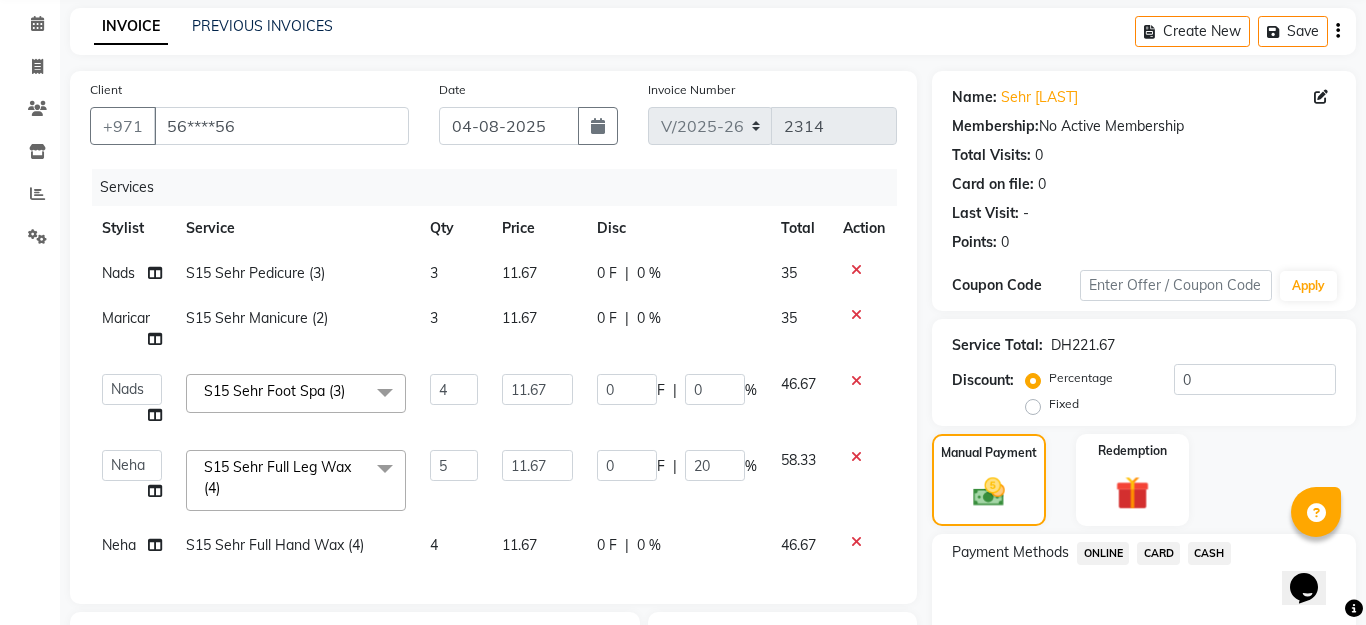 click on "CARD" 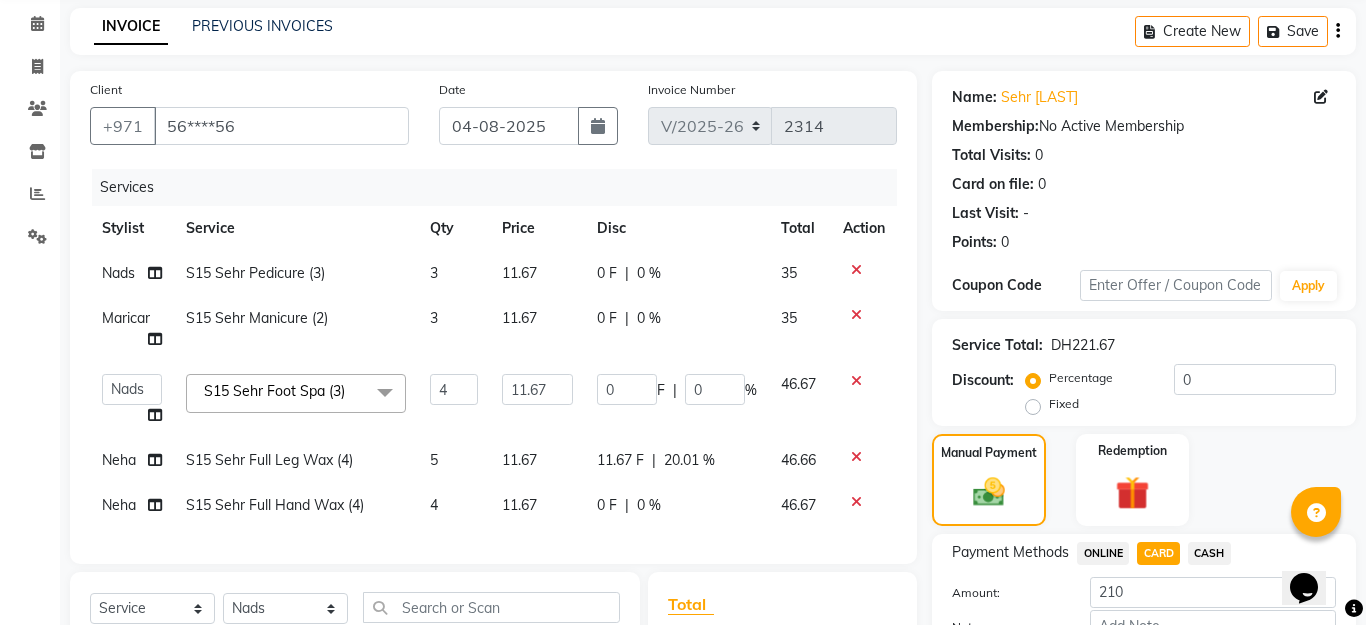 click on "20.01 %" 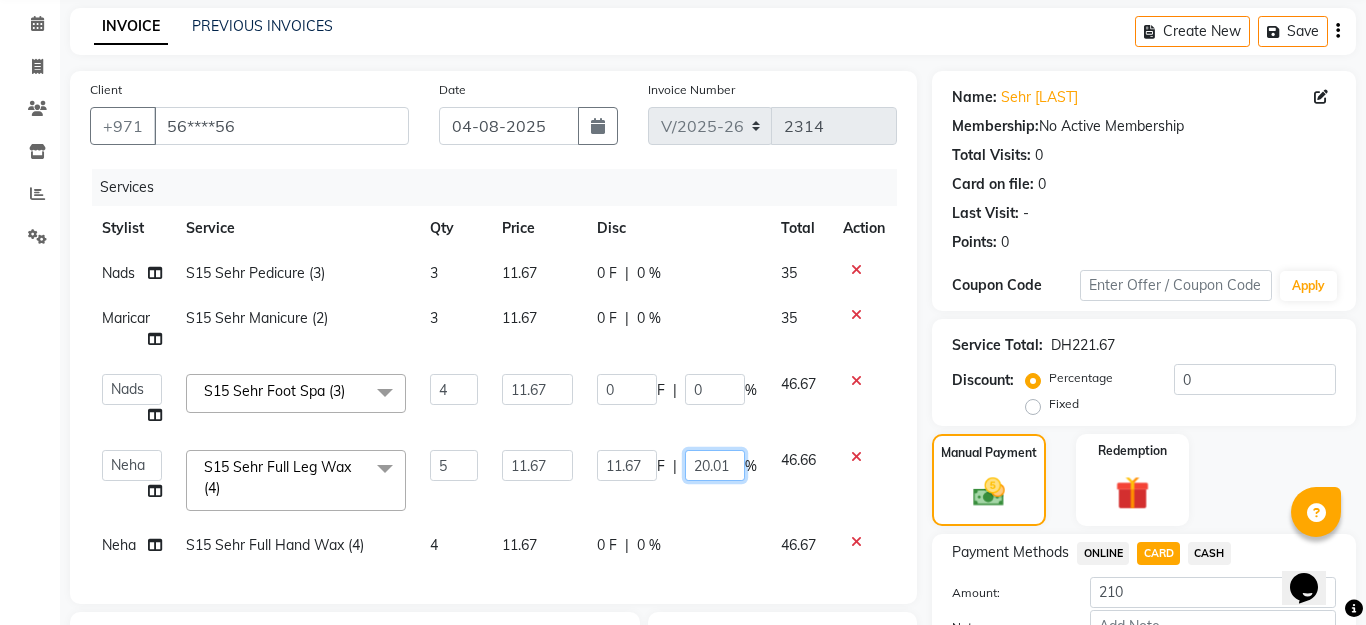 click on "20.01" 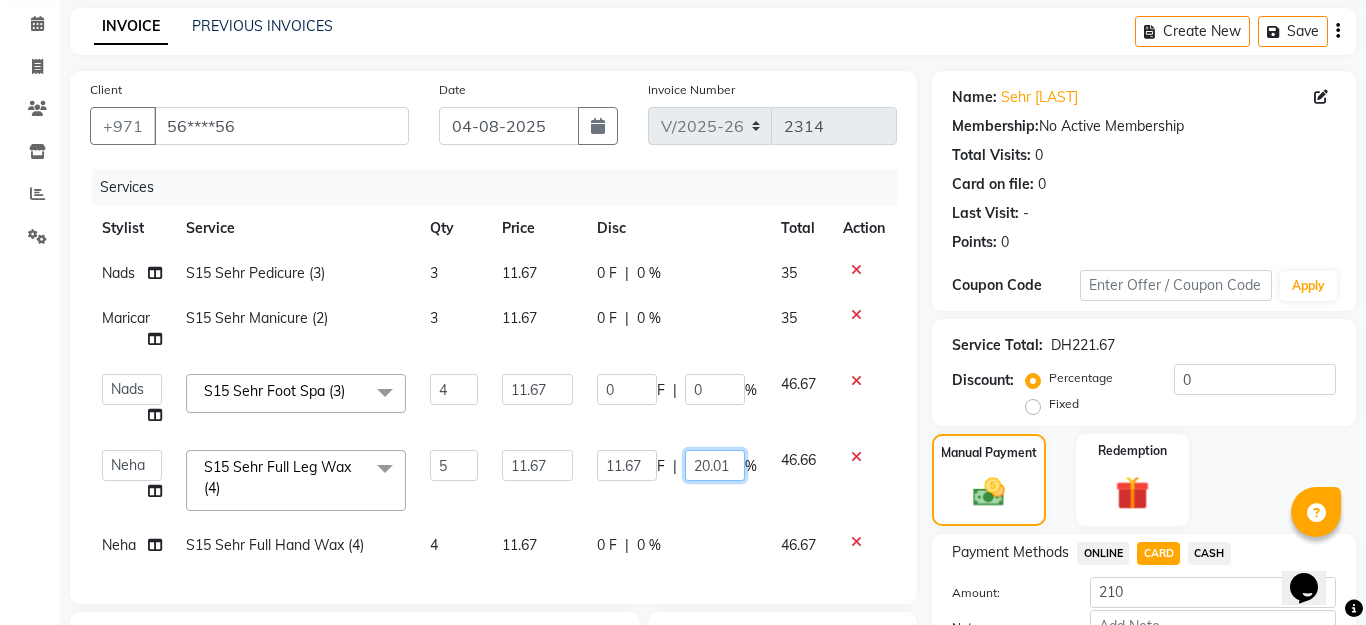 click on "20.01" 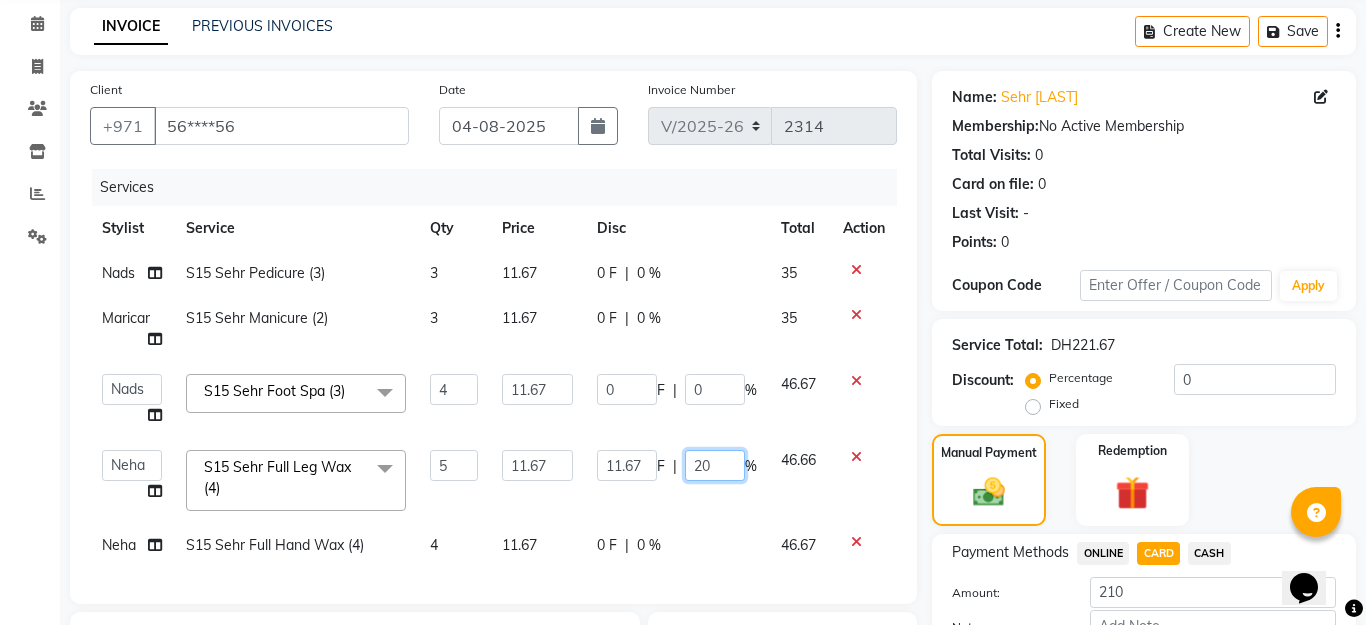 type on "2" 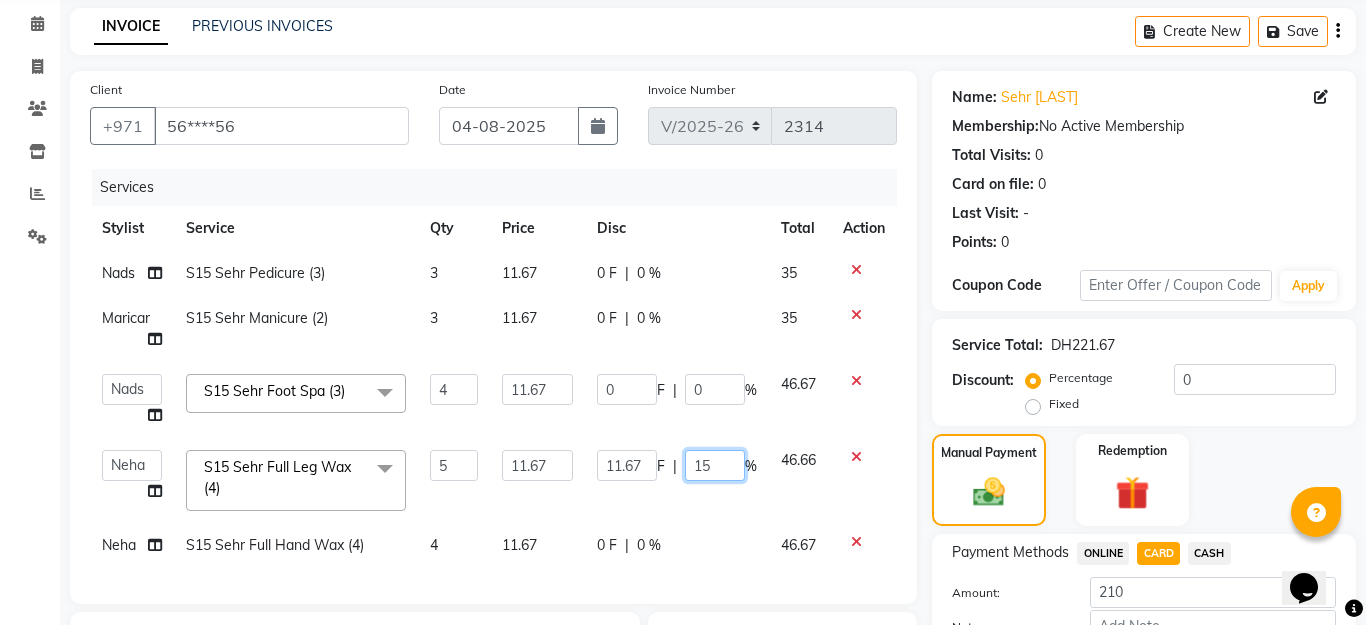 type on "1" 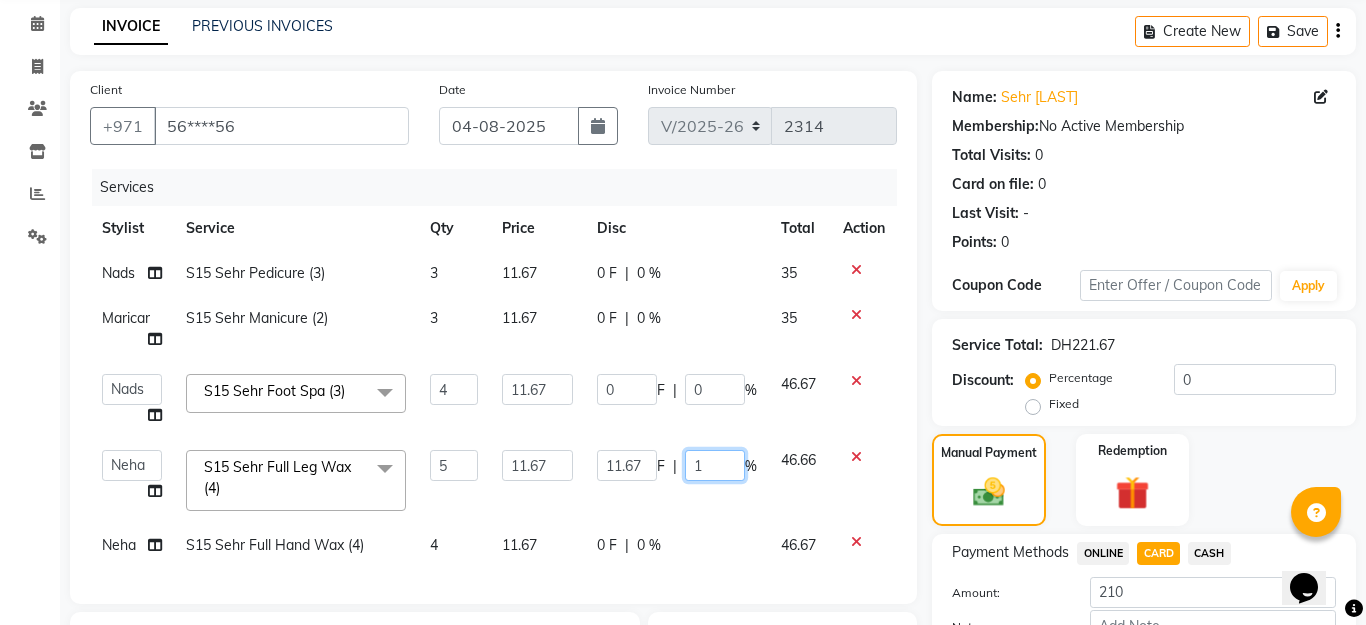 type on "15" 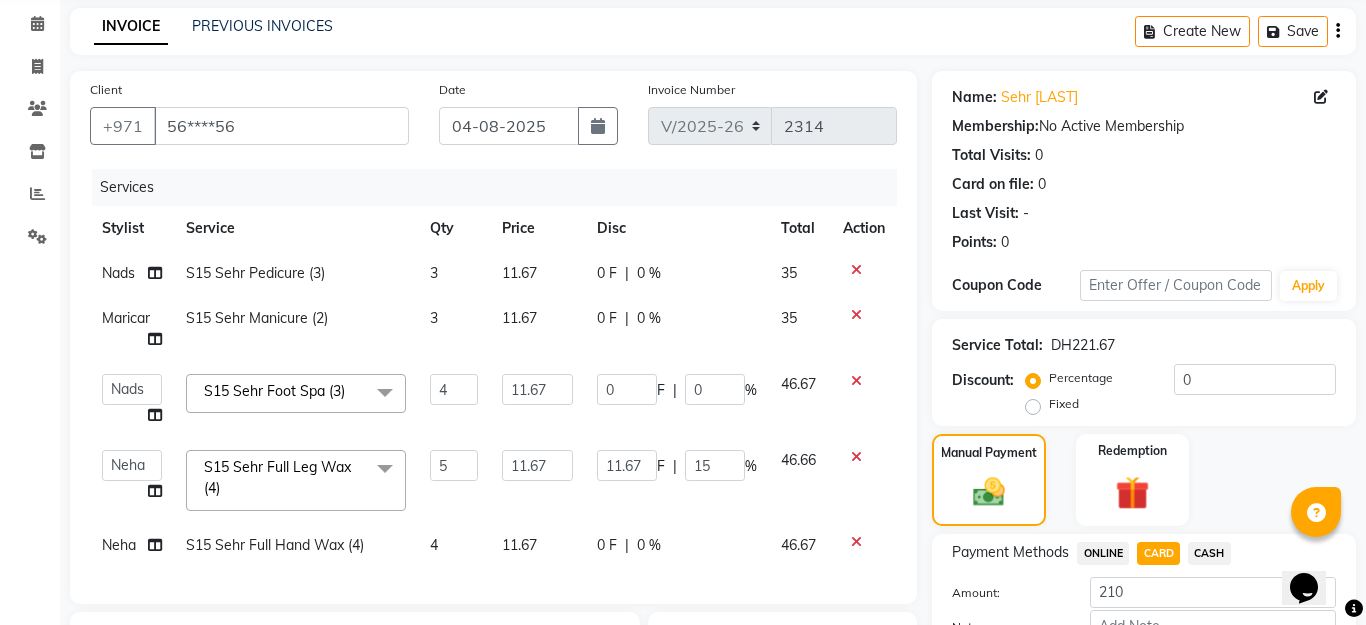click on "Amount: 210" 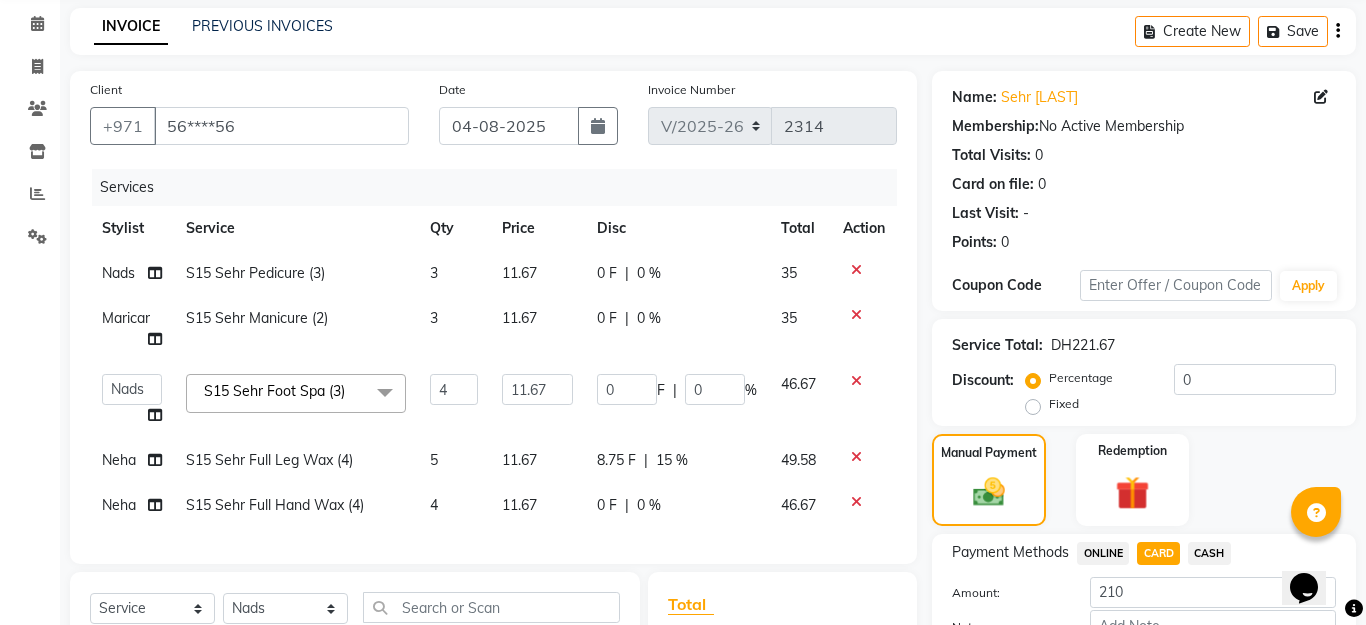 click on "CARD" 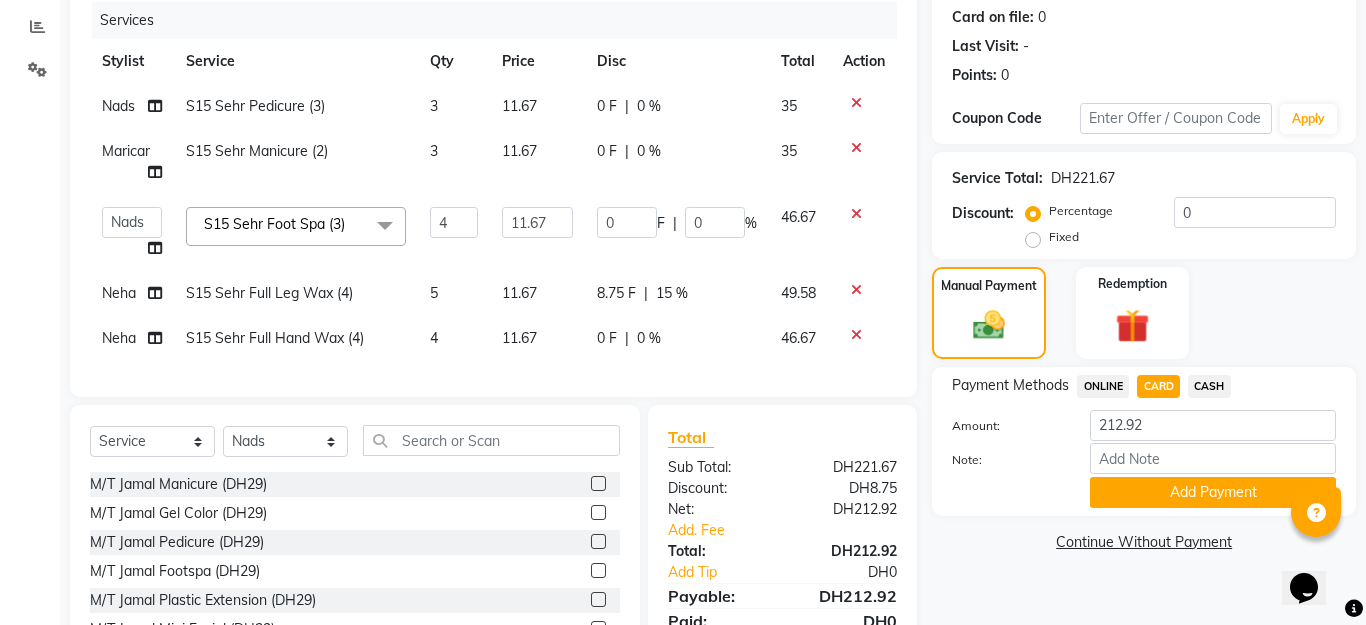 scroll, scrollTop: 248, scrollLeft: 0, axis: vertical 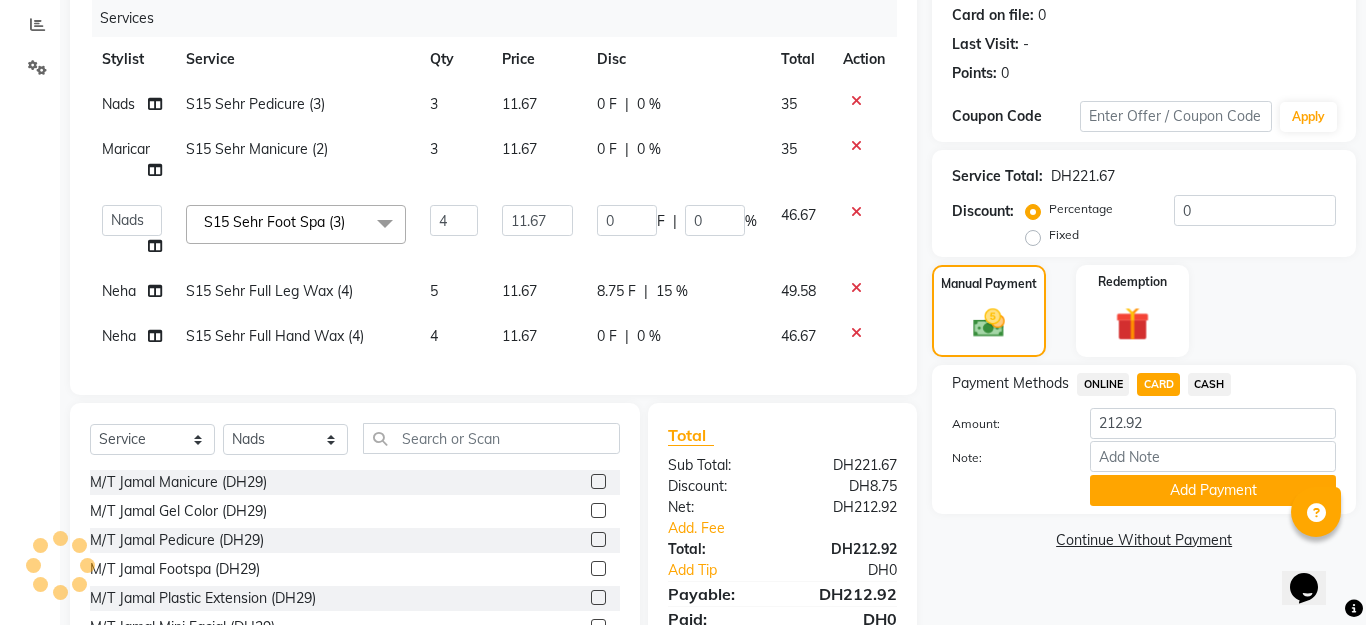 click on "15 %" 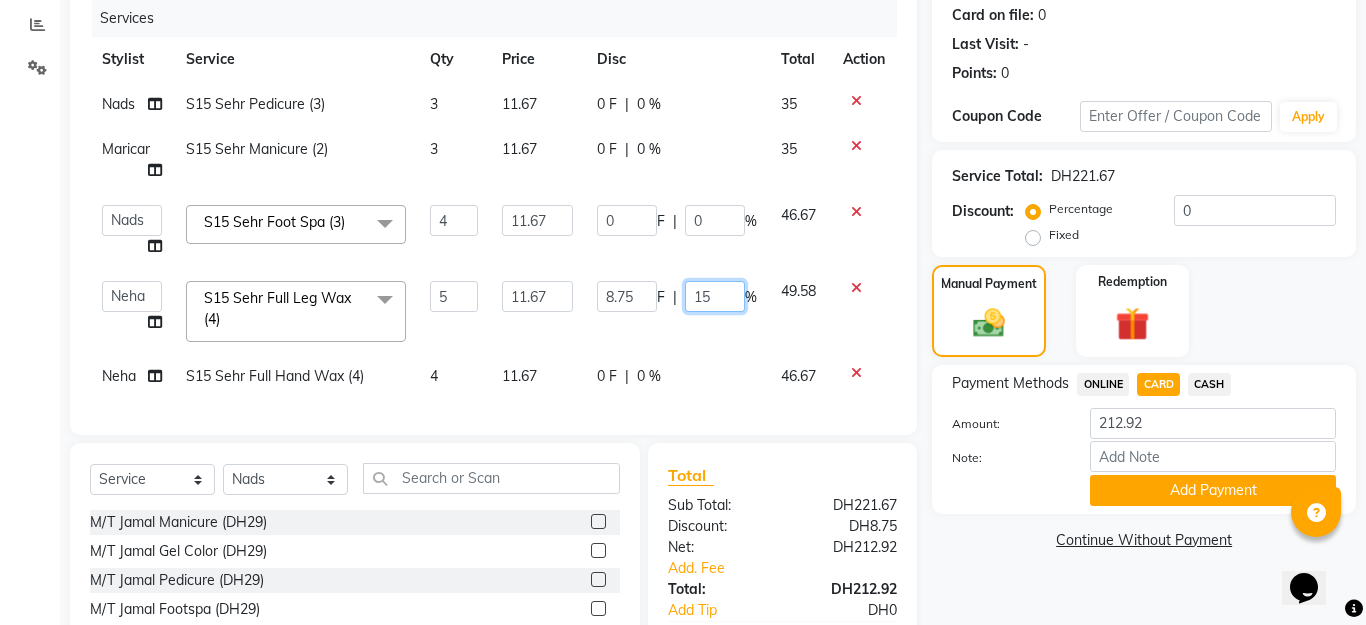 click on "15" 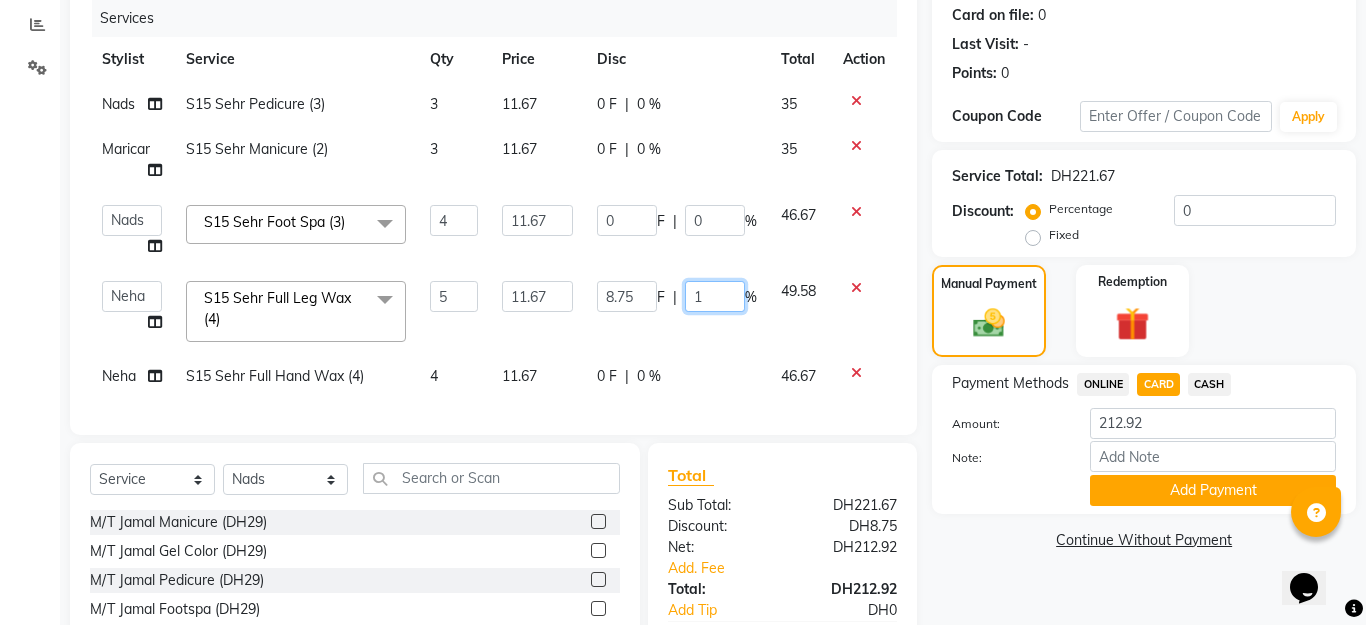 type on "12" 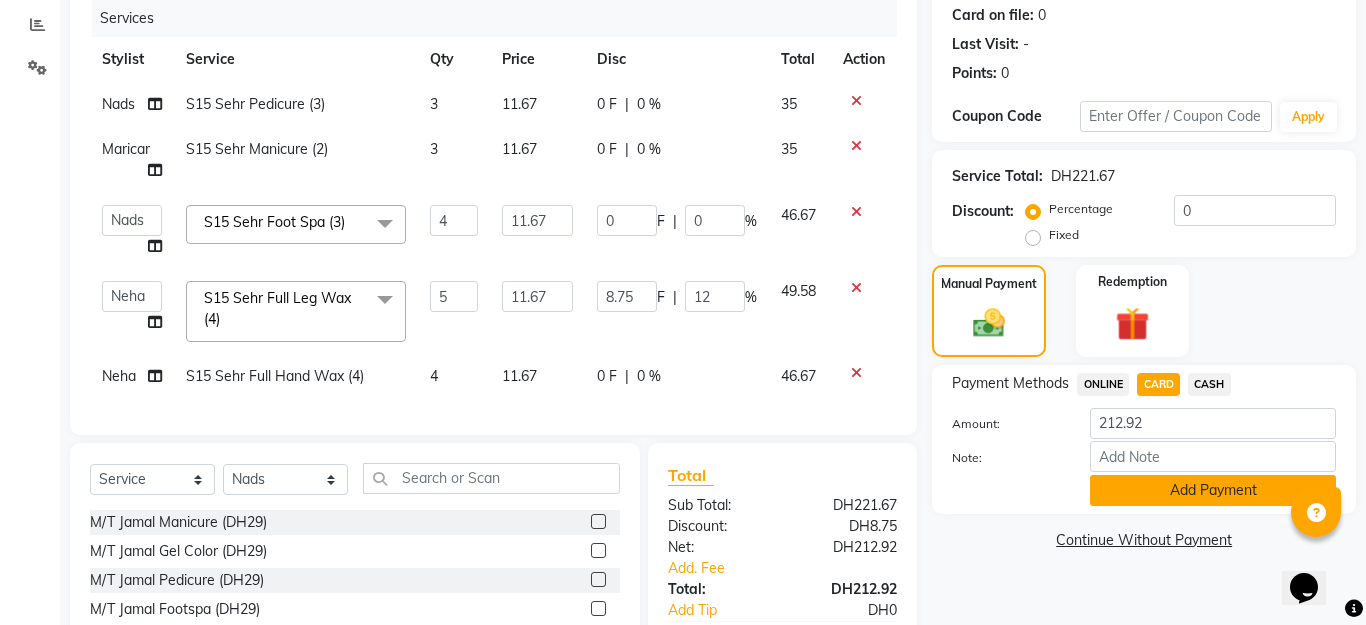 click on "Add Payment" 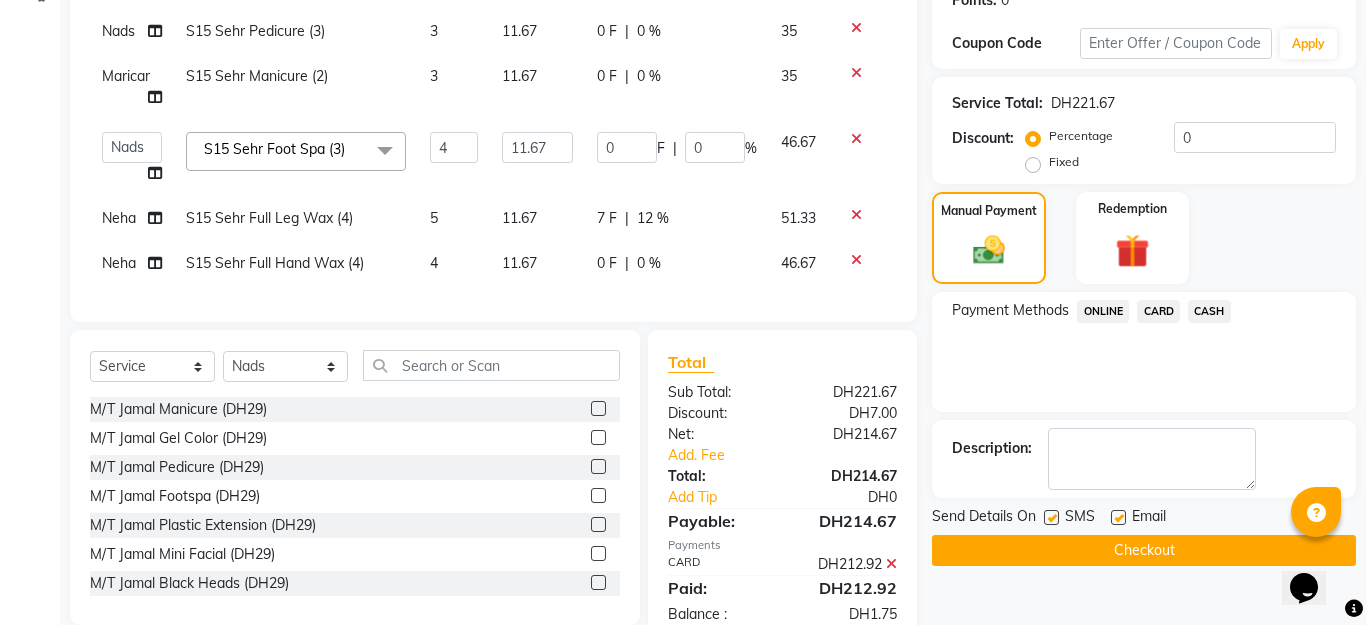 scroll, scrollTop: 371, scrollLeft: 0, axis: vertical 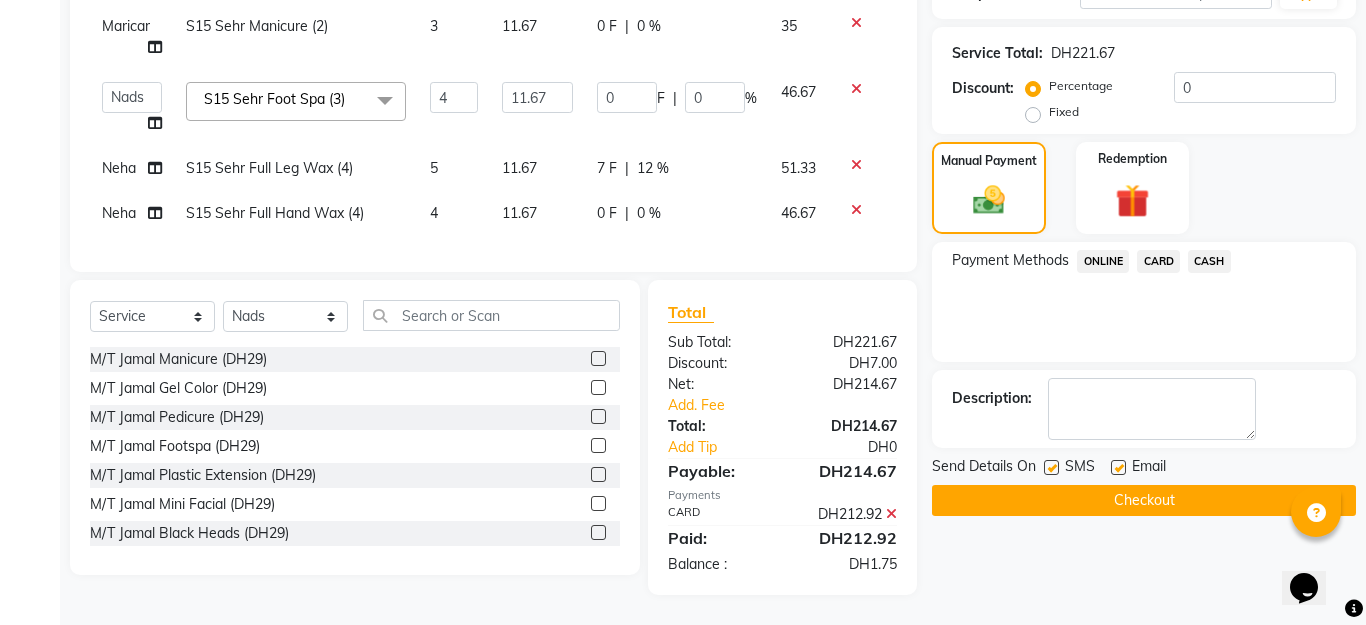 click on "CARD" 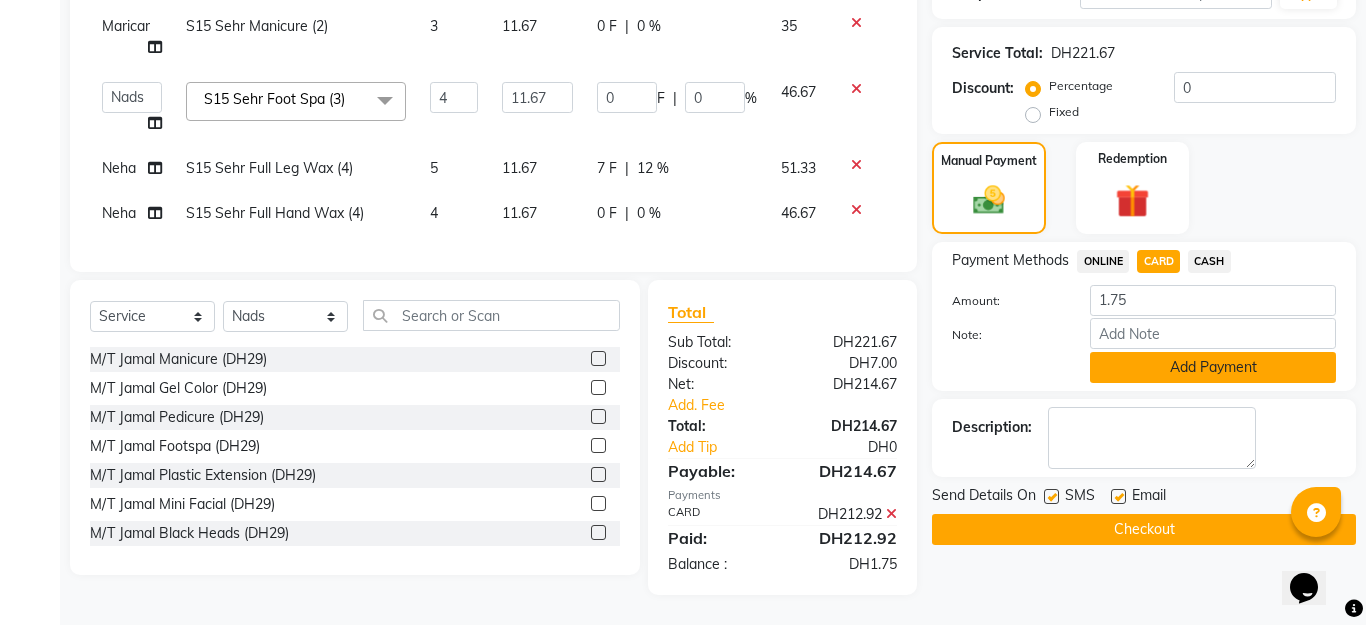 click on "Add Payment" 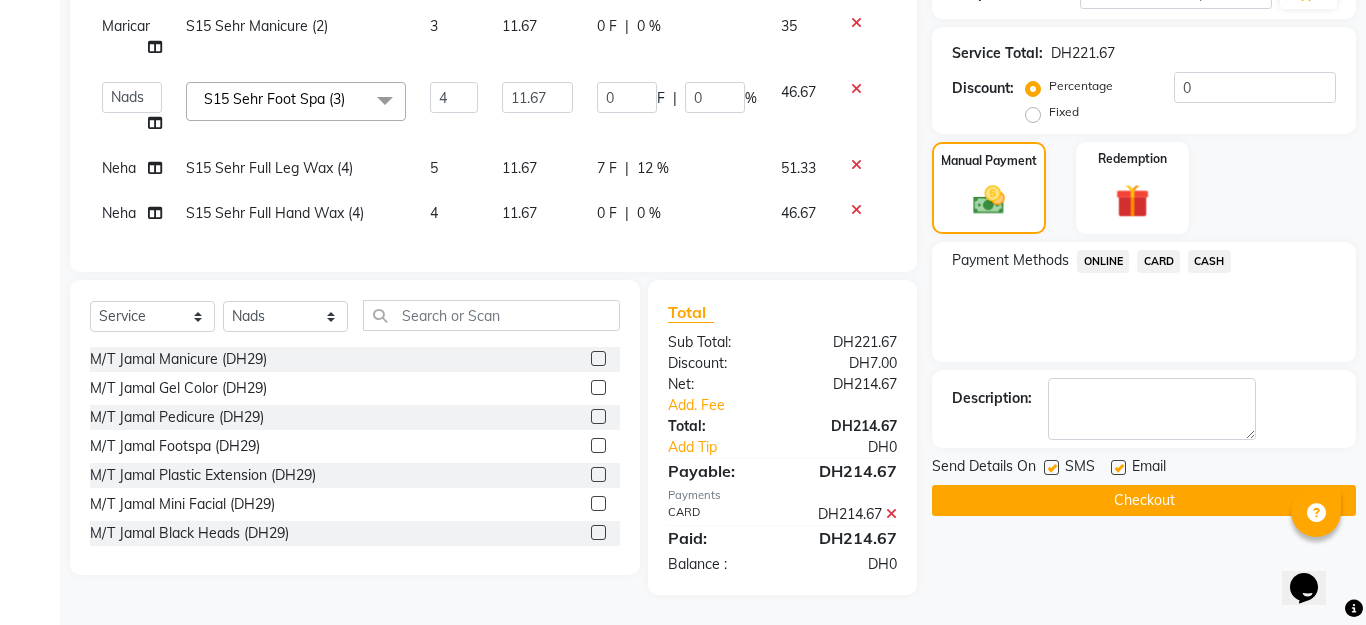 click on "12 %" 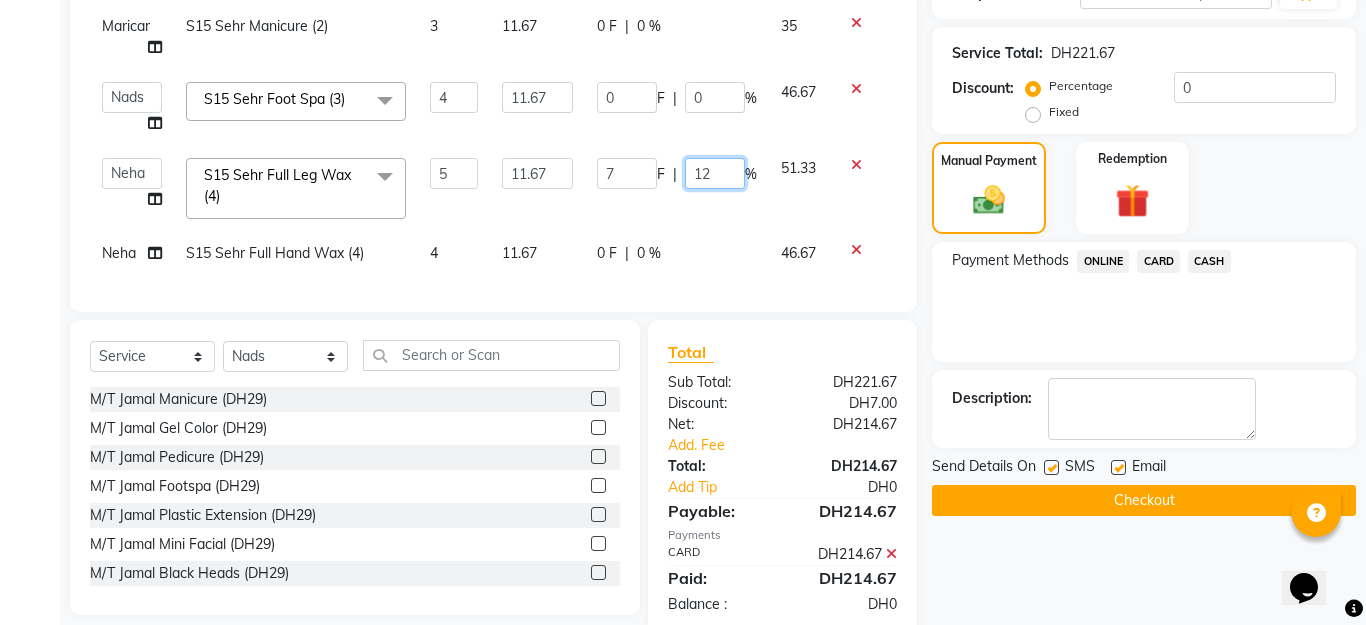 click on "12" 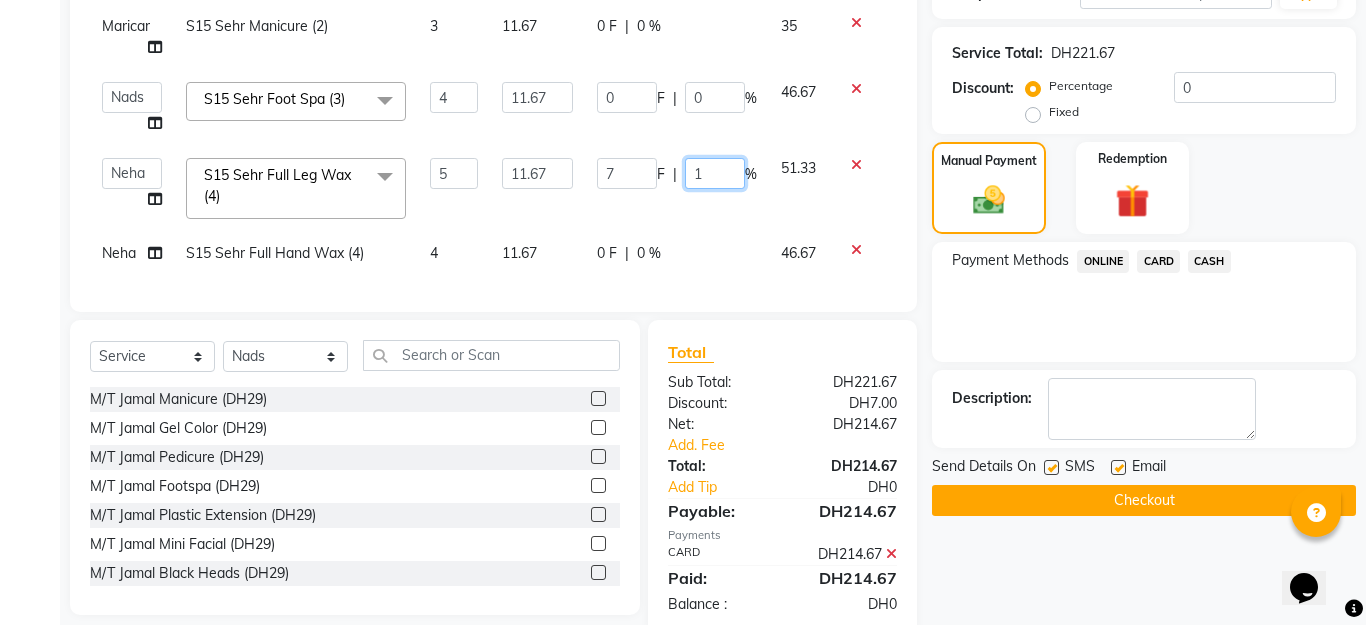 type on "13" 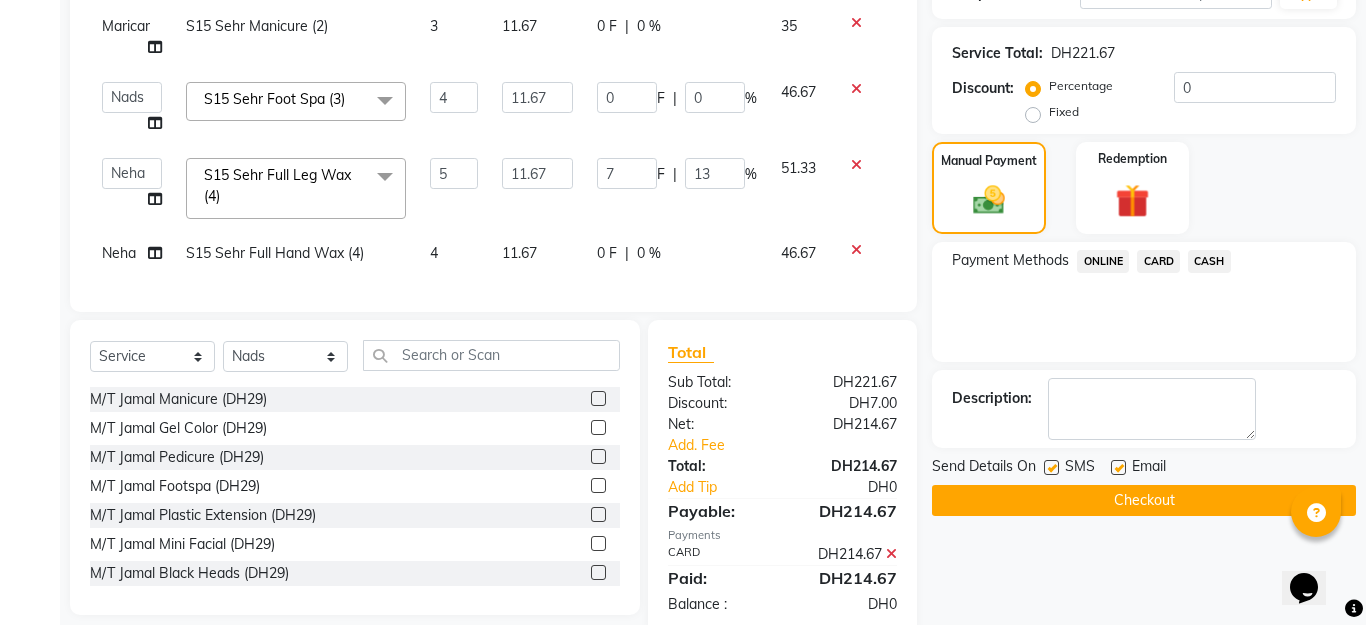 click on "CARD" 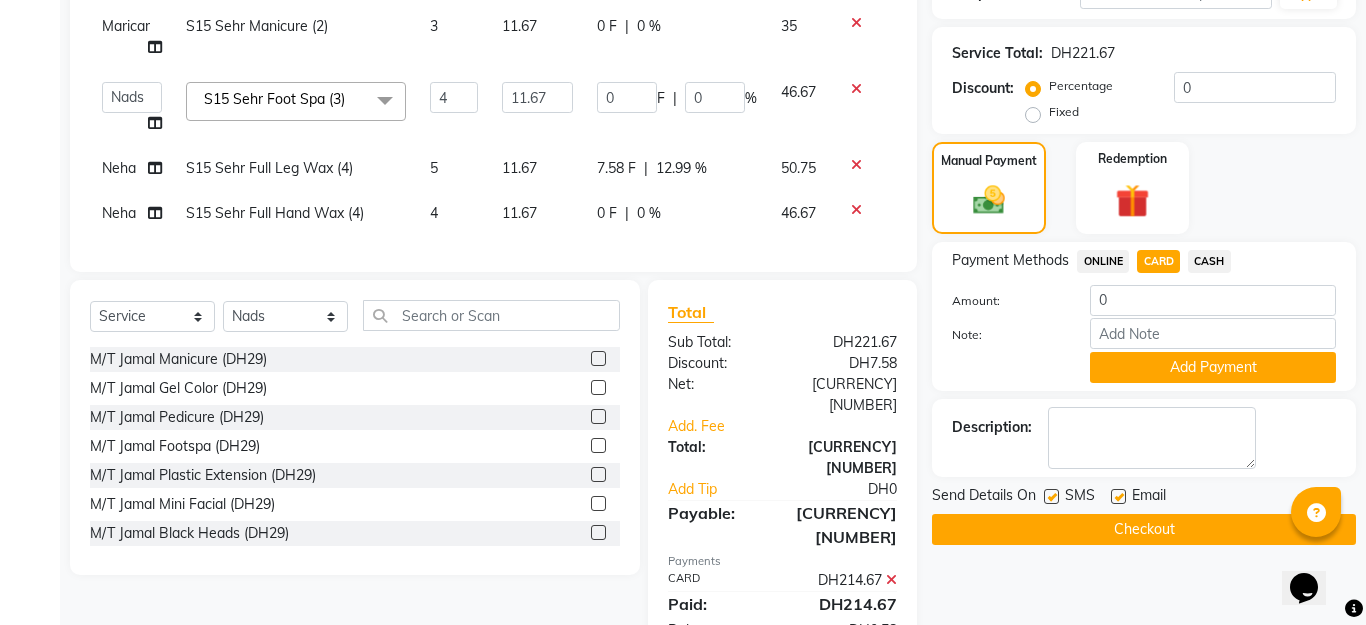 click on "CARD" 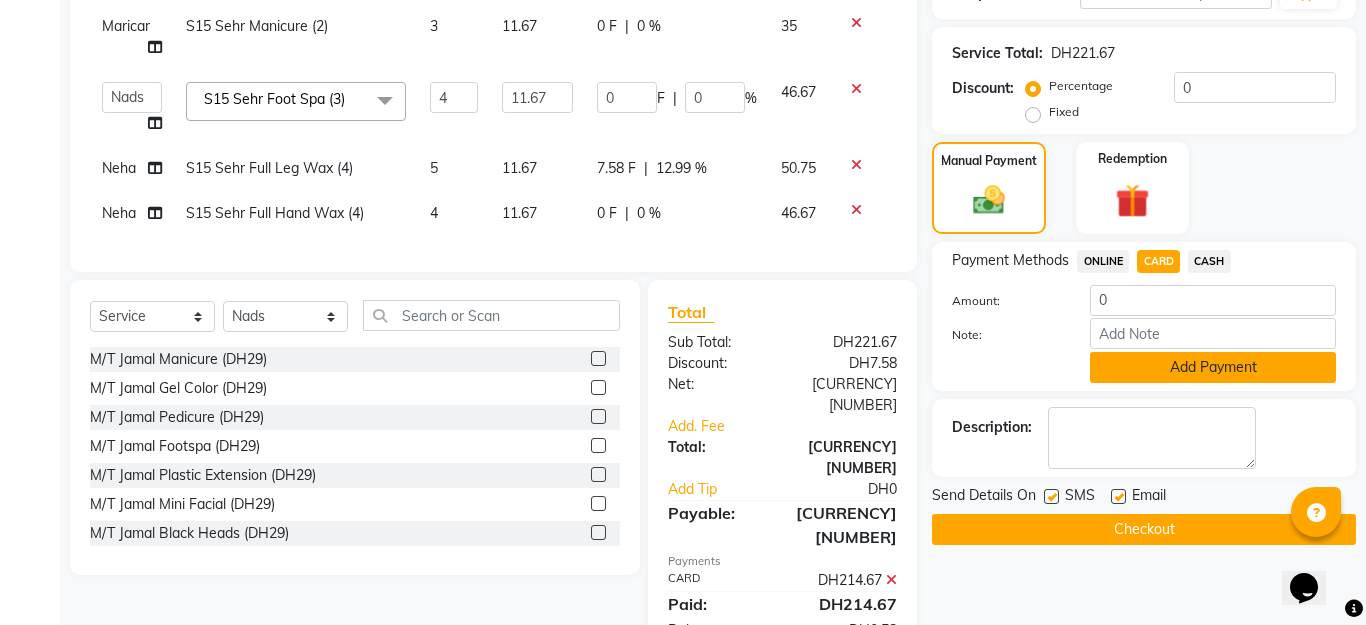 click on "Add Payment" 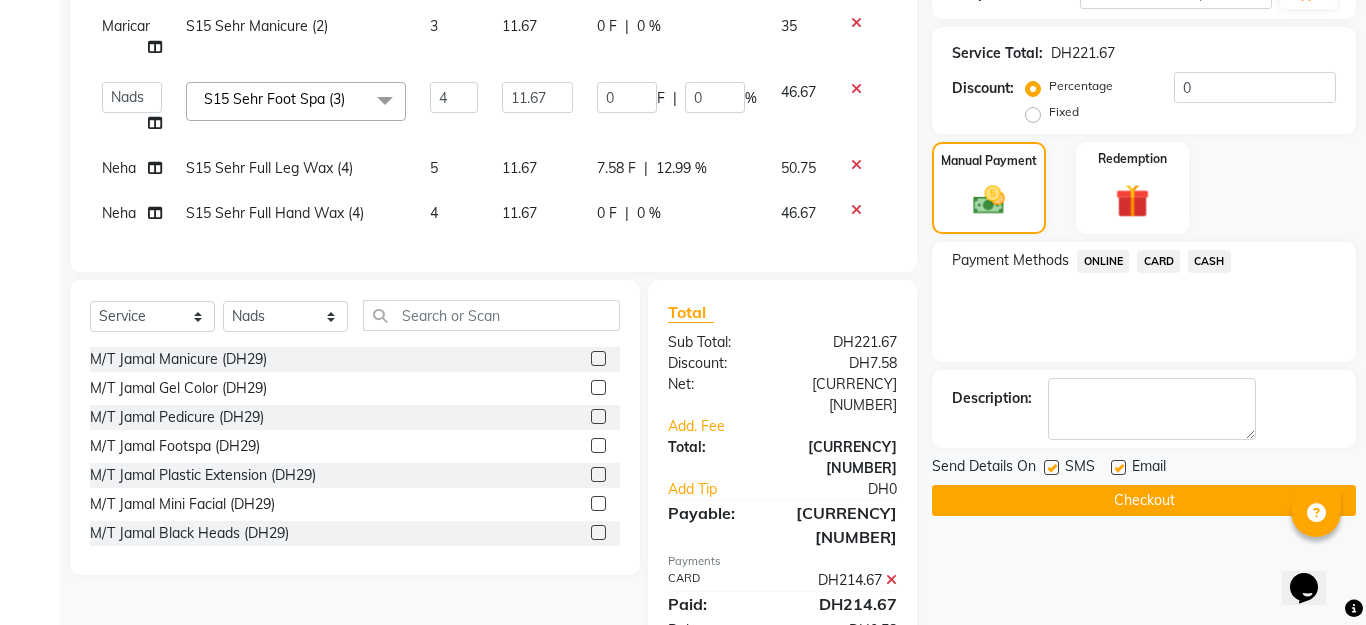 click on "CARD" 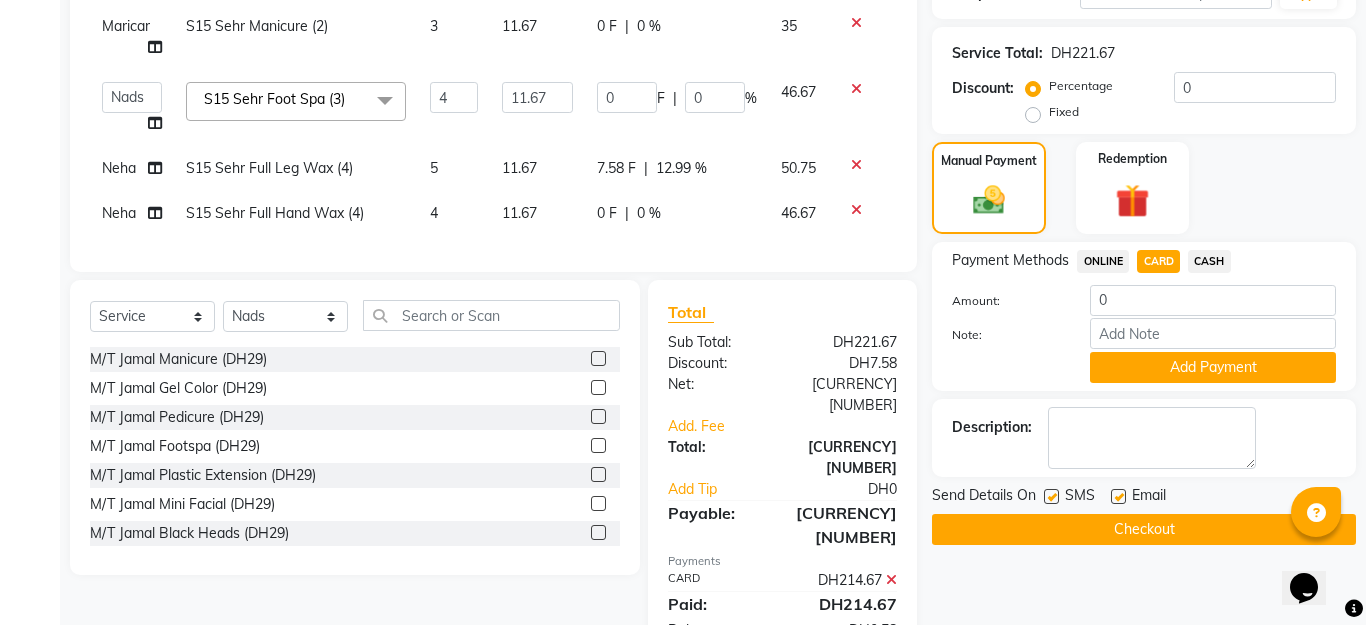 click on "CARD" 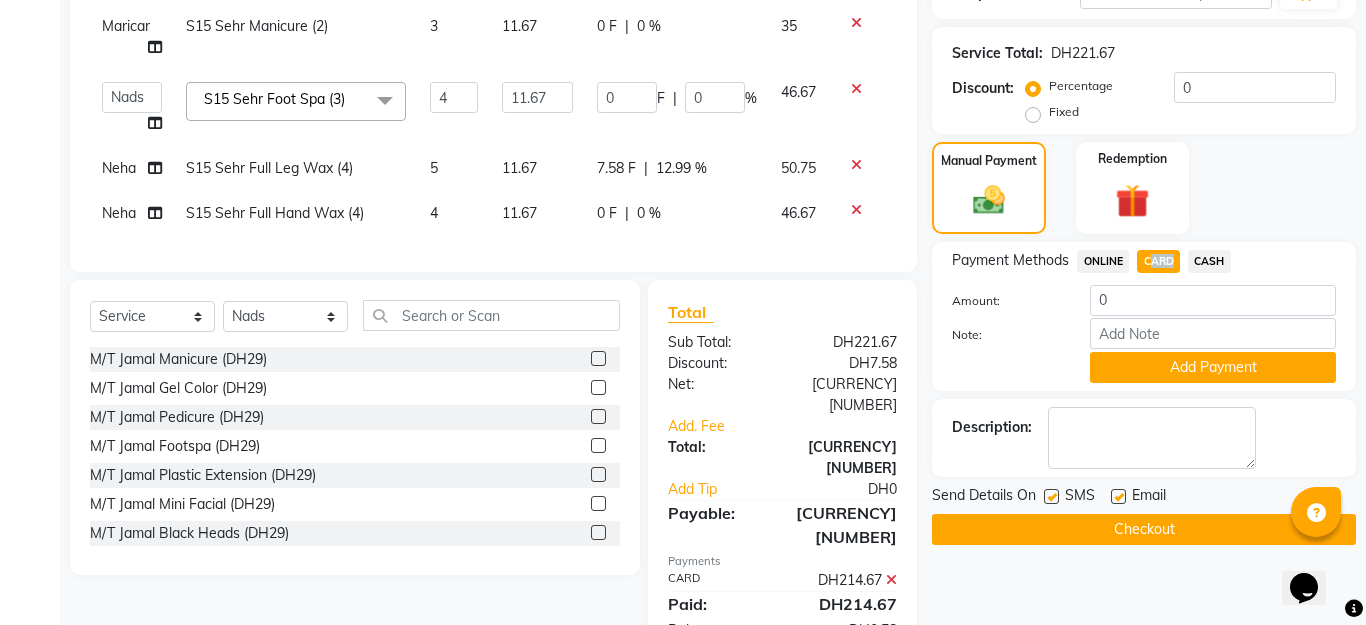 click on "CARD" 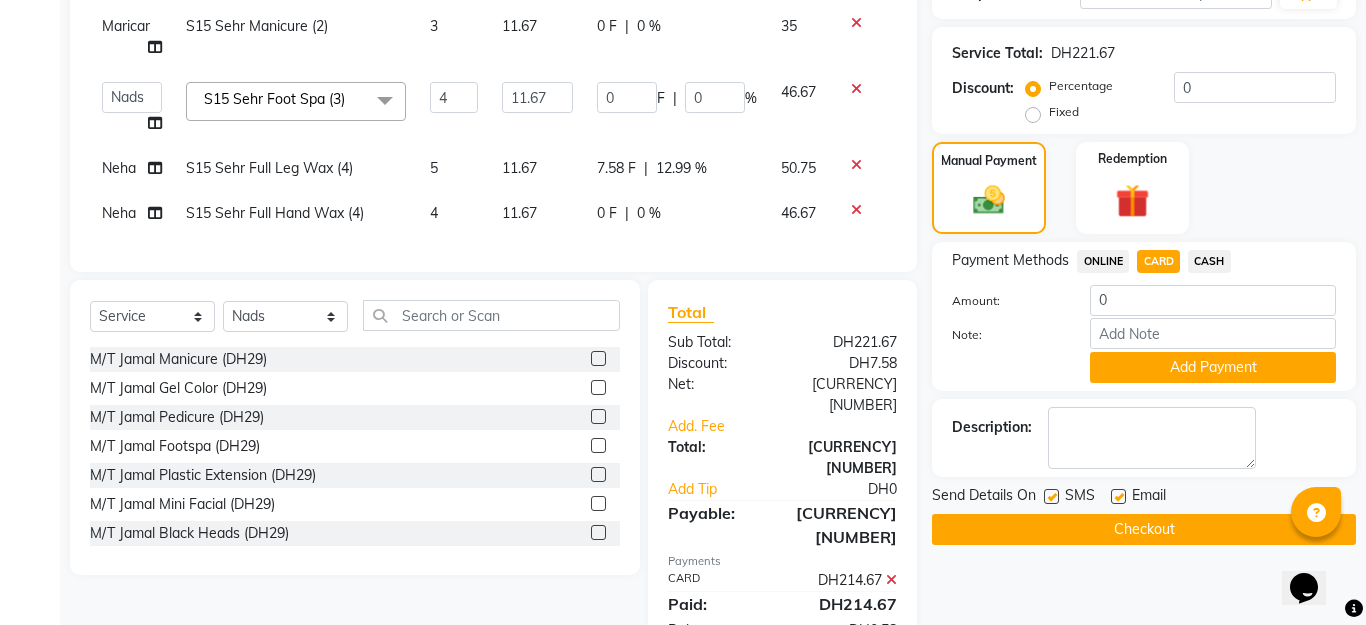 click on "Add to wallet Add as Tip" 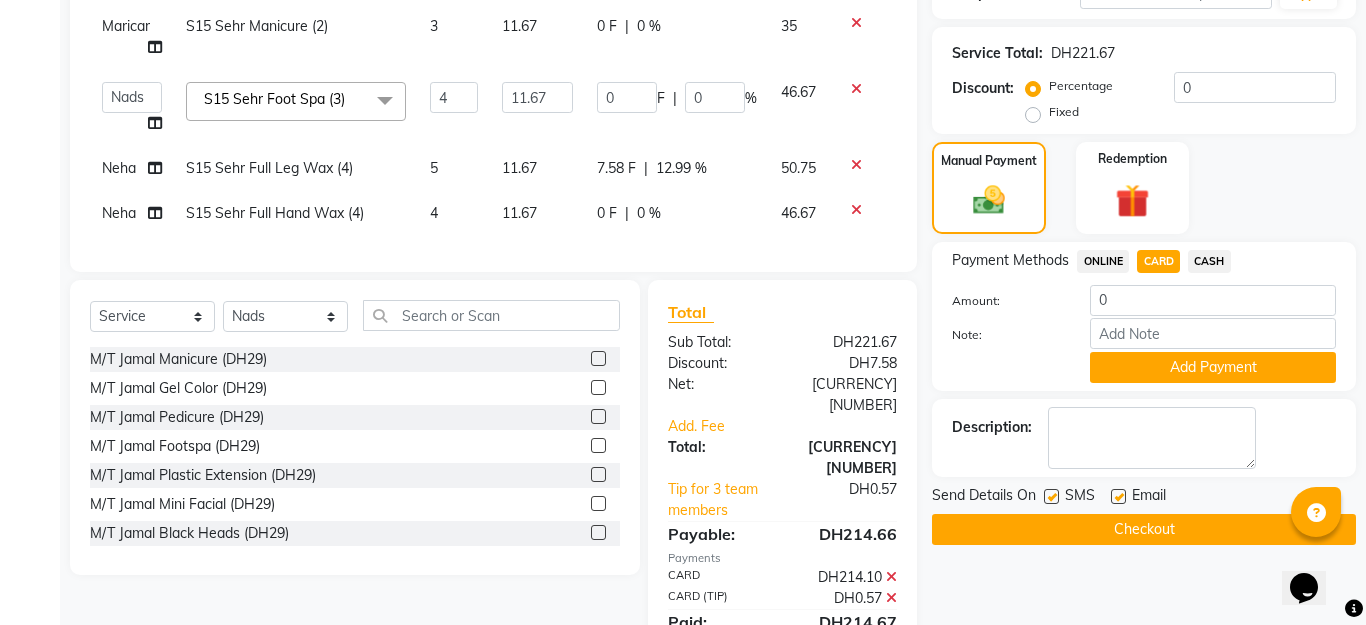 scroll, scrollTop: 430, scrollLeft: 0, axis: vertical 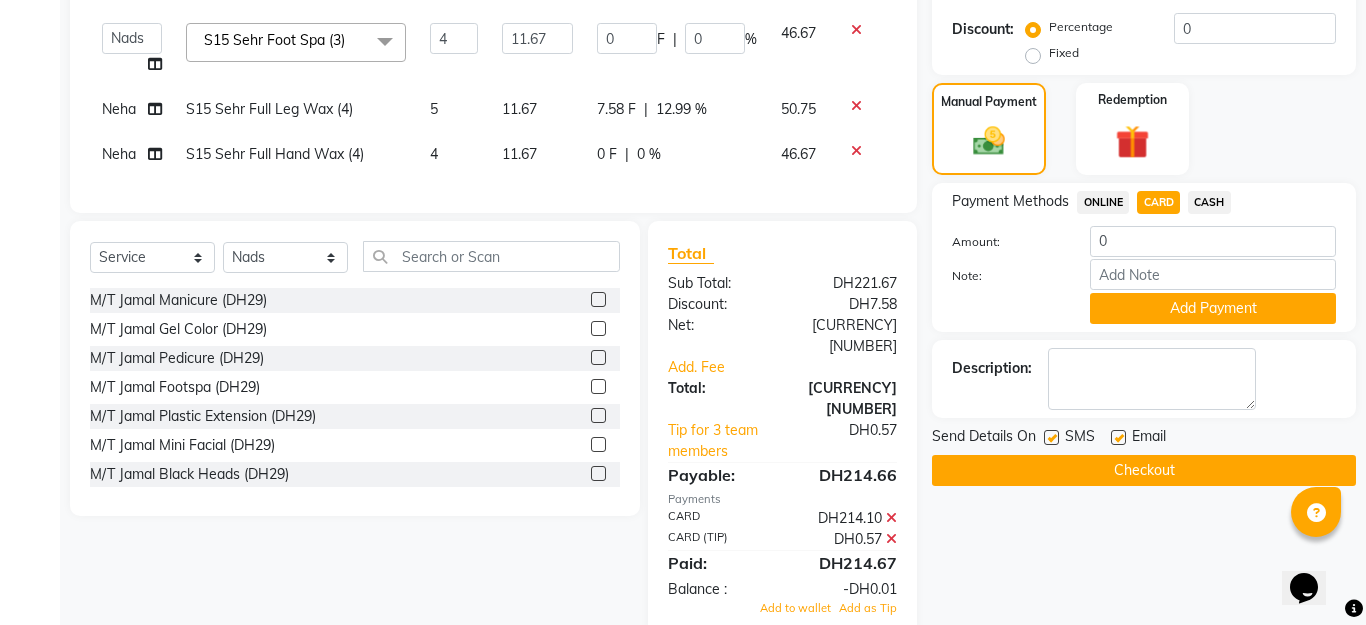 click on "12.99 %" 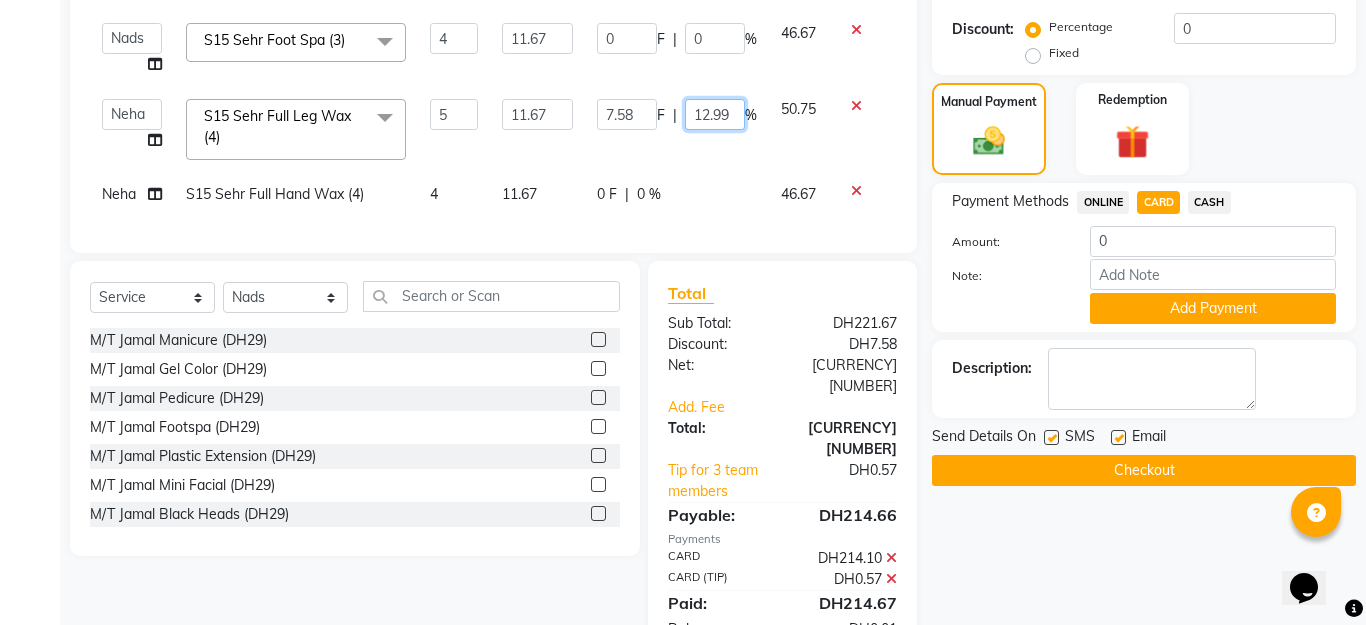 click on "12.99" 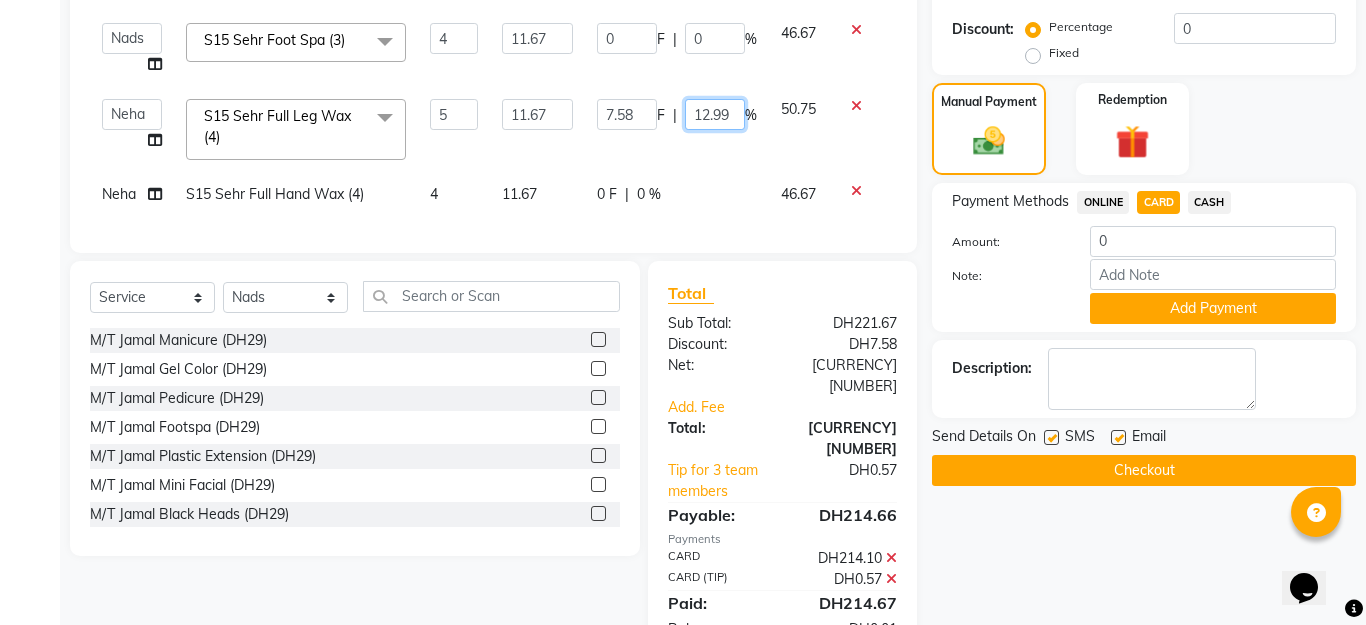 type on "12.9" 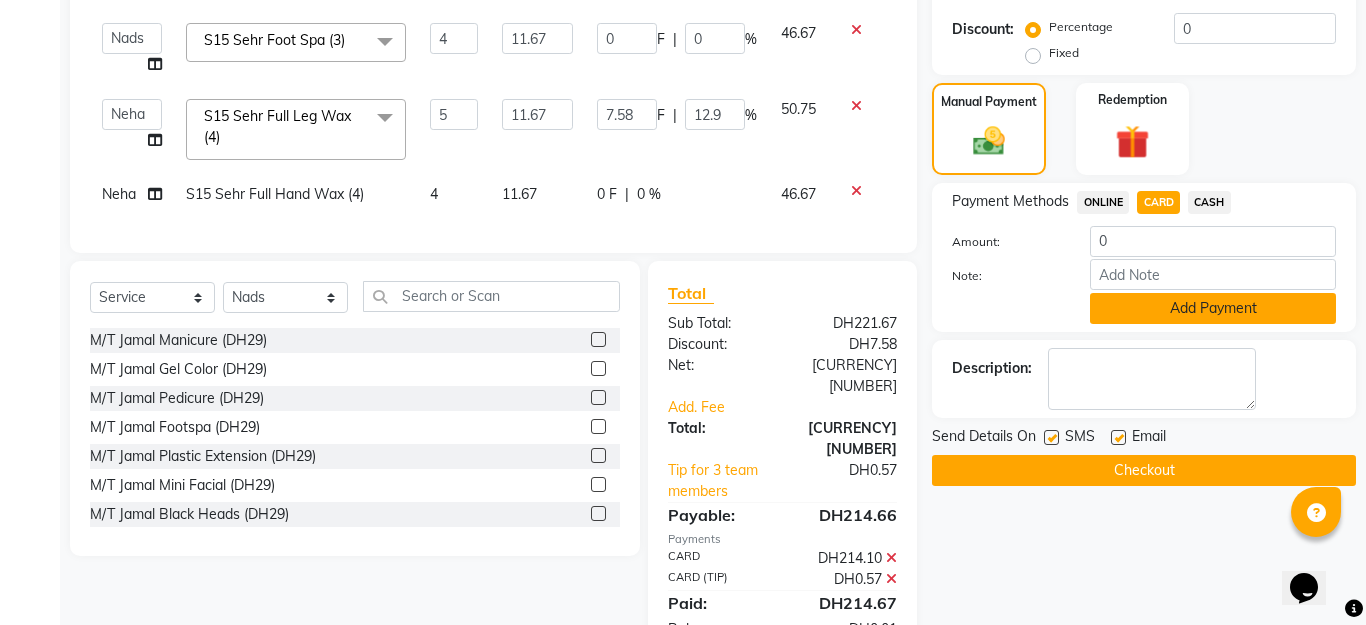 click on "Add Payment" 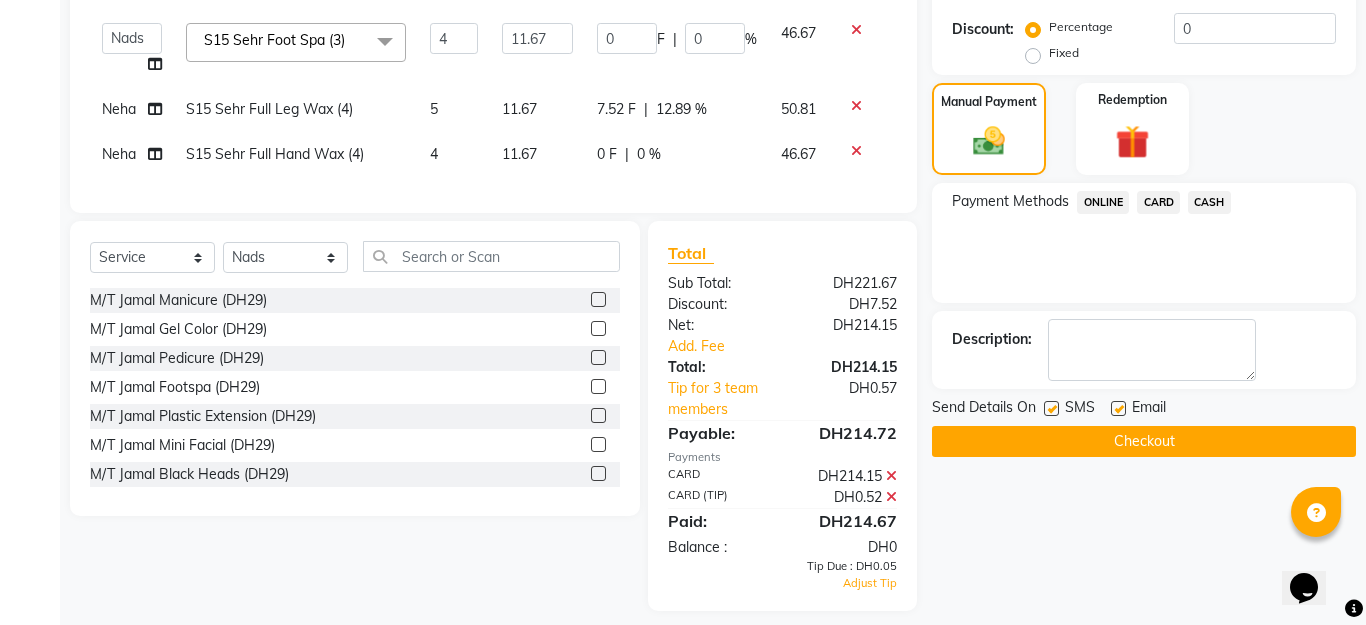 click on "Checkout" 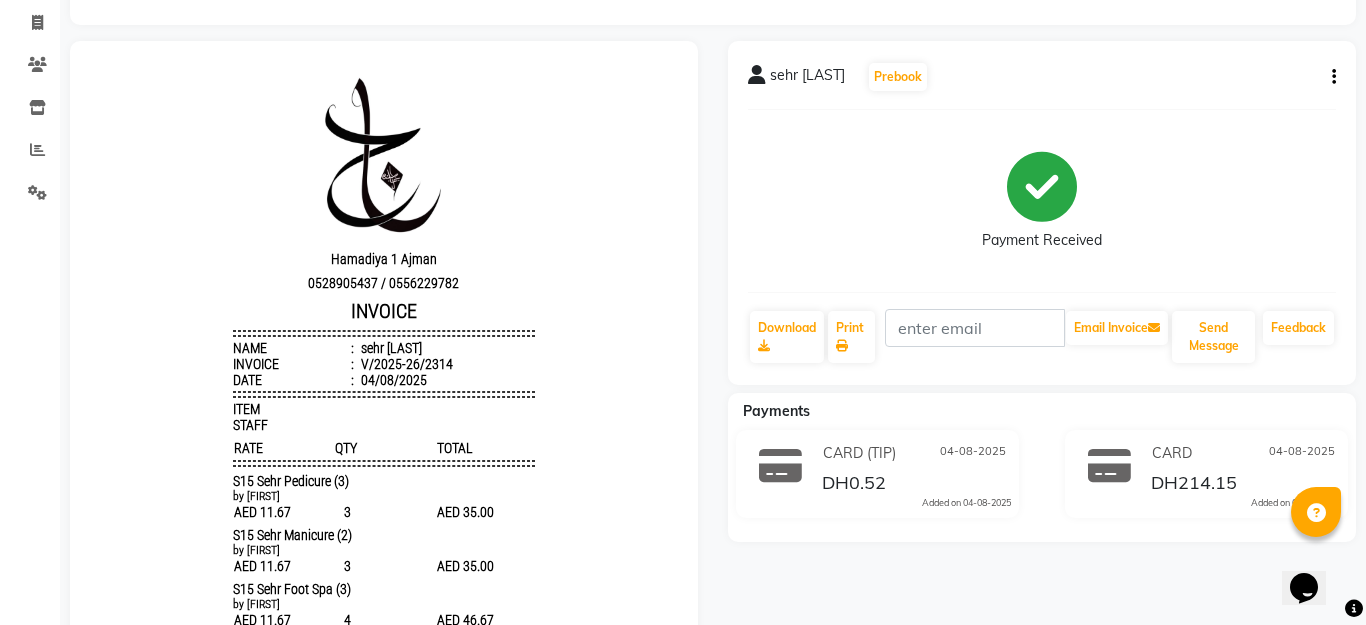 scroll, scrollTop: 104, scrollLeft: 0, axis: vertical 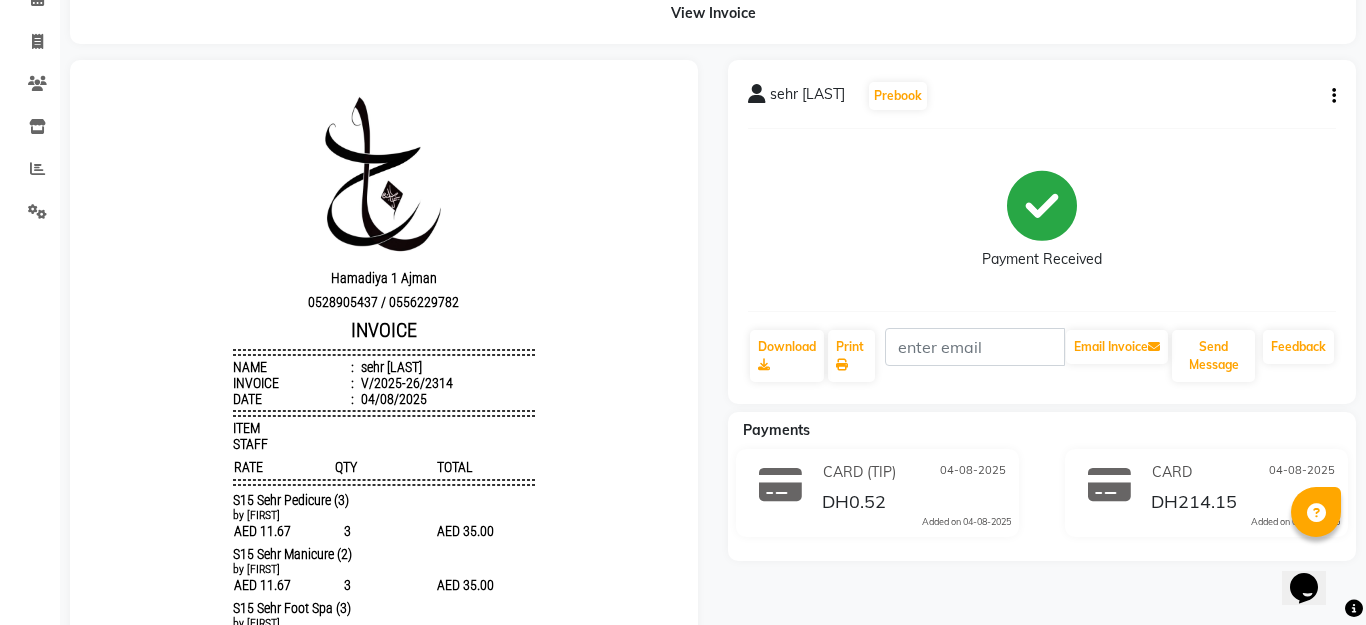 click 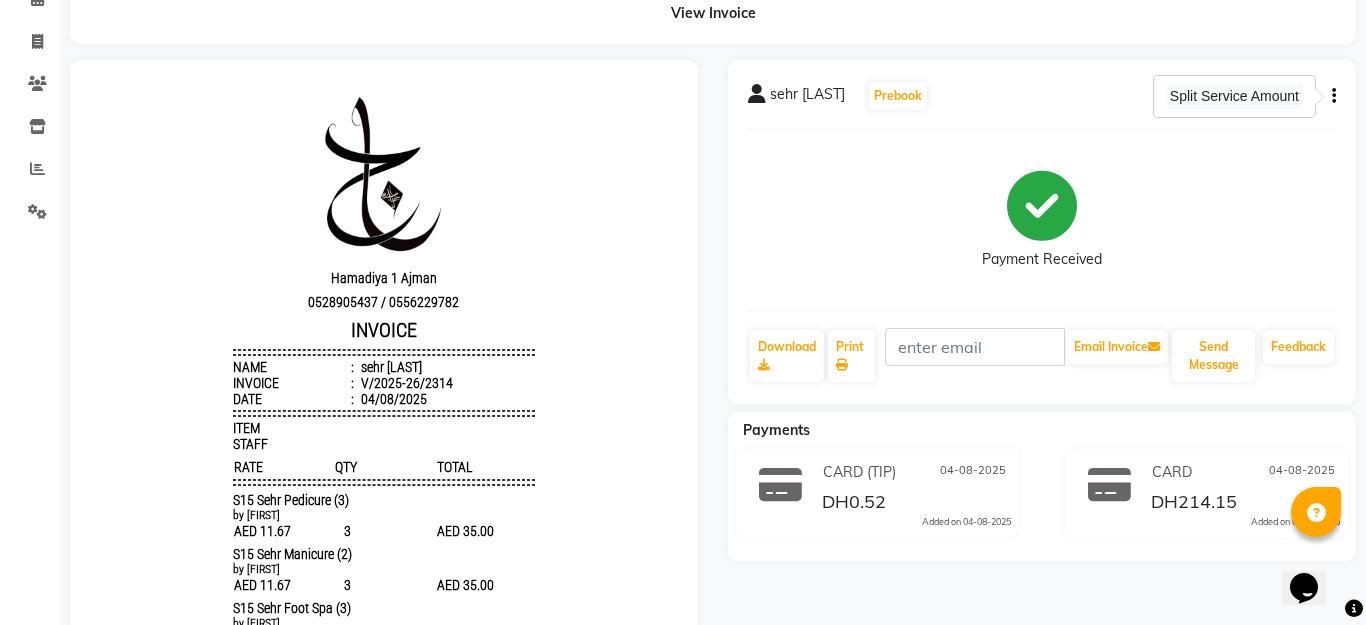 click on "Split Service Amount" at bounding box center [1234, 96] 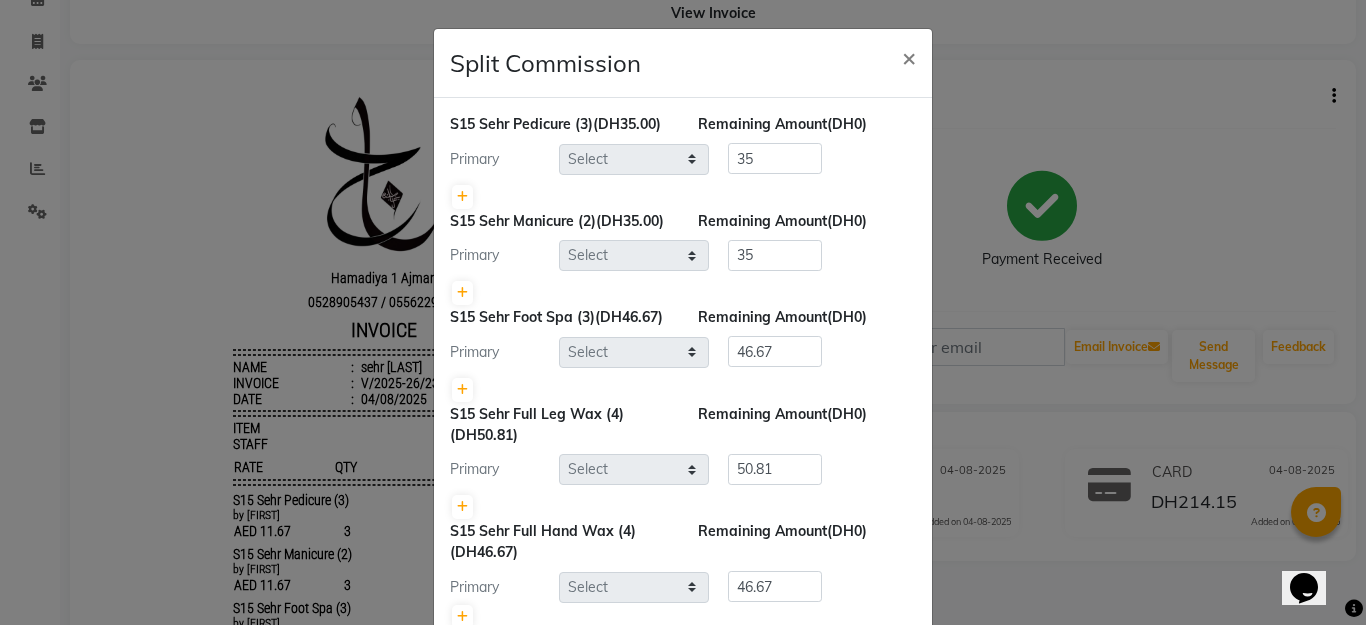 select on "79915" 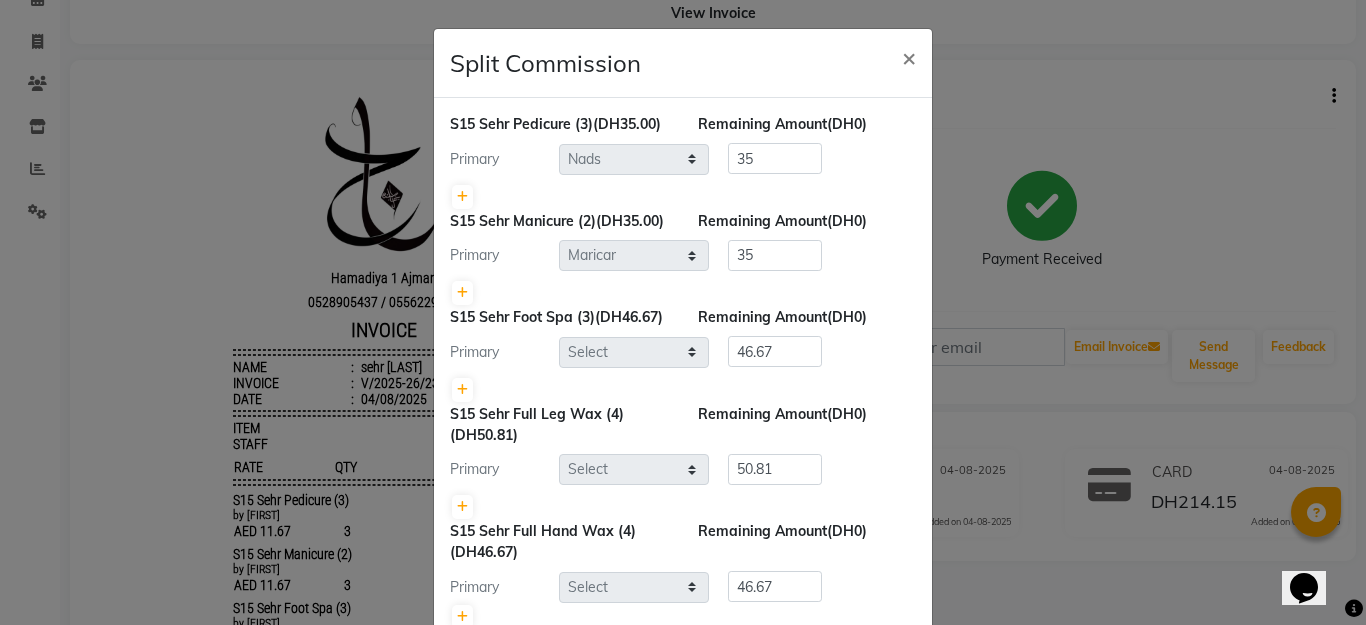 select on "79915" 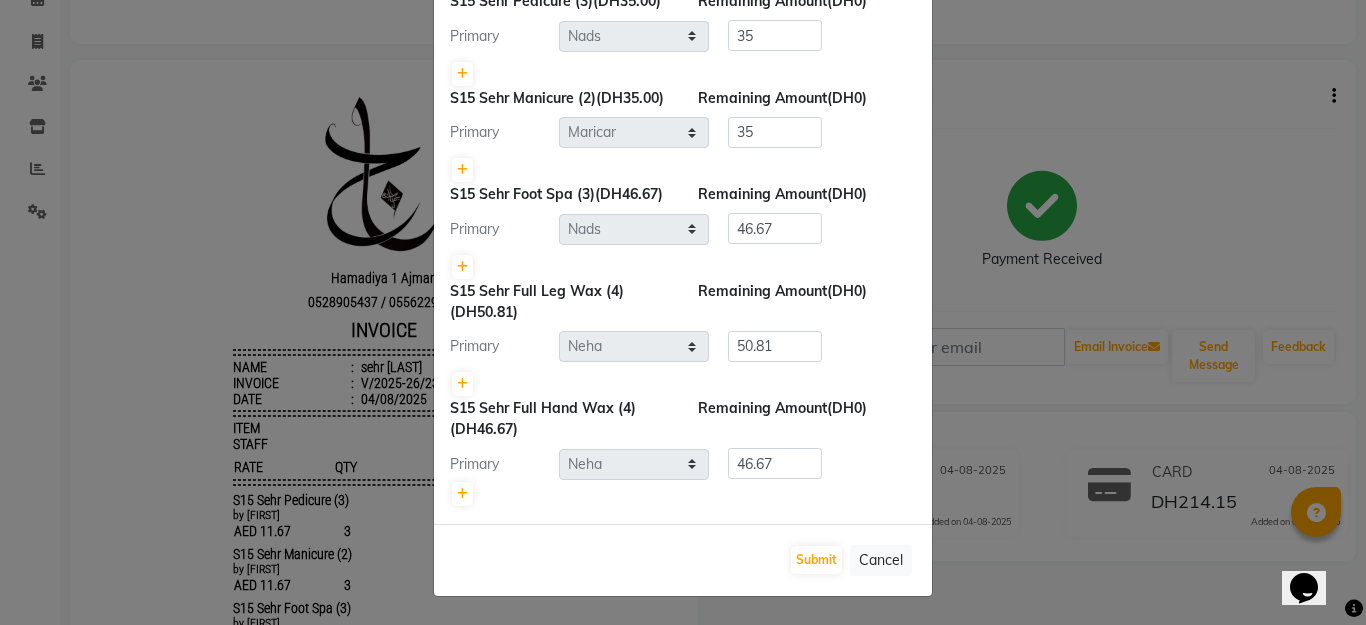 scroll, scrollTop: 165, scrollLeft: 0, axis: vertical 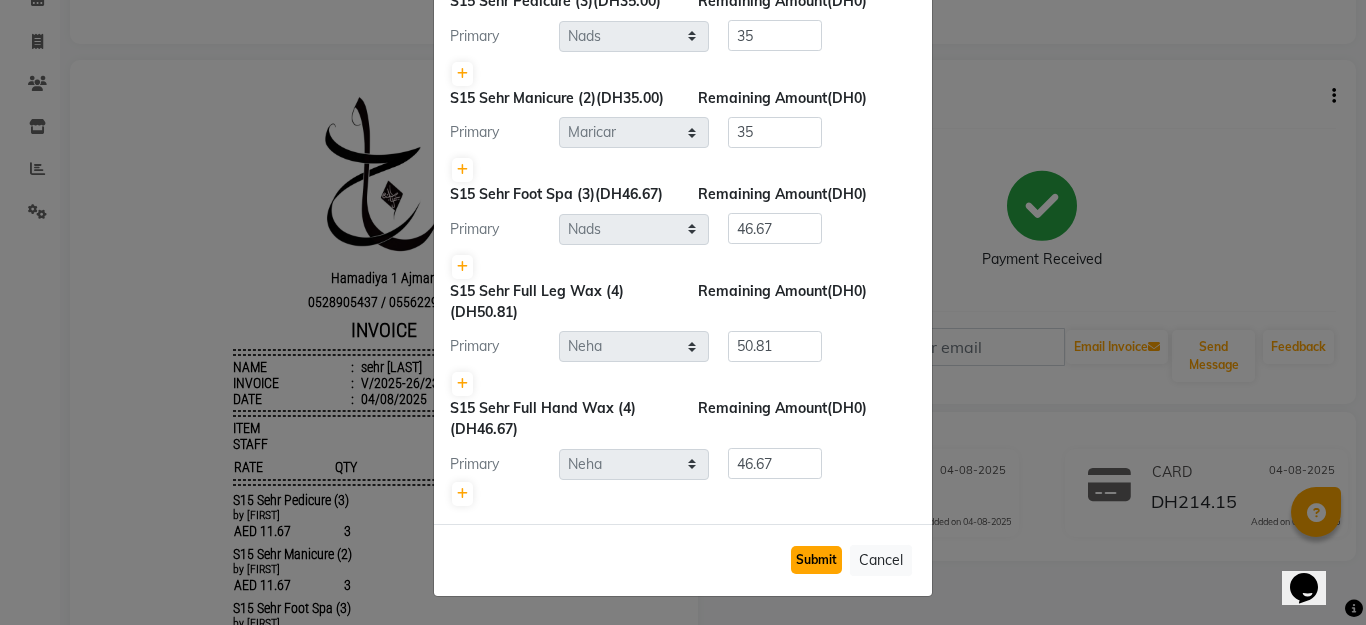 click on "Submit" 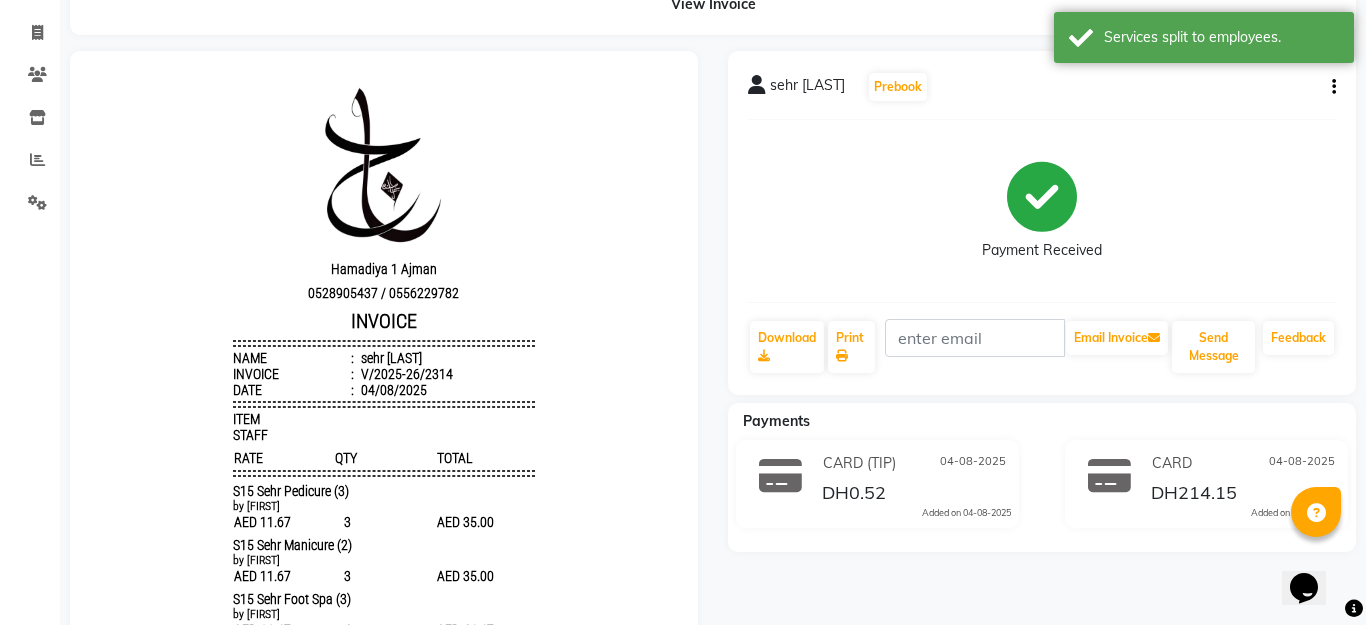 scroll, scrollTop: 110, scrollLeft: 0, axis: vertical 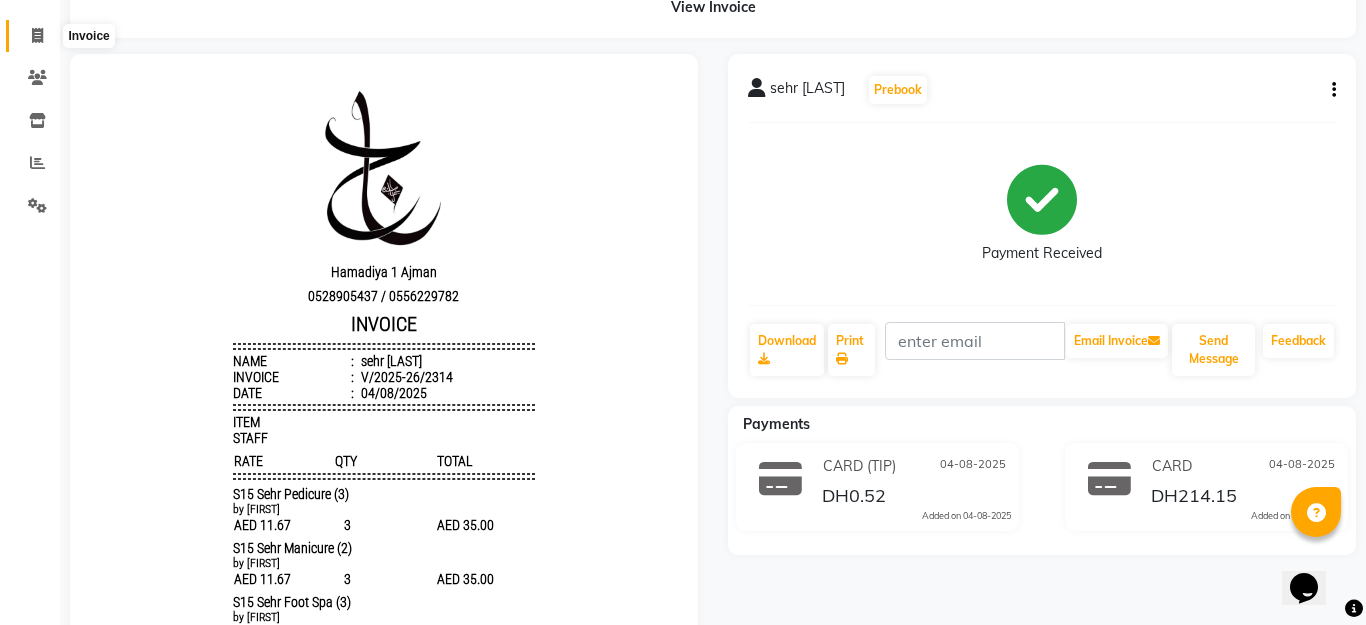 click 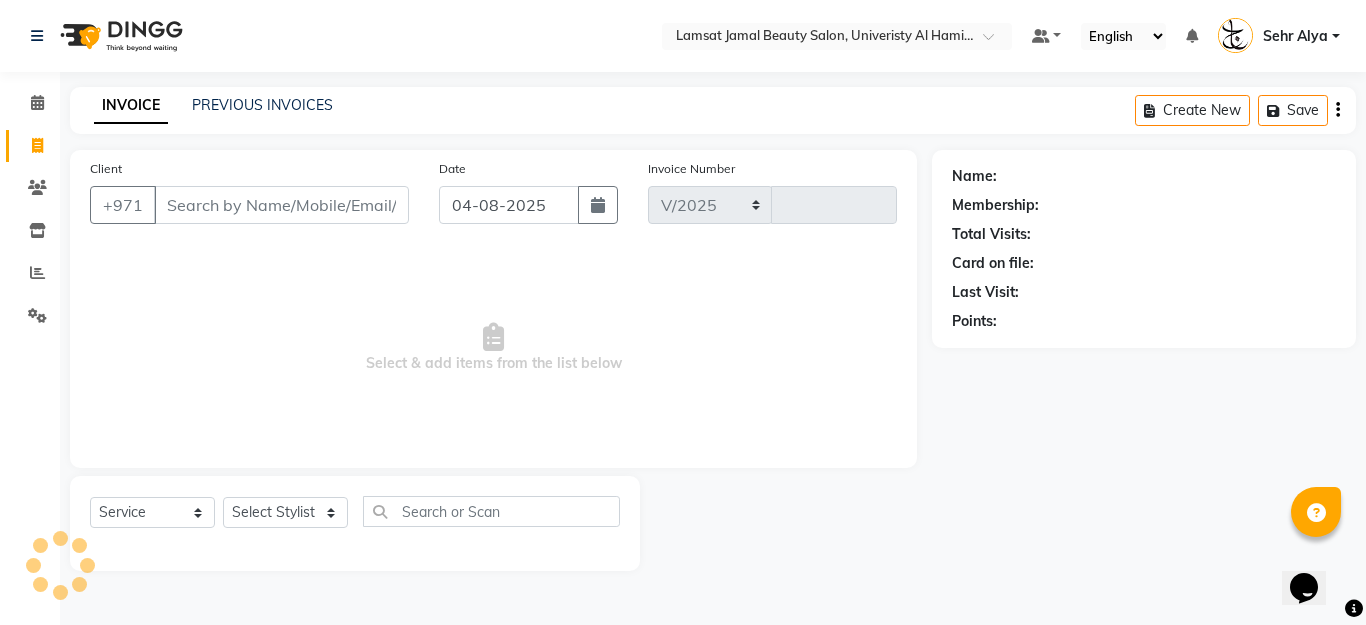 select on "8294" 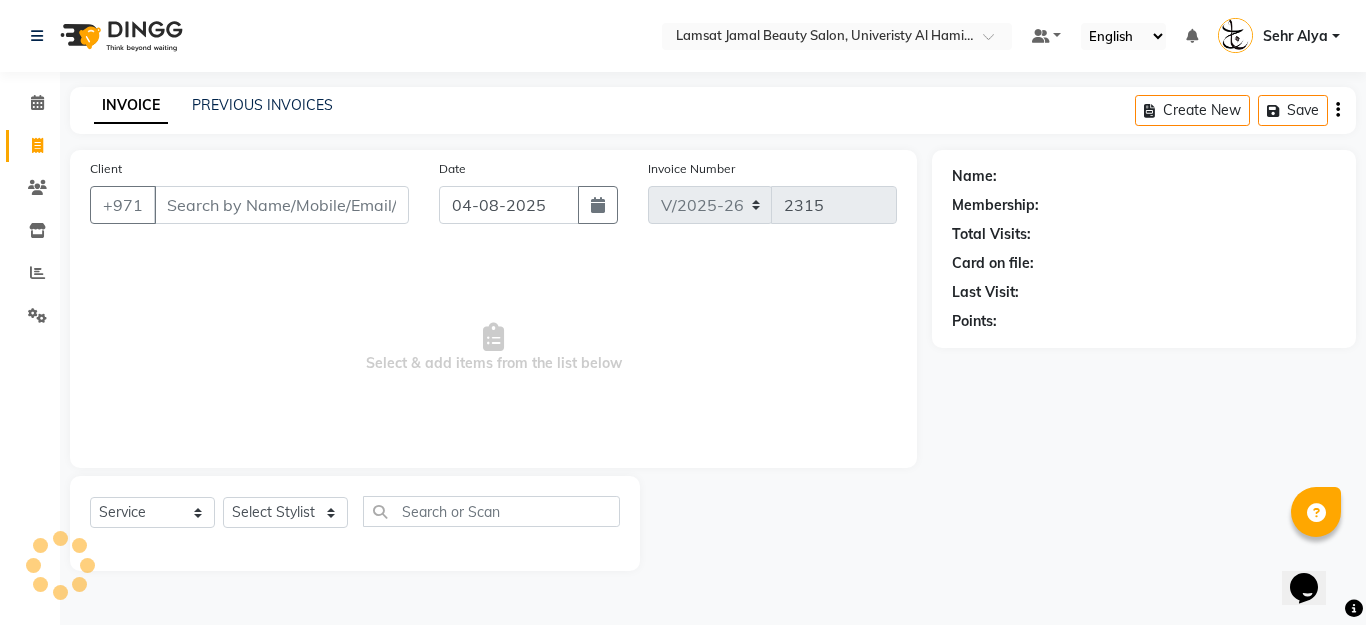 scroll, scrollTop: 0, scrollLeft: 0, axis: both 